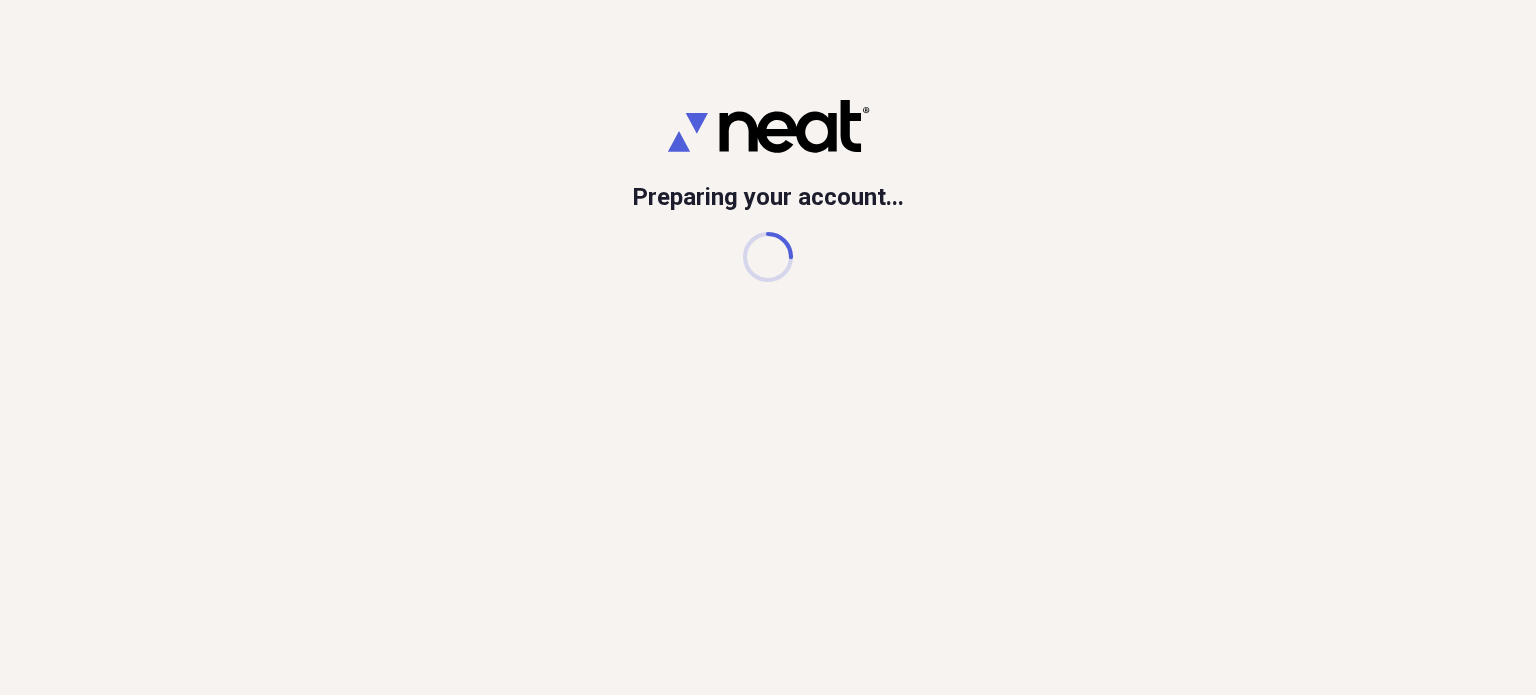 scroll, scrollTop: 0, scrollLeft: 0, axis: both 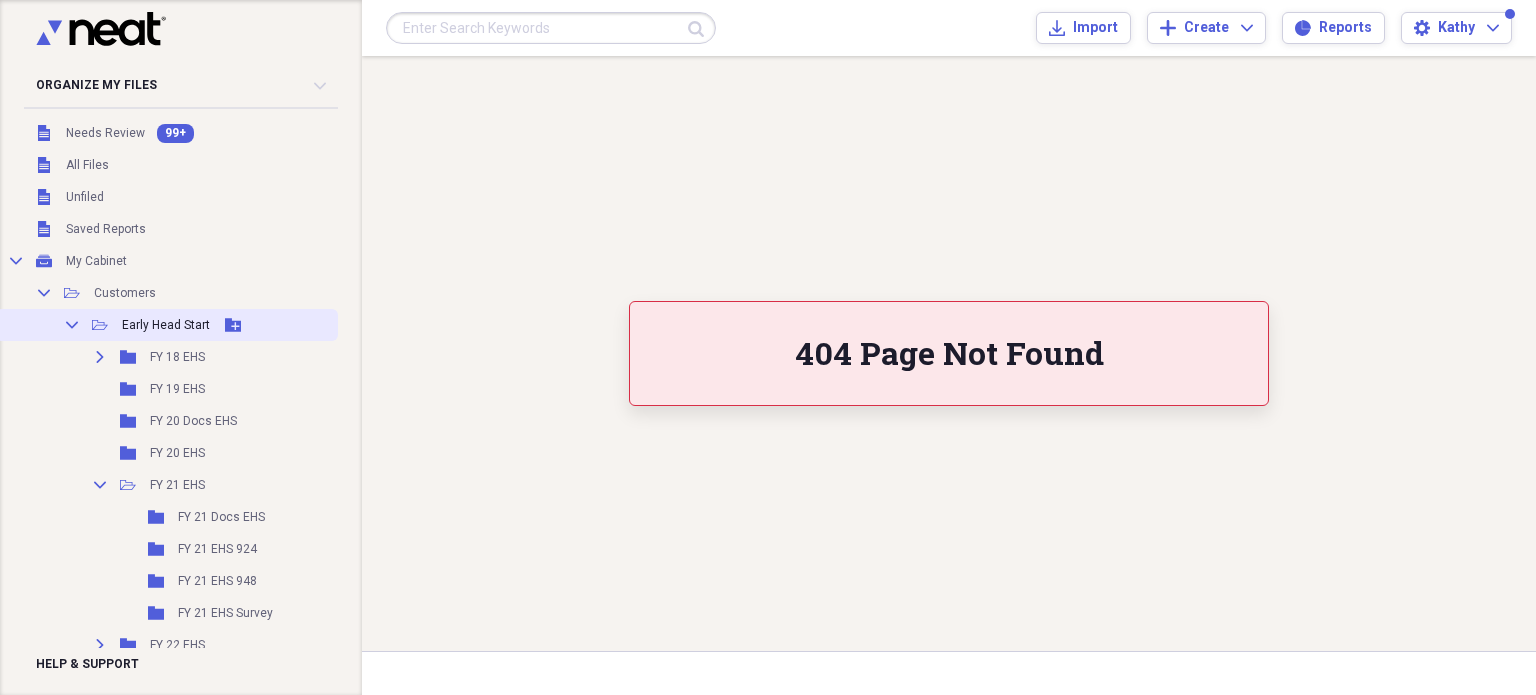 click on "Collapse" 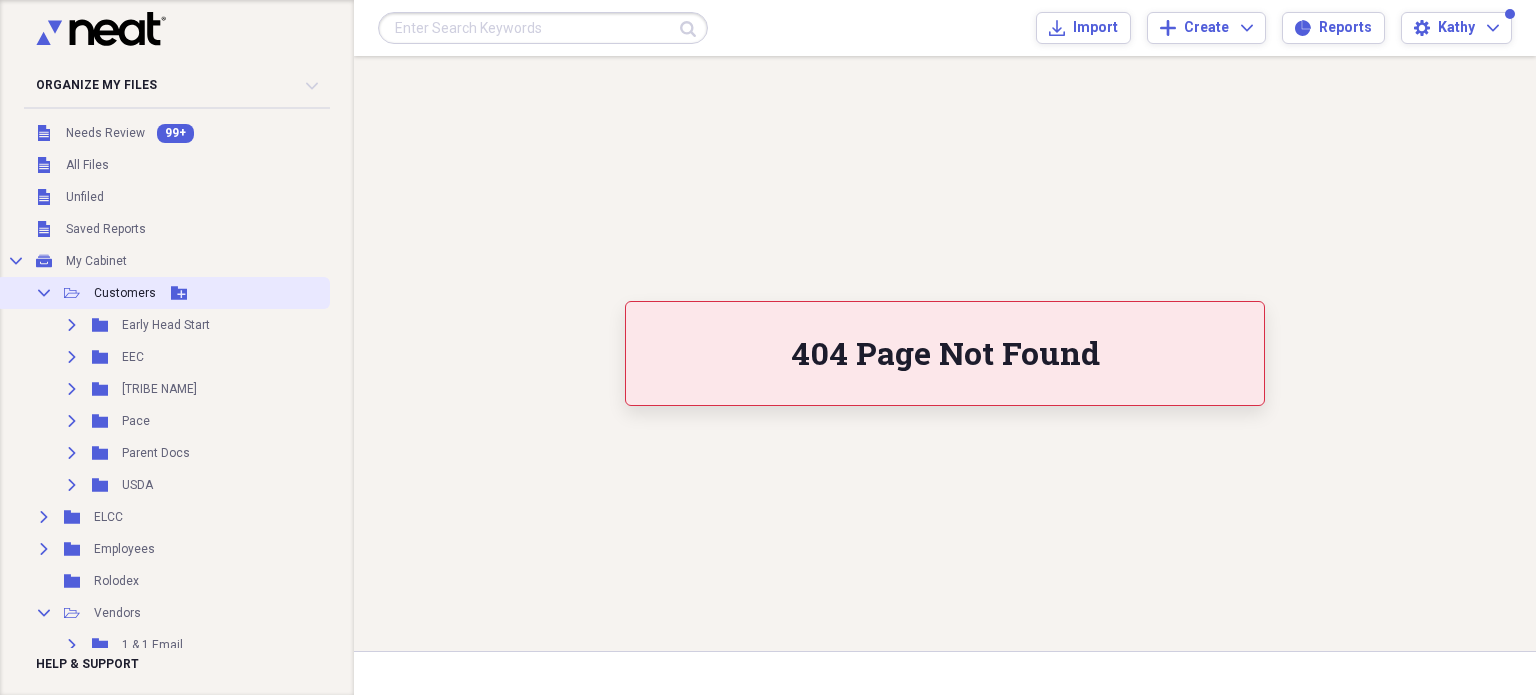 click on "Collapse" 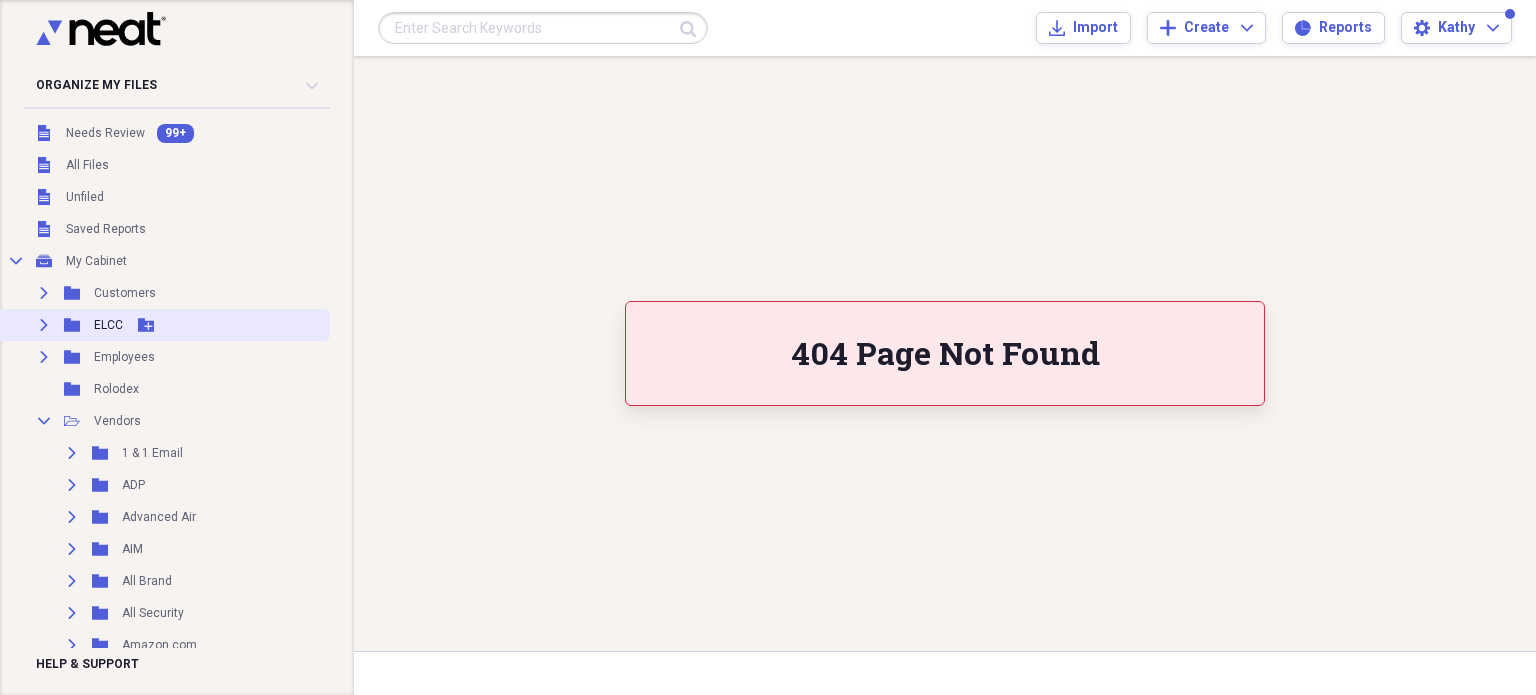 click on "Expand" at bounding box center [44, 325] 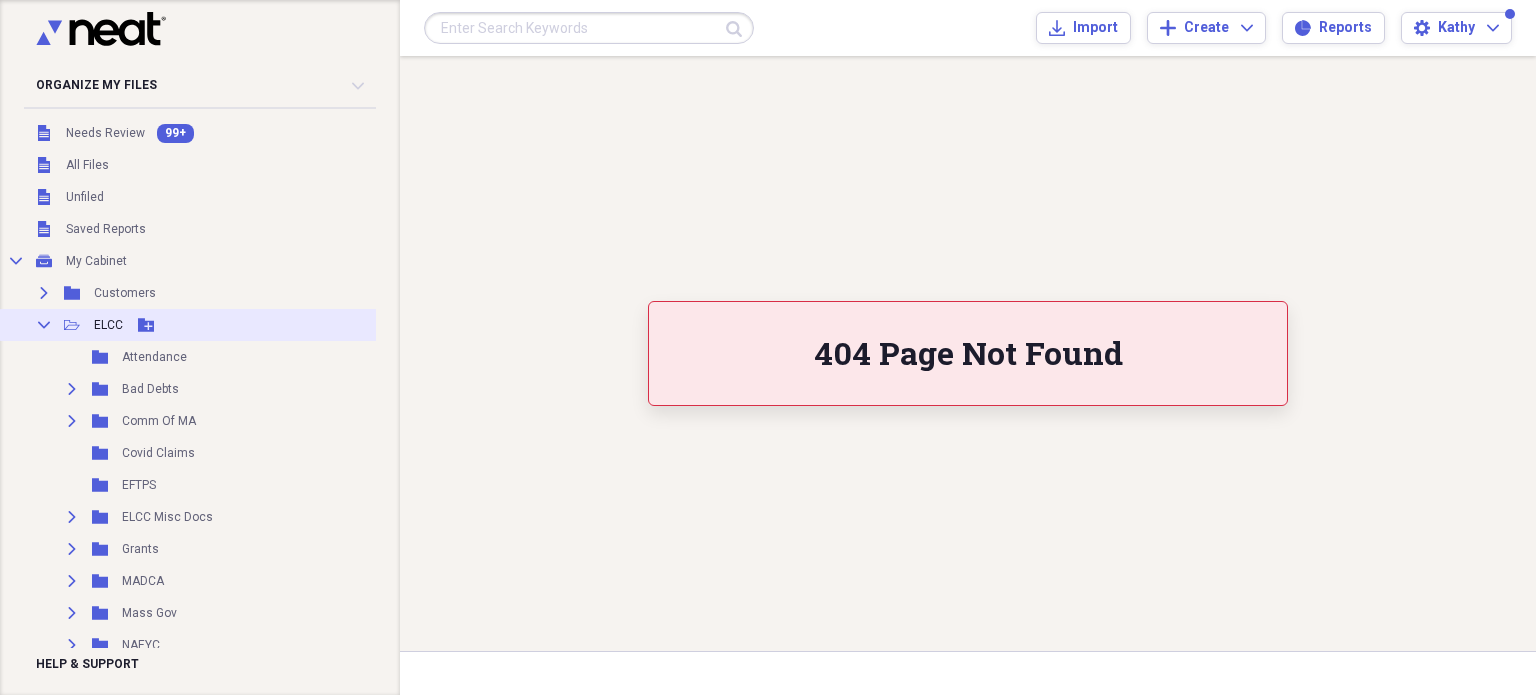 scroll, scrollTop: 100, scrollLeft: 0, axis: vertical 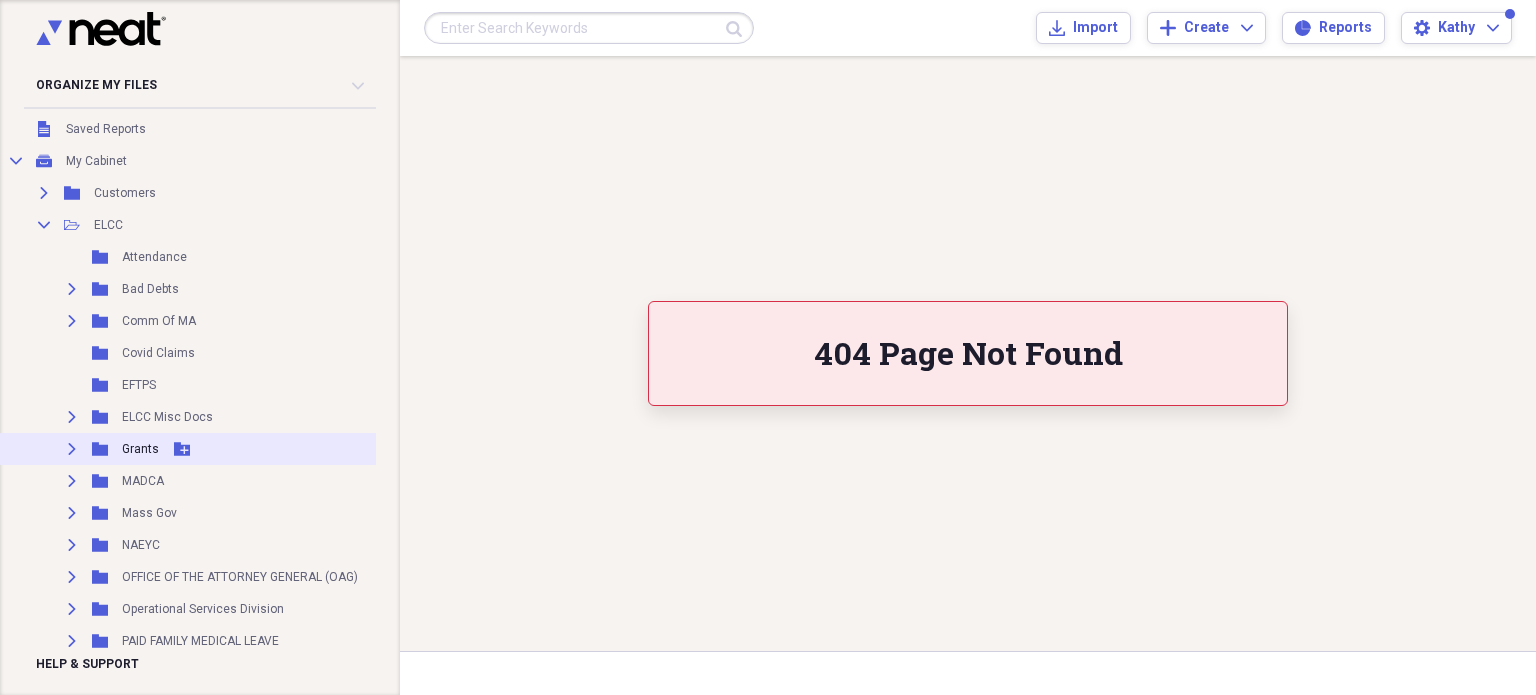 click on "Expand" 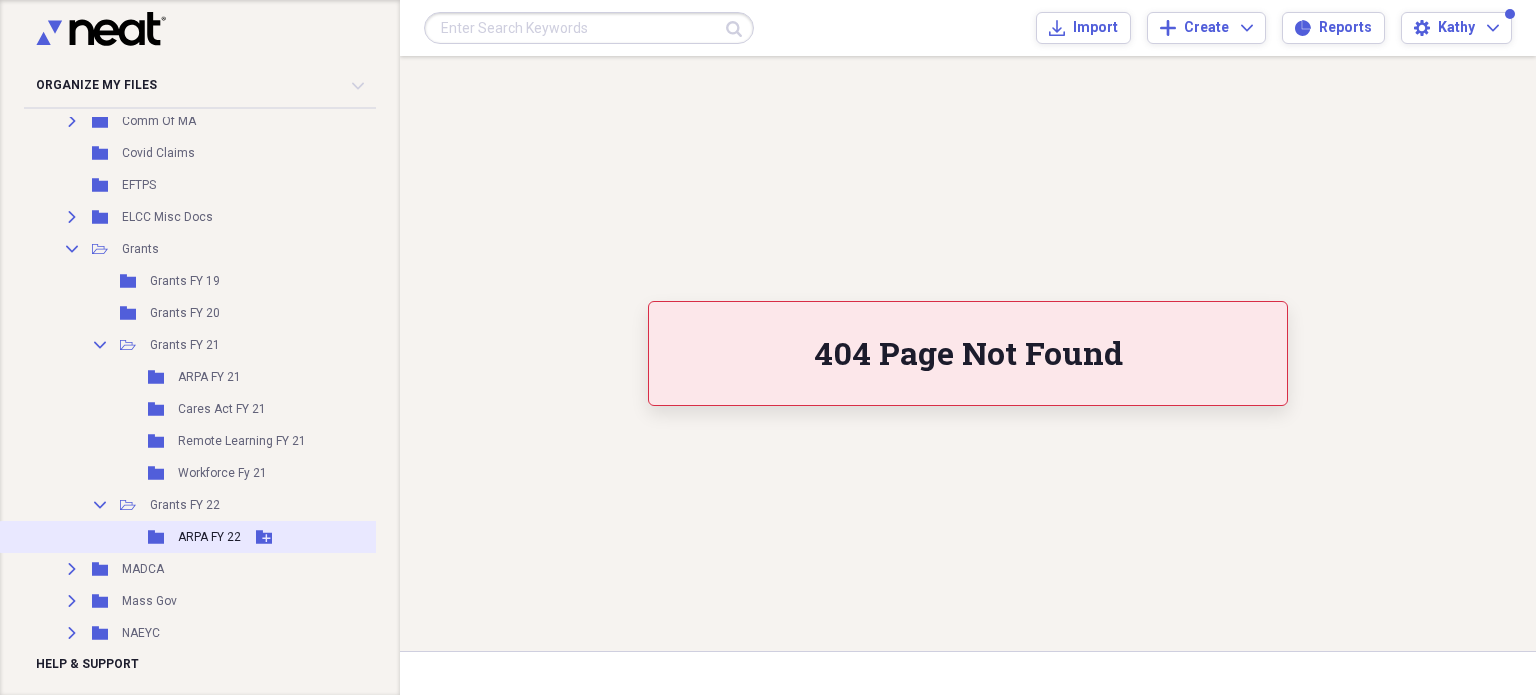 scroll, scrollTop: 400, scrollLeft: 0, axis: vertical 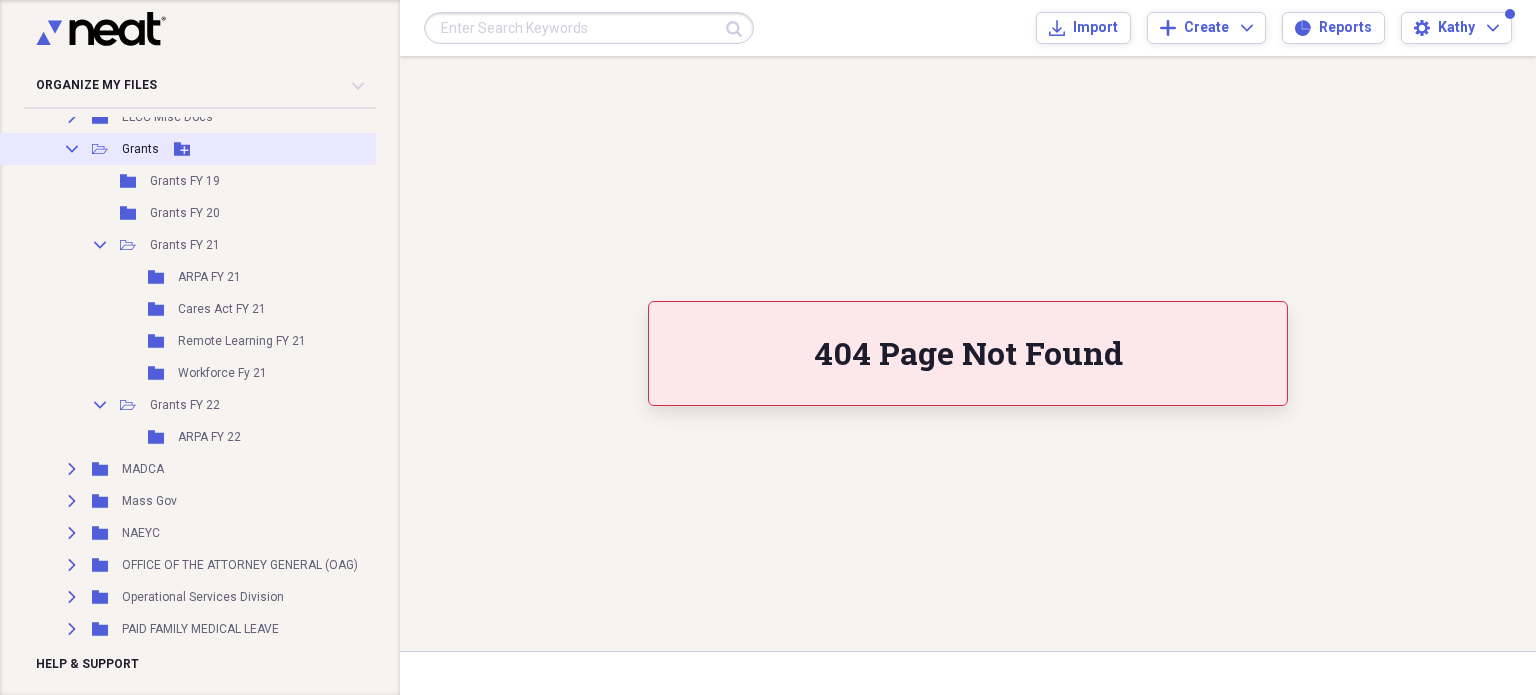 click on "Add Folder" 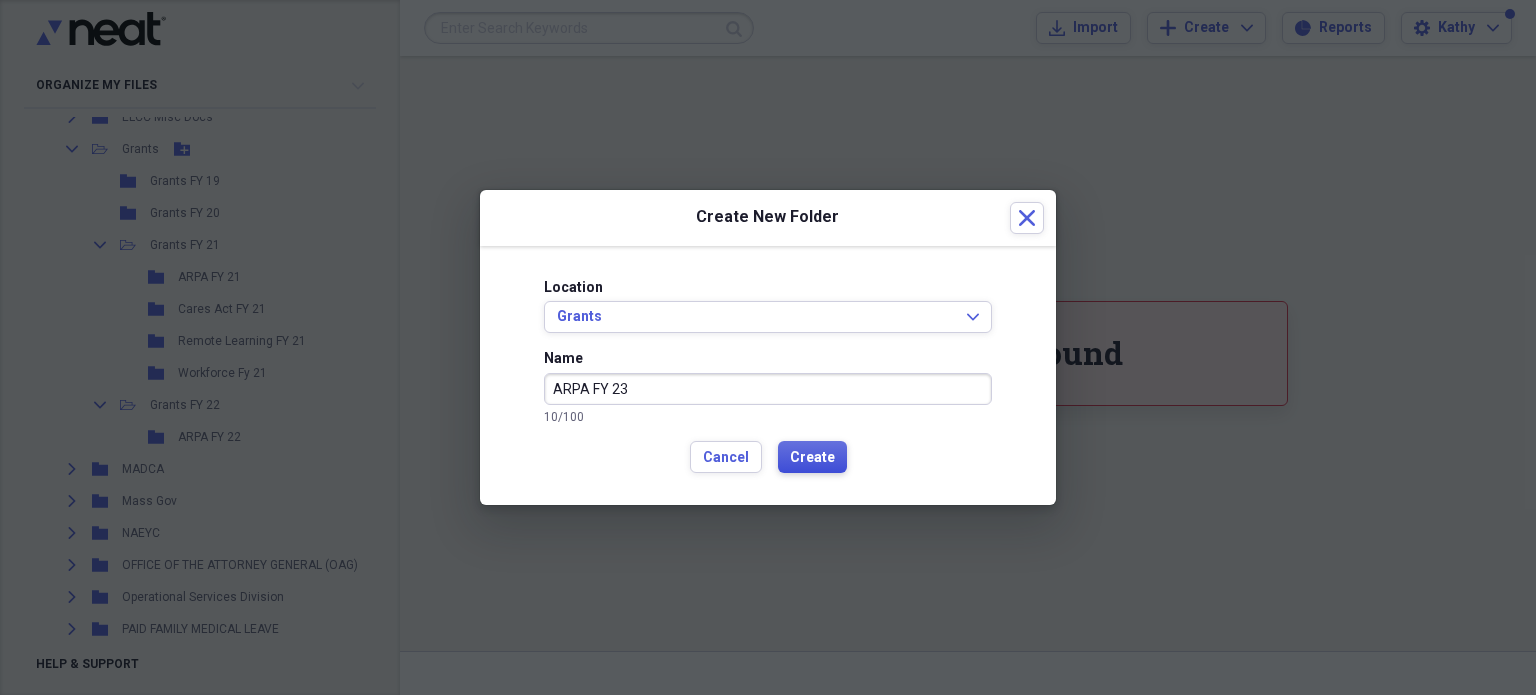 type on "ARPA FY 23" 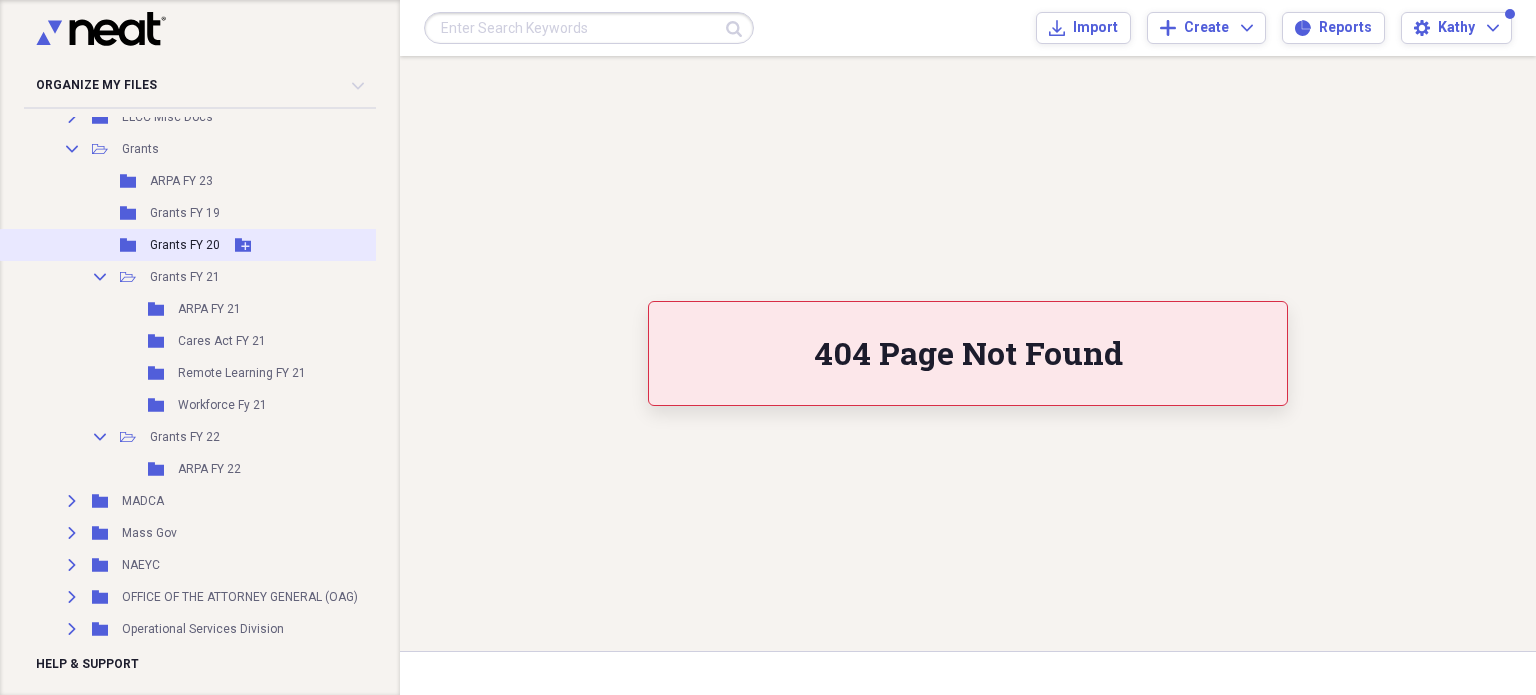 click on "Grants FY 20" at bounding box center (185, 245) 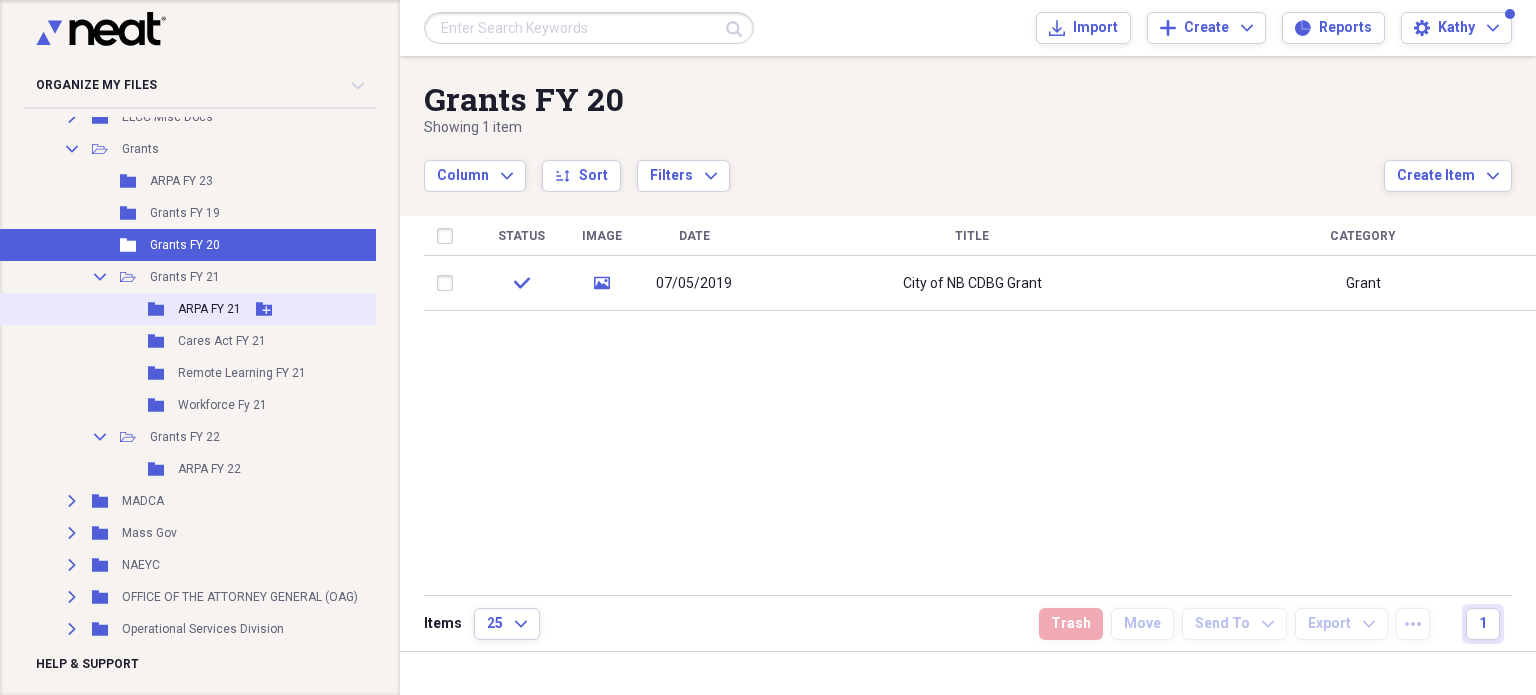 click on "Folder ARPA FY 21 Add Folder" at bounding box center (209, 309) 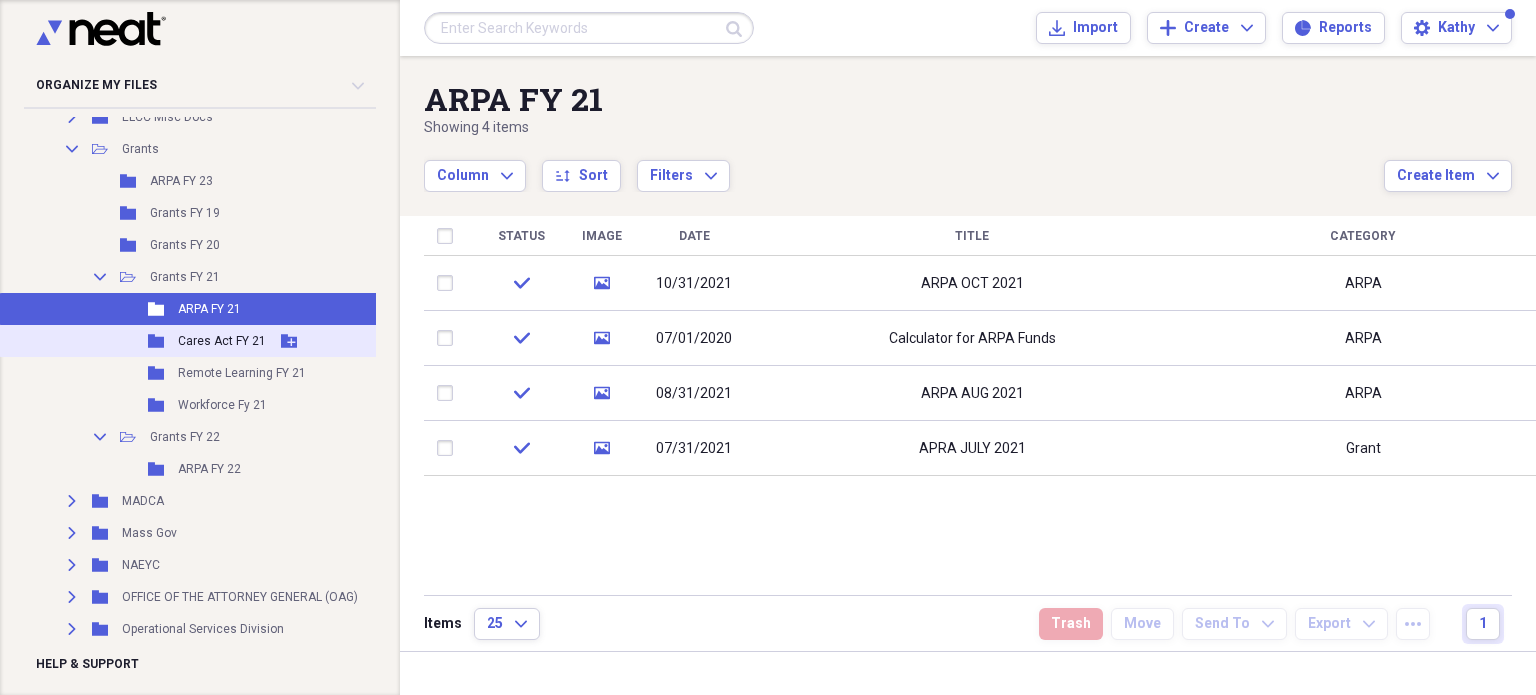 click on "Cares Act FY 21" at bounding box center [222, 341] 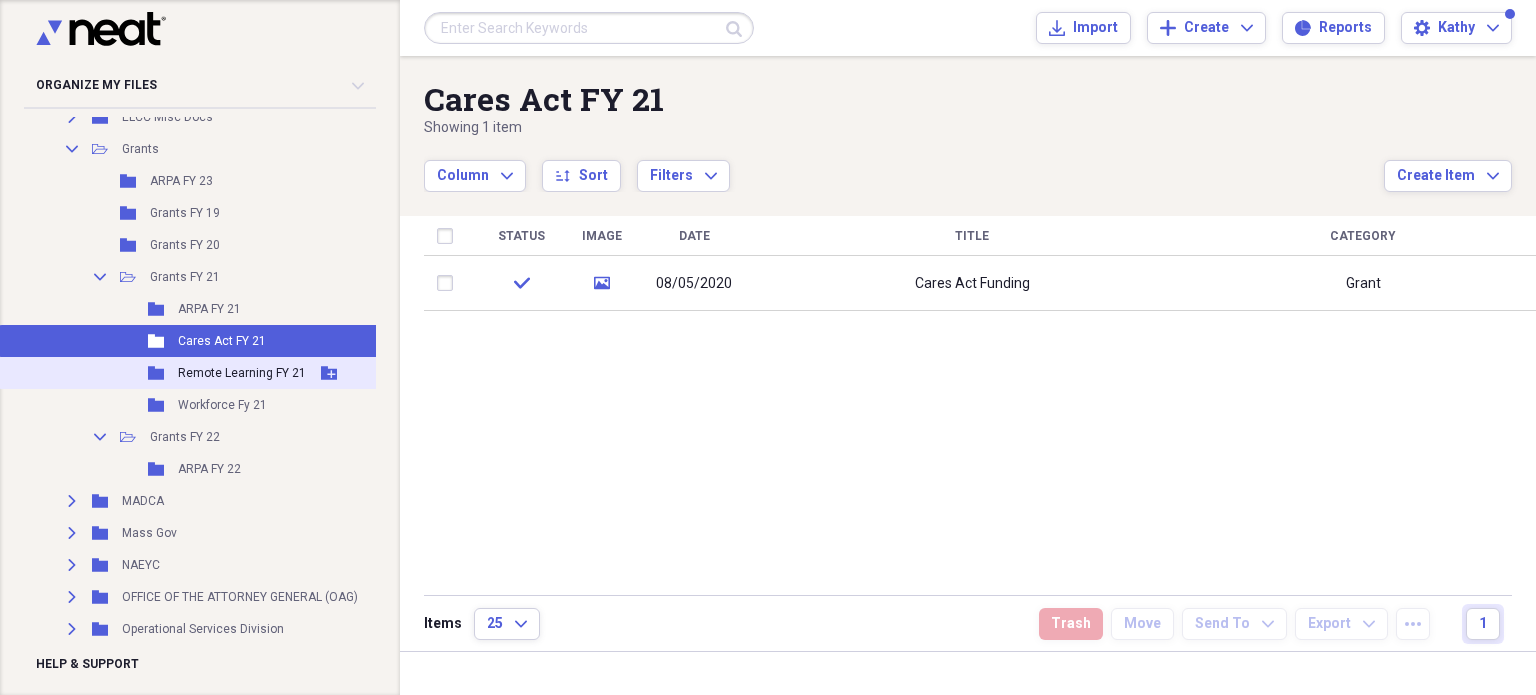 click on "Remote Learning FY 21" at bounding box center (242, 373) 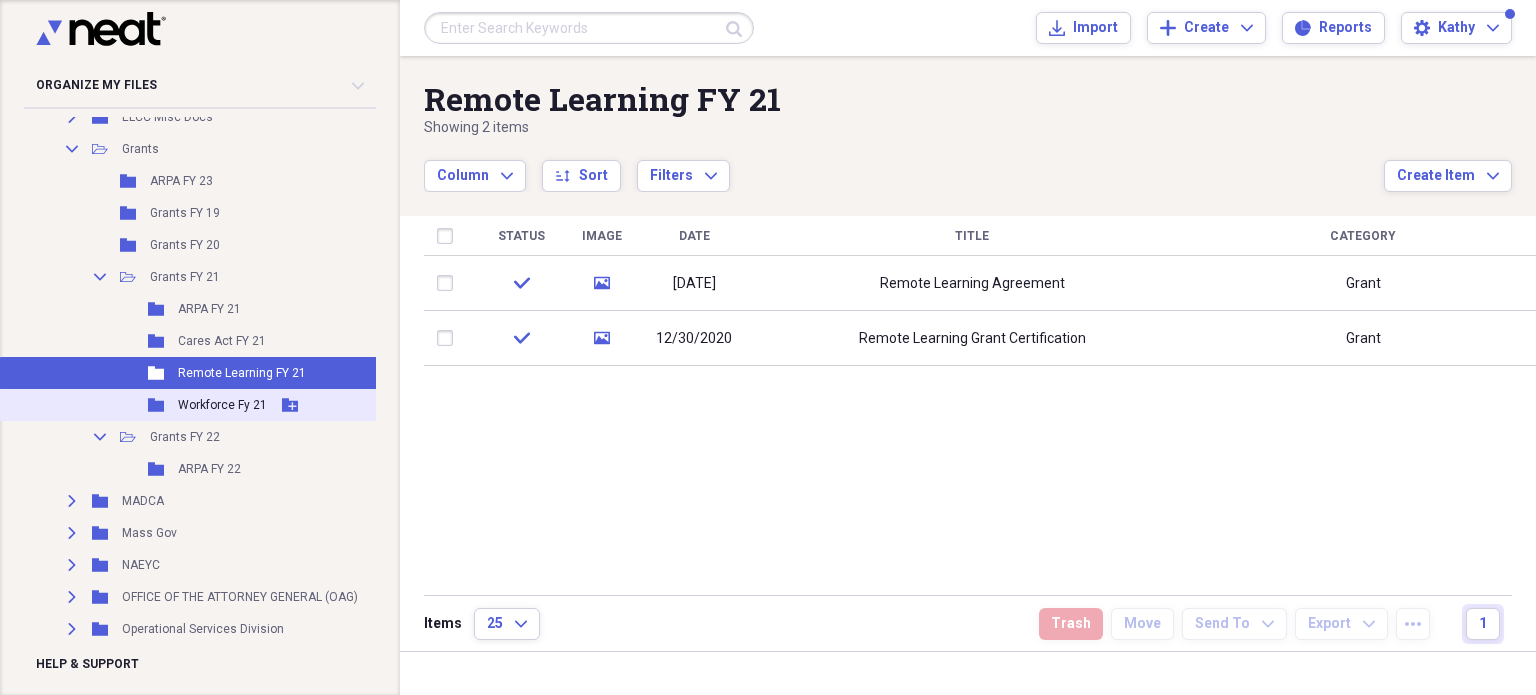 click on "Workforce Fy 21" at bounding box center (222, 405) 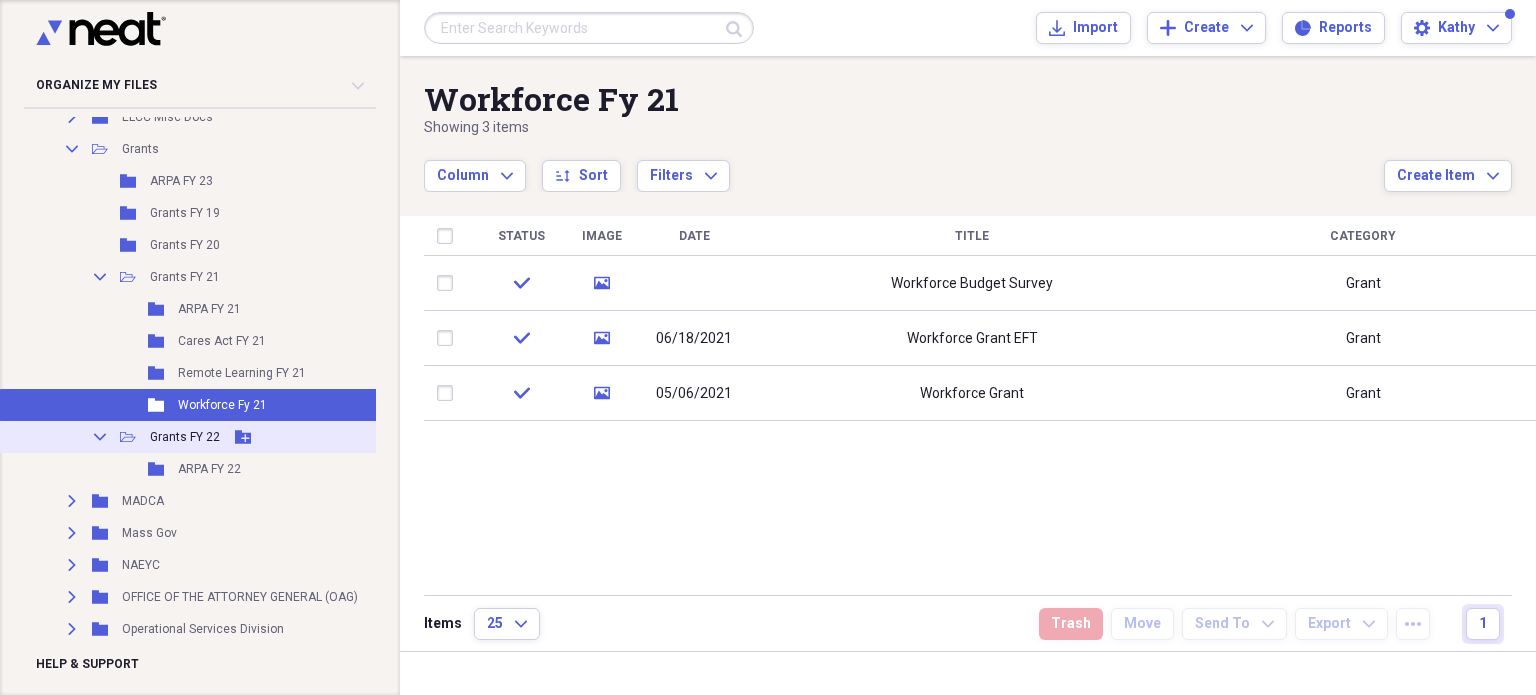 click on "Collapse" 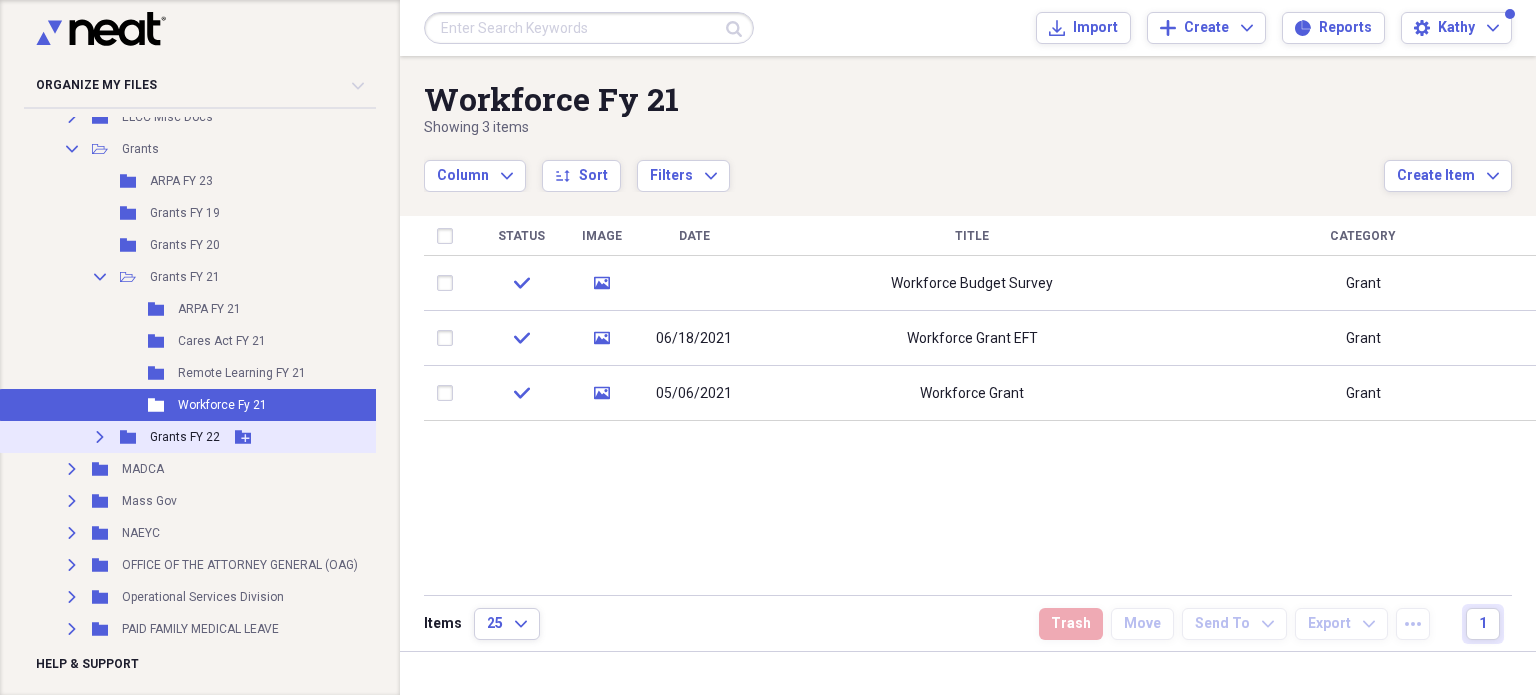 click on "Expand" 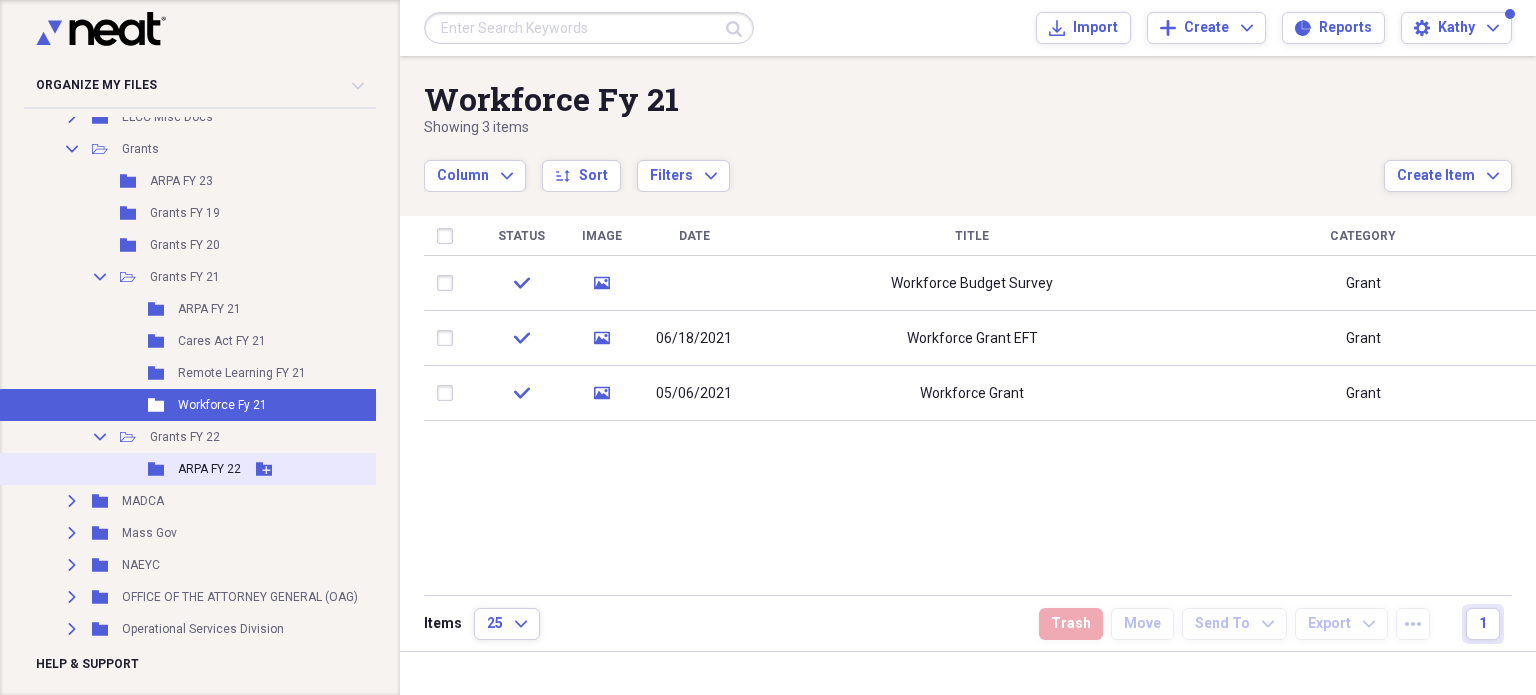 click on "ARPA FY 22" at bounding box center (209, 469) 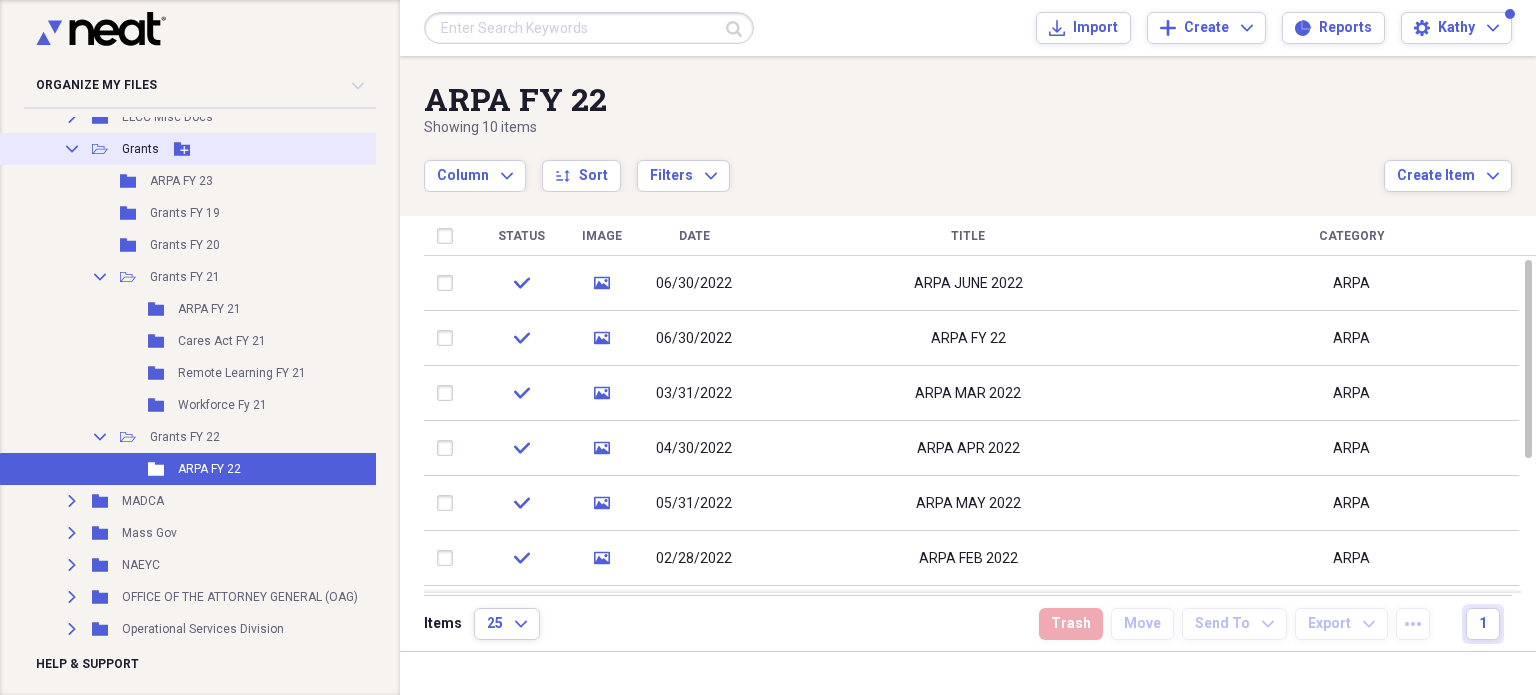 scroll, scrollTop: 200, scrollLeft: 0, axis: vertical 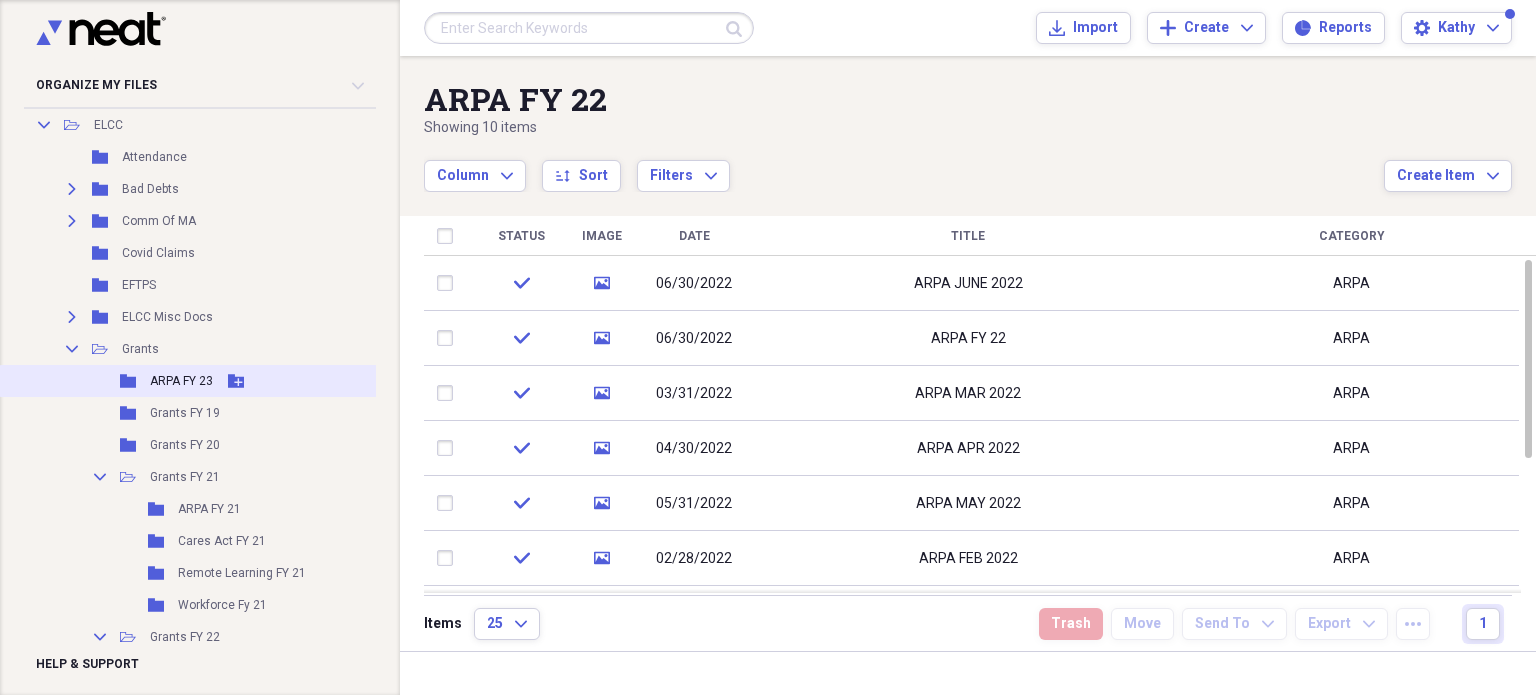 click on "ARPA FY 23" at bounding box center (181, 381) 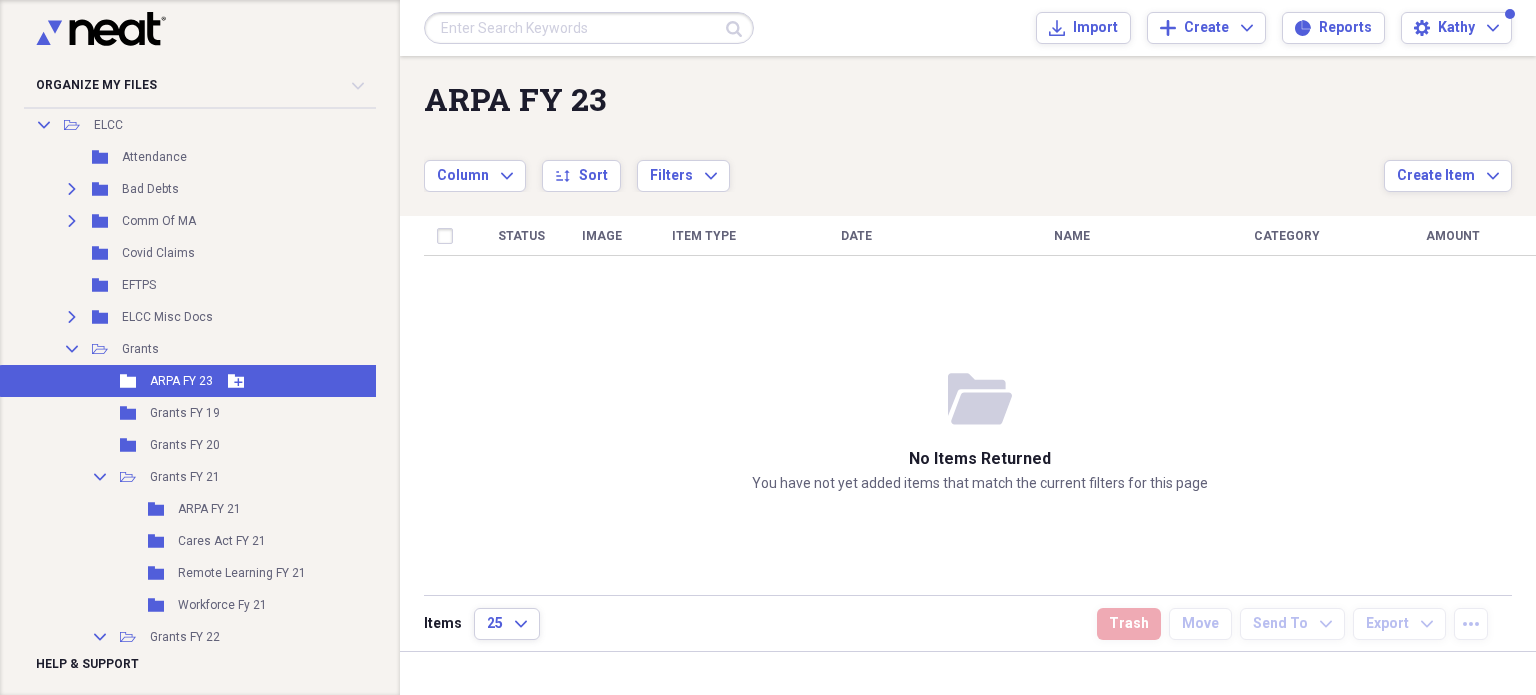 scroll, scrollTop: 400, scrollLeft: 0, axis: vertical 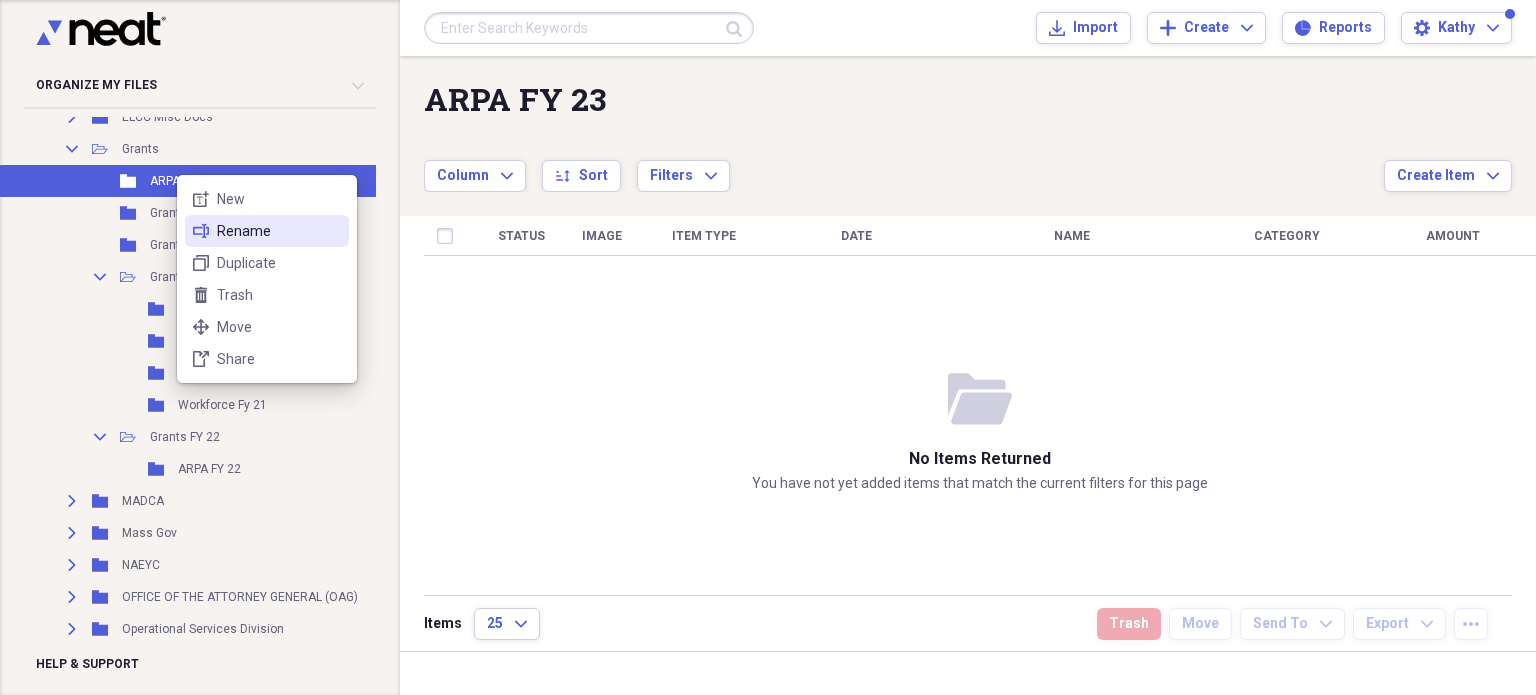 click on "Rename" at bounding box center (279, 231) 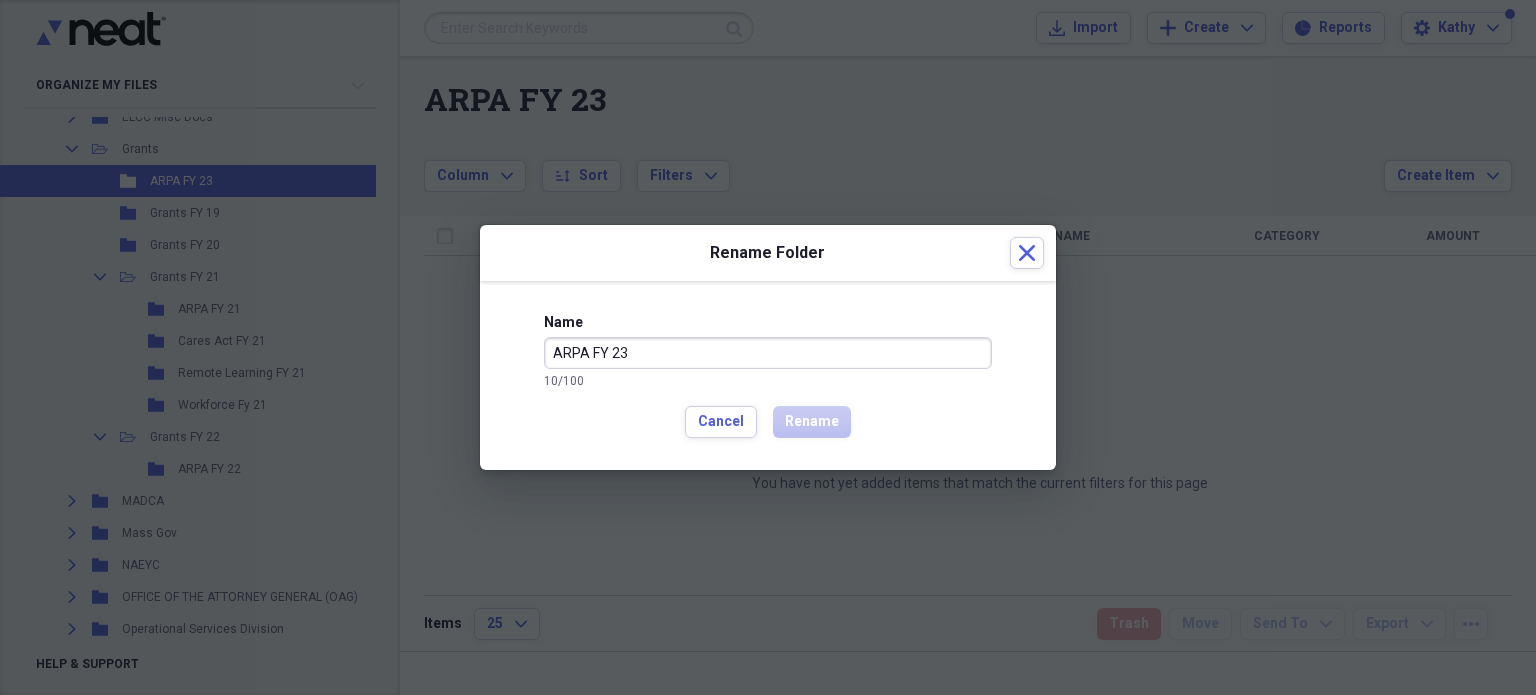 drag, startPoint x: 587, startPoint y: 351, endPoint x: 517, endPoint y: 351, distance: 70 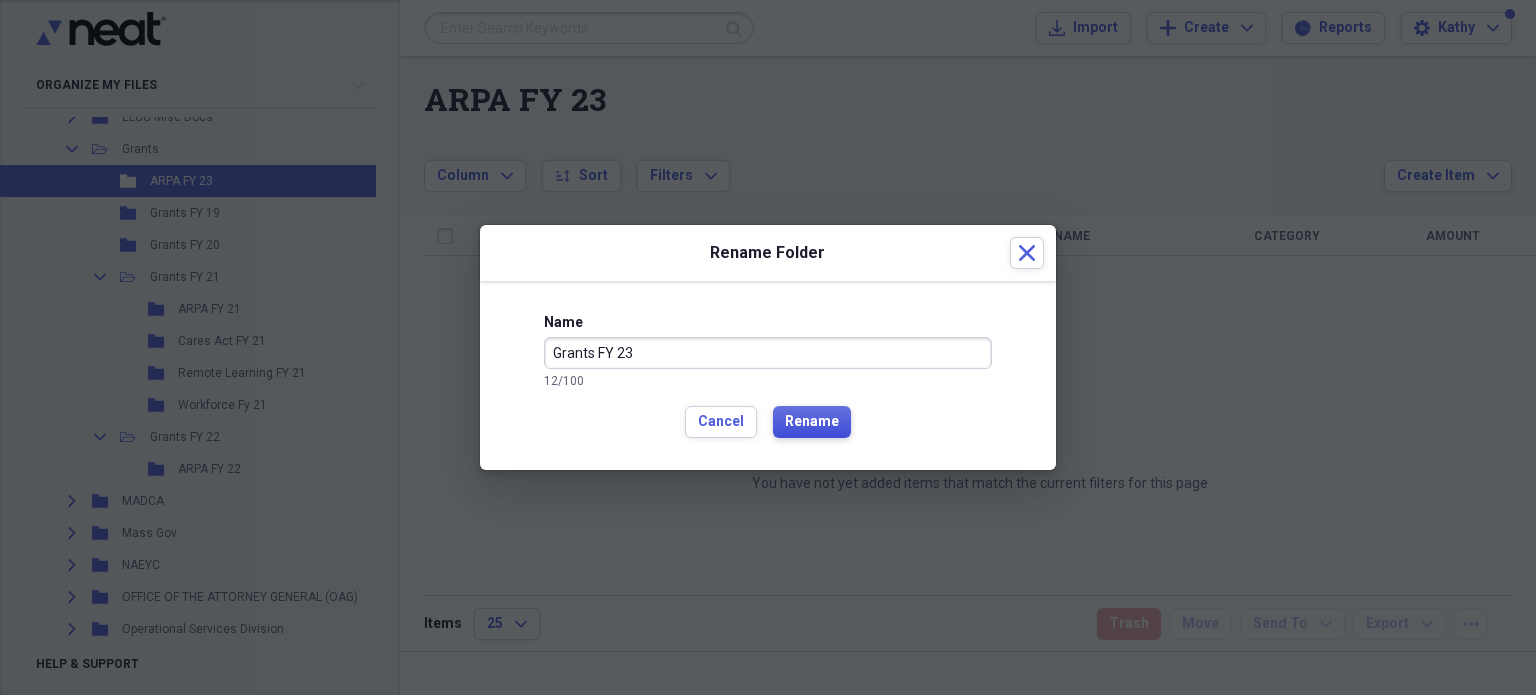 type on "Grants FY 23" 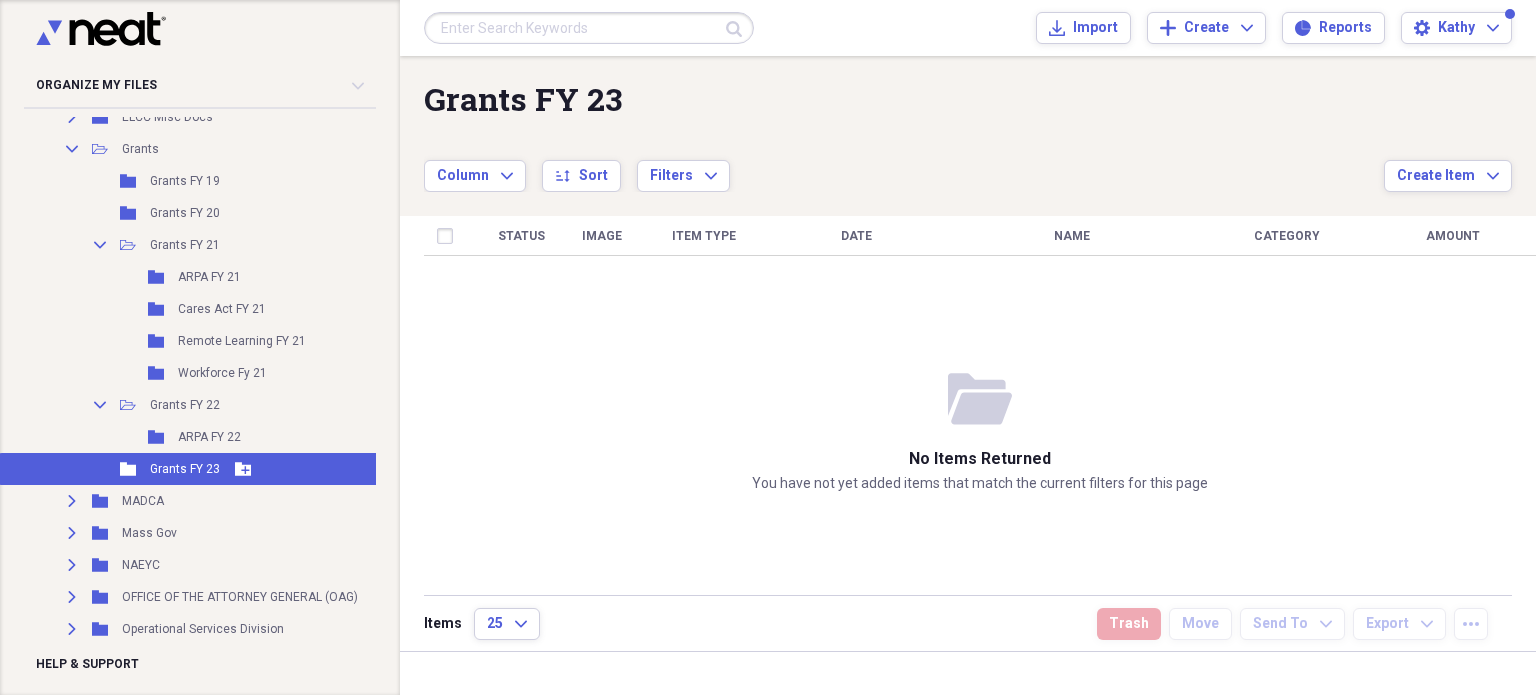 click 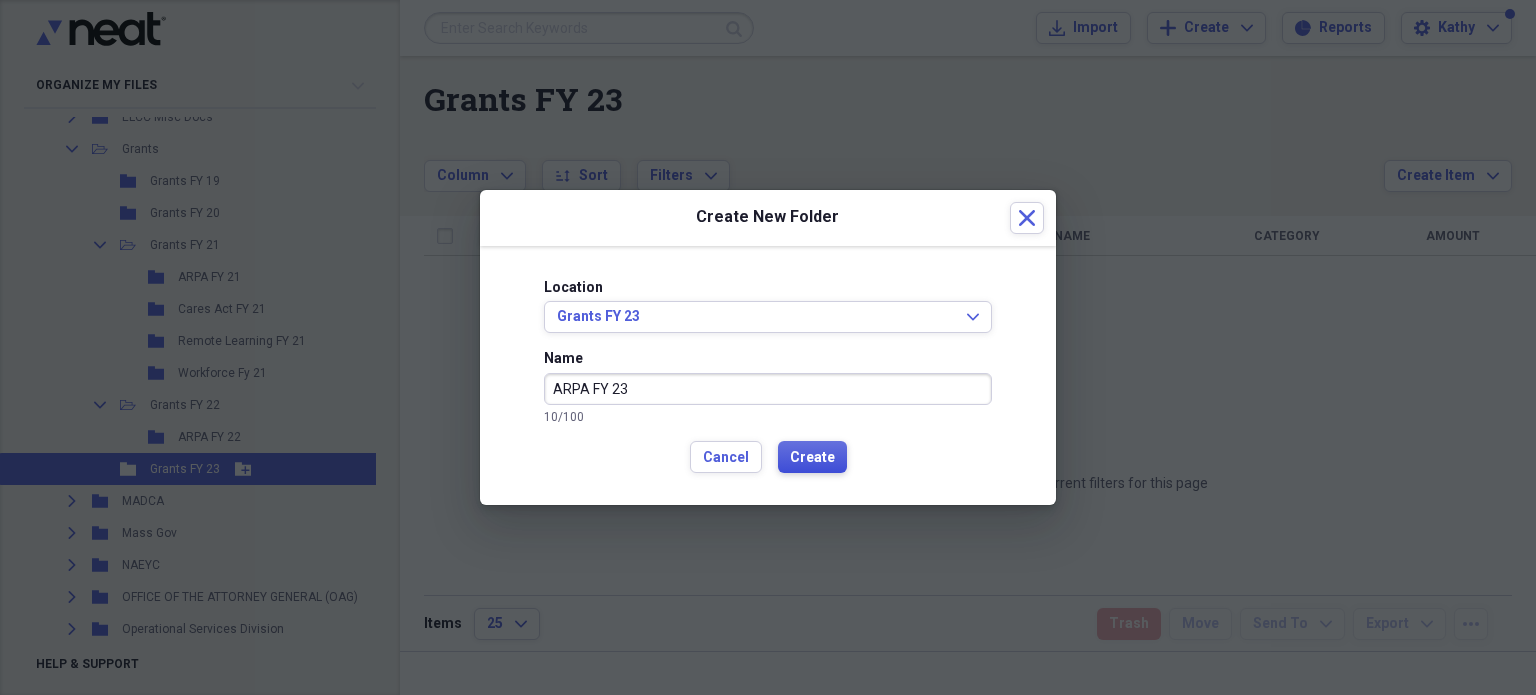 type on "ARPA FY 23" 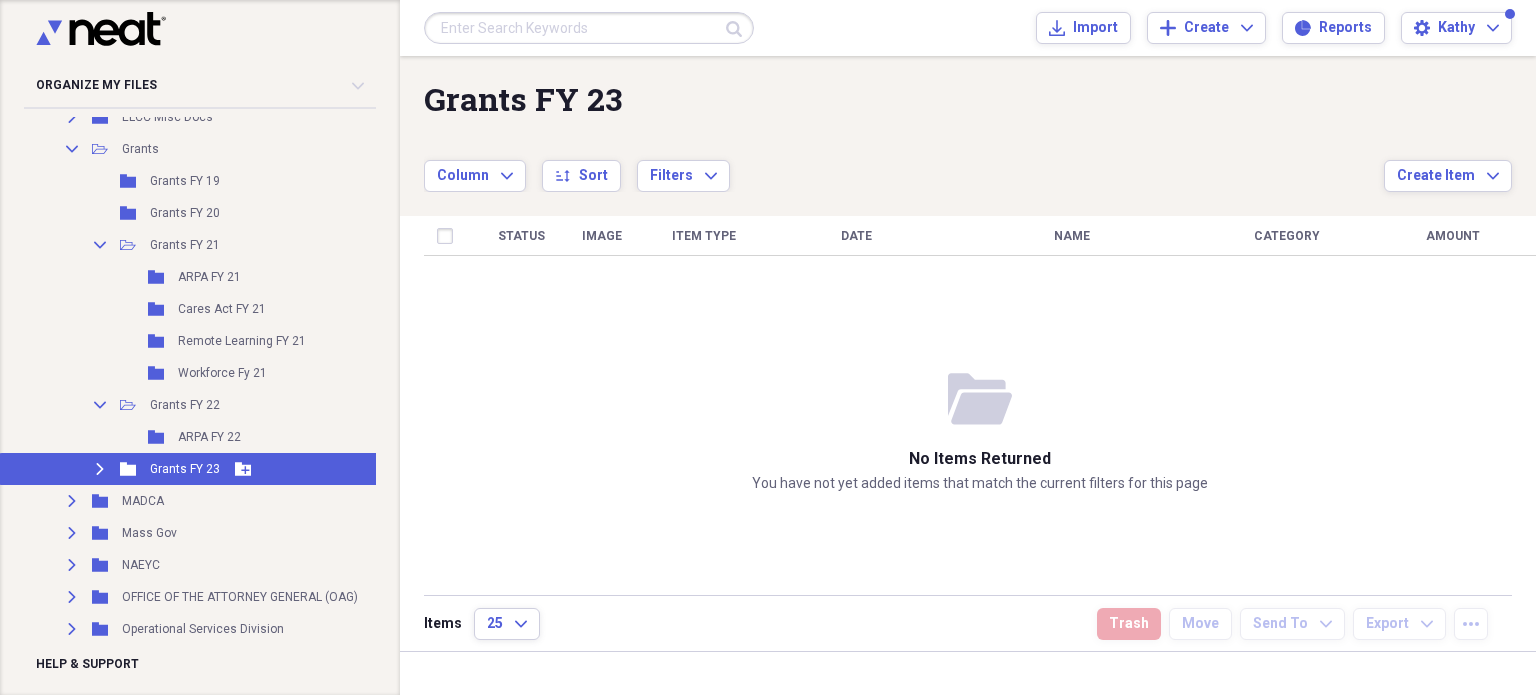 click 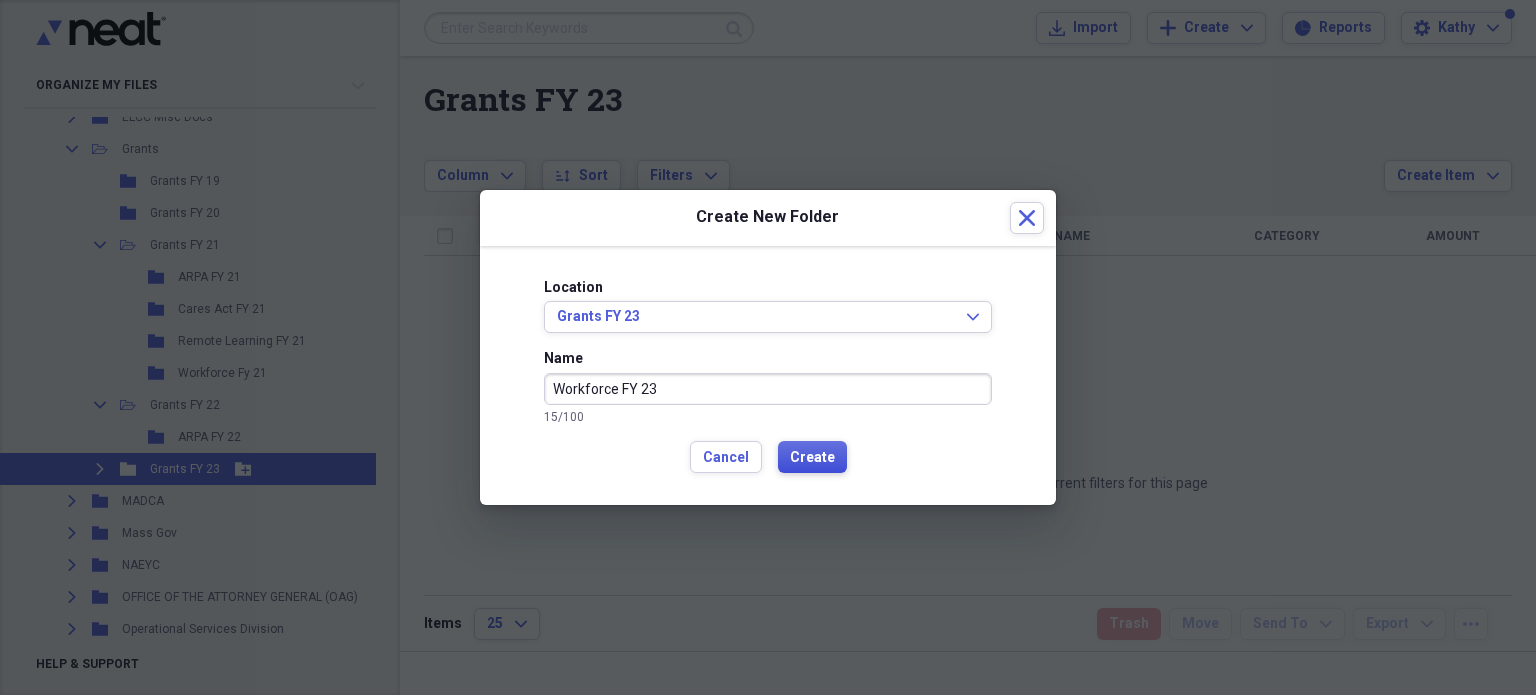 type on "Workforce FY 23" 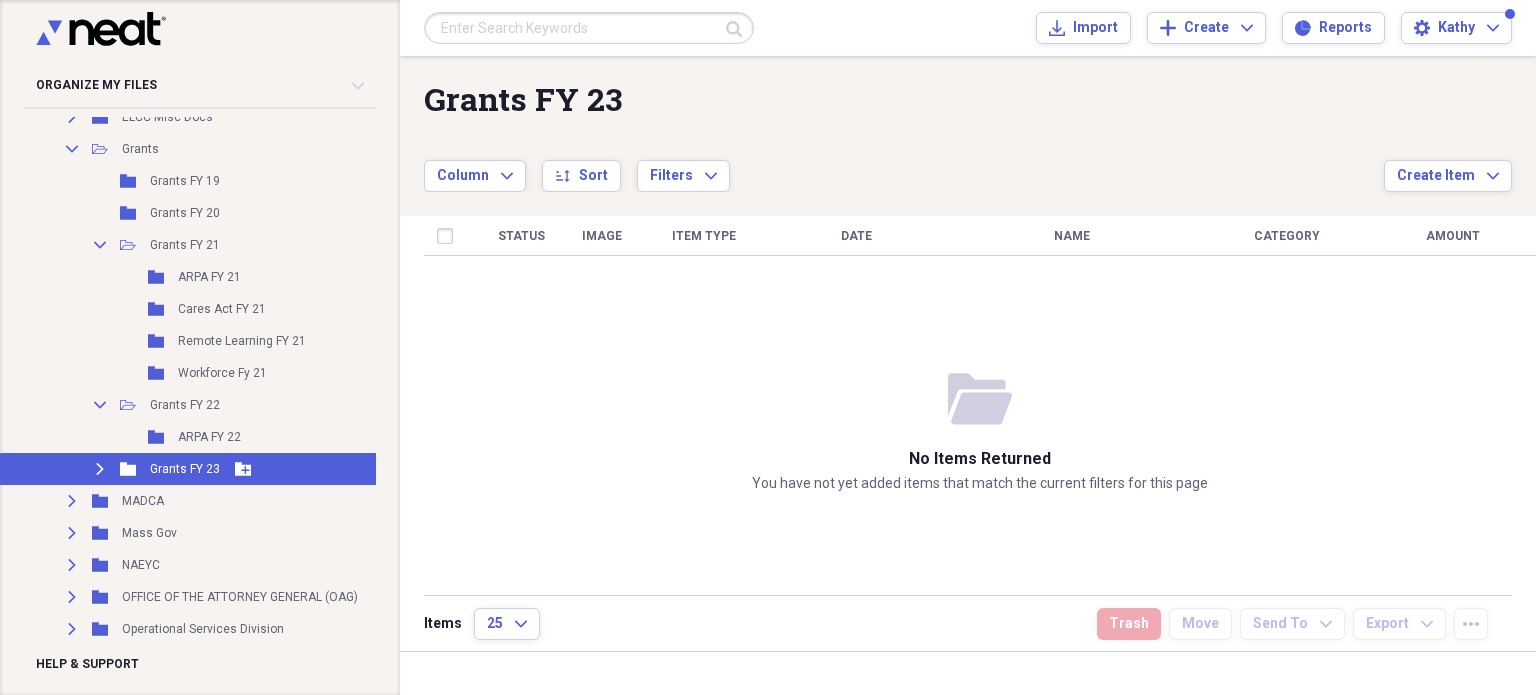 click 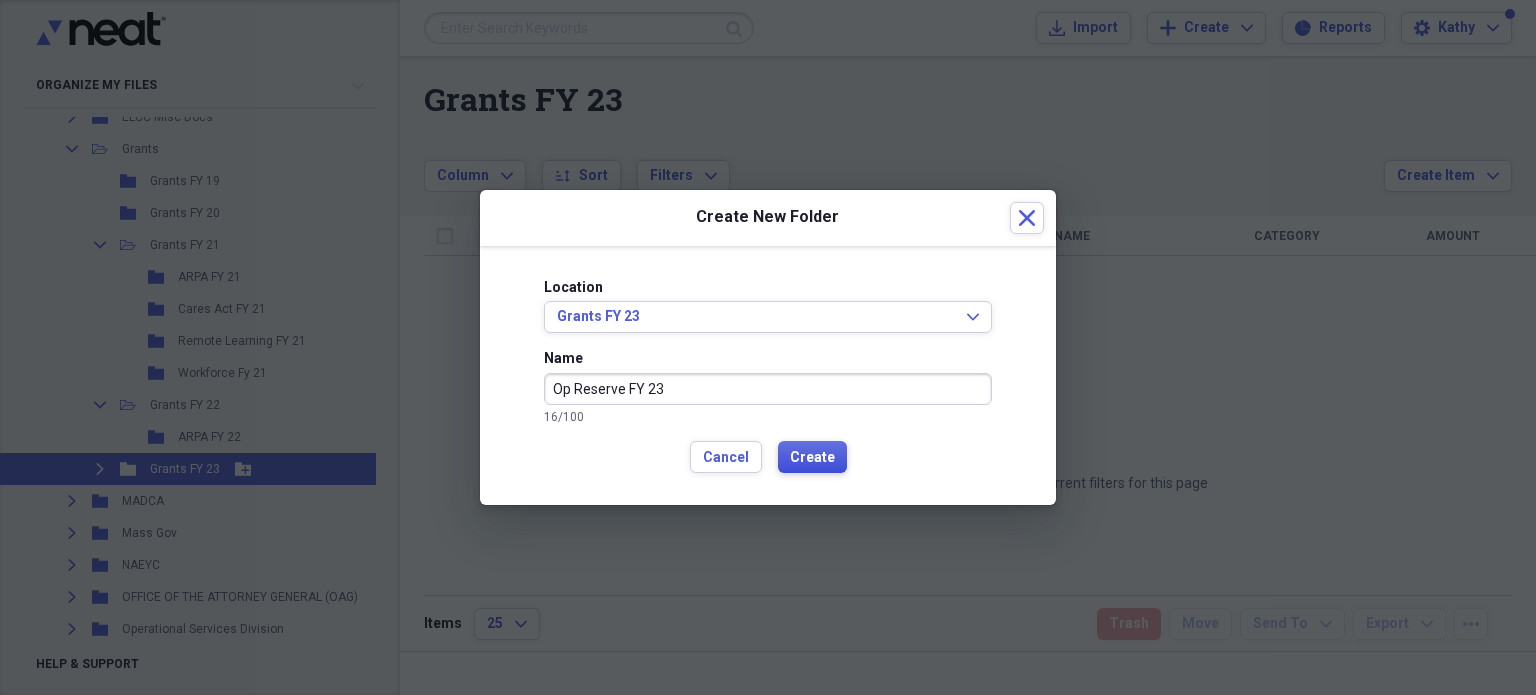 type on "Op Reserve FY 23" 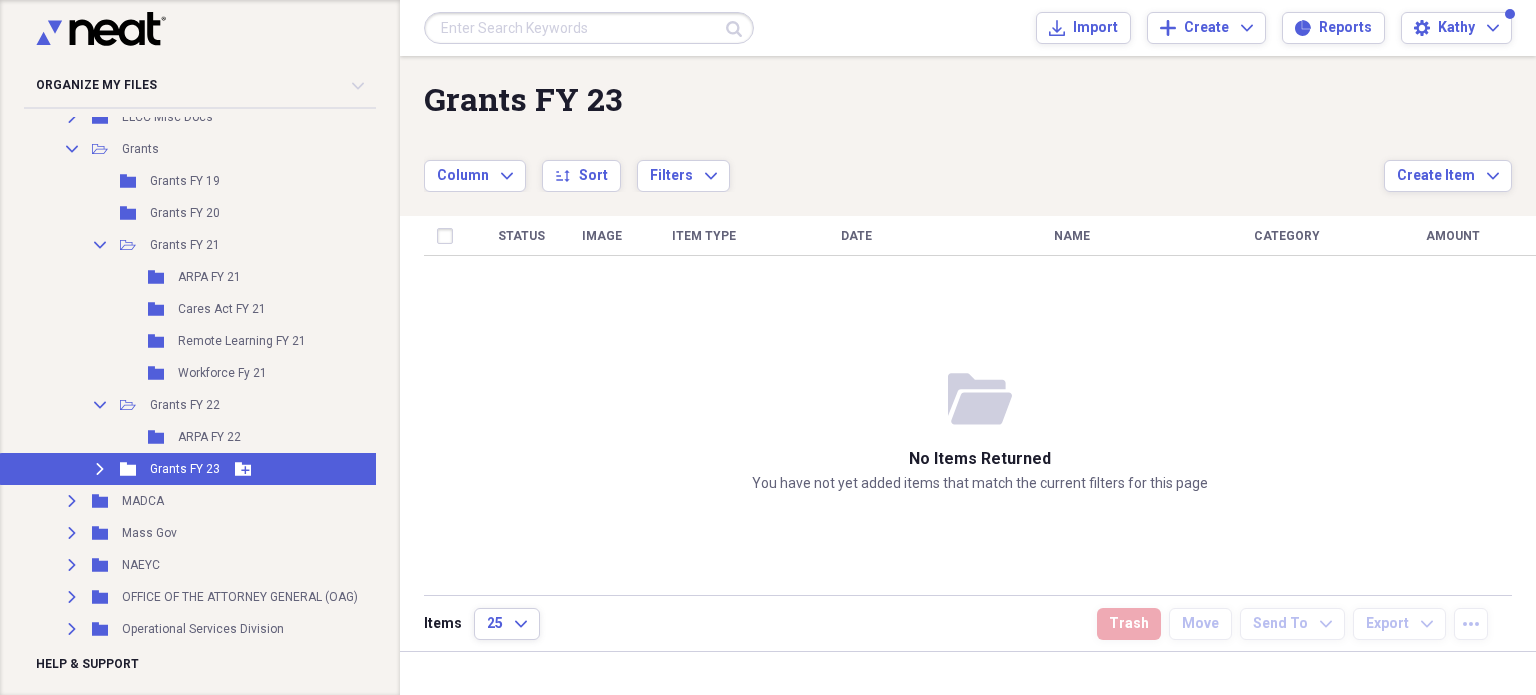 click 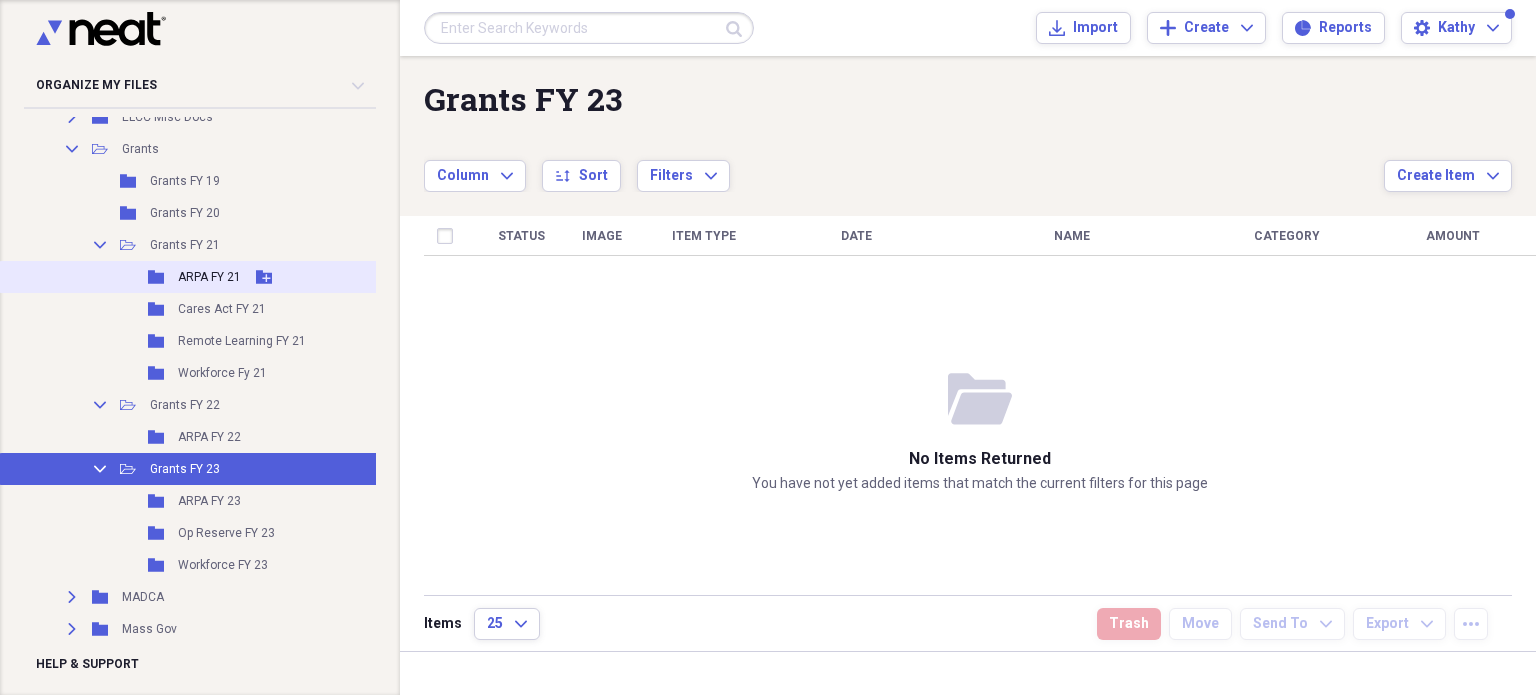 click on "Folder ARPA FY 21 Add Folder" at bounding box center [209, 277] 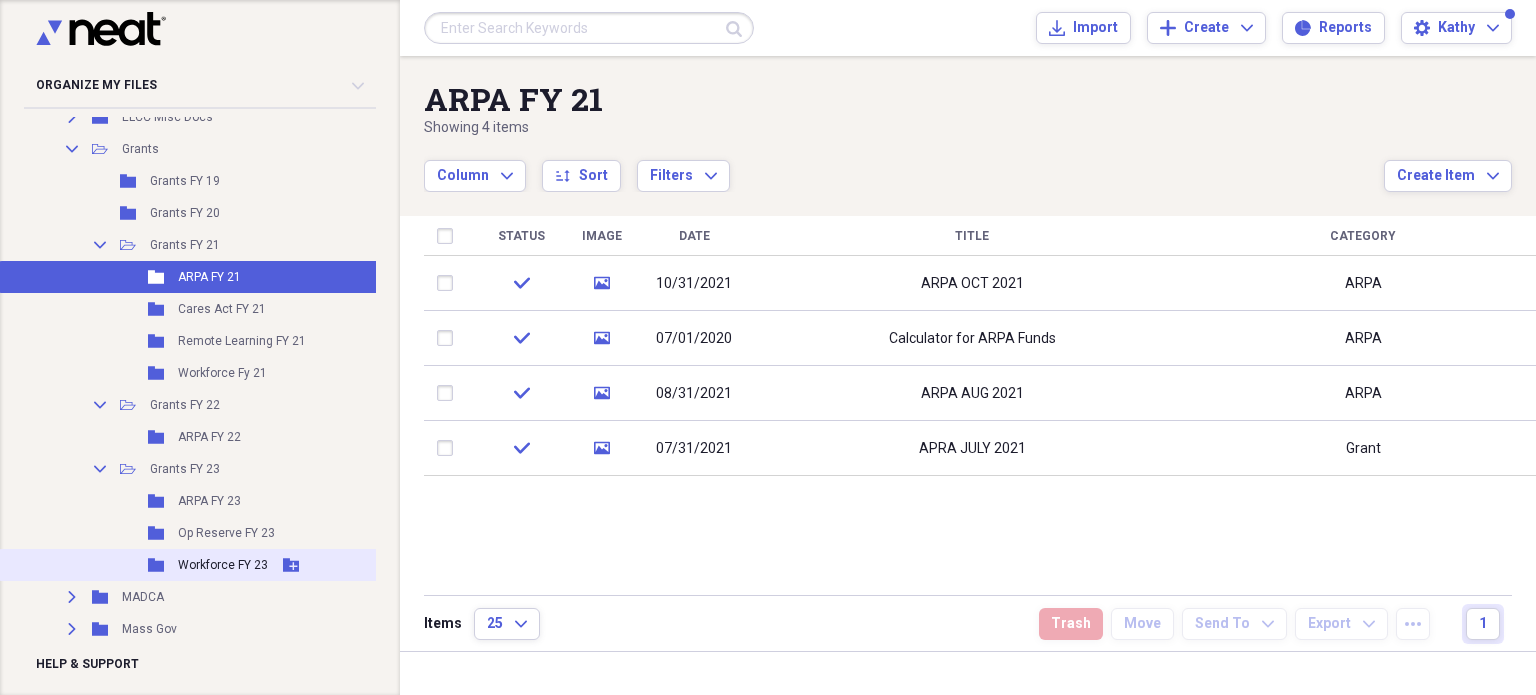 click on "Workforce FY 23" at bounding box center [223, 565] 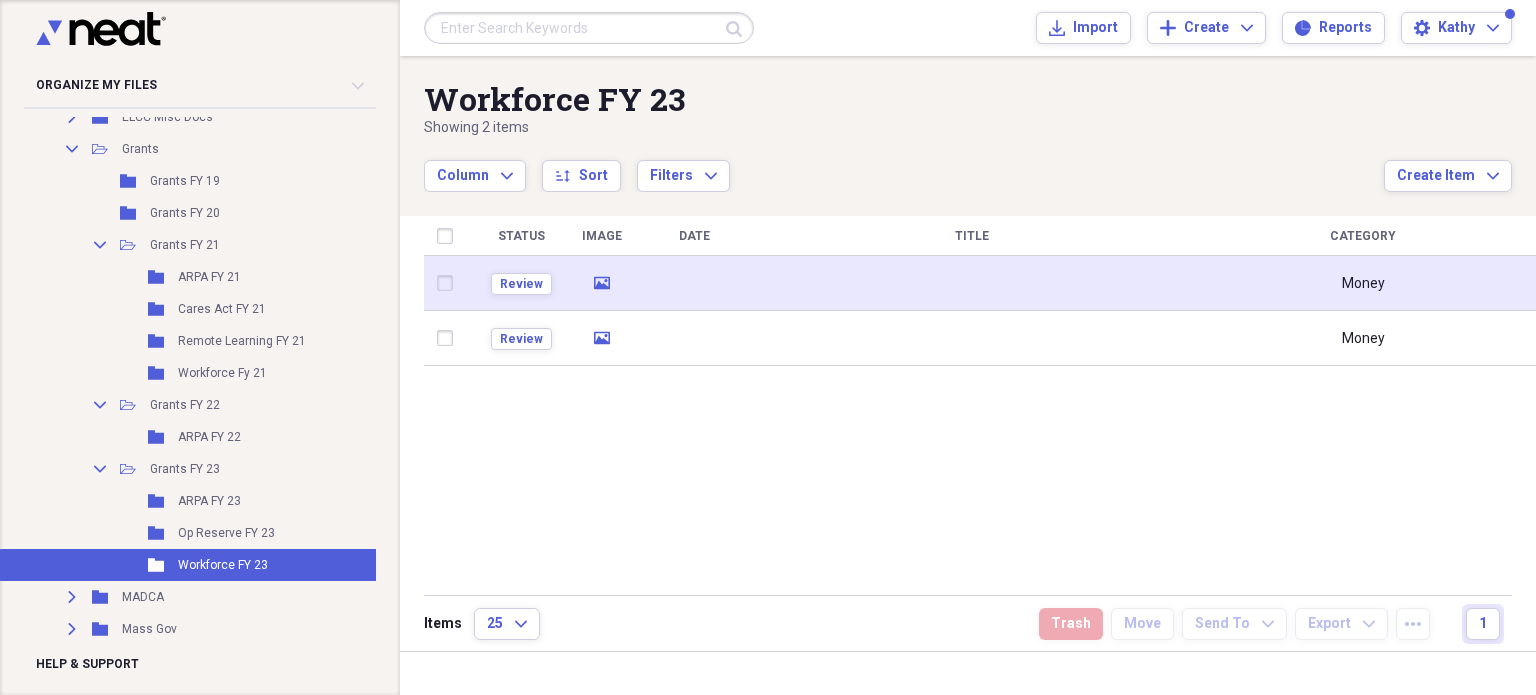 click at bounding box center (694, 283) 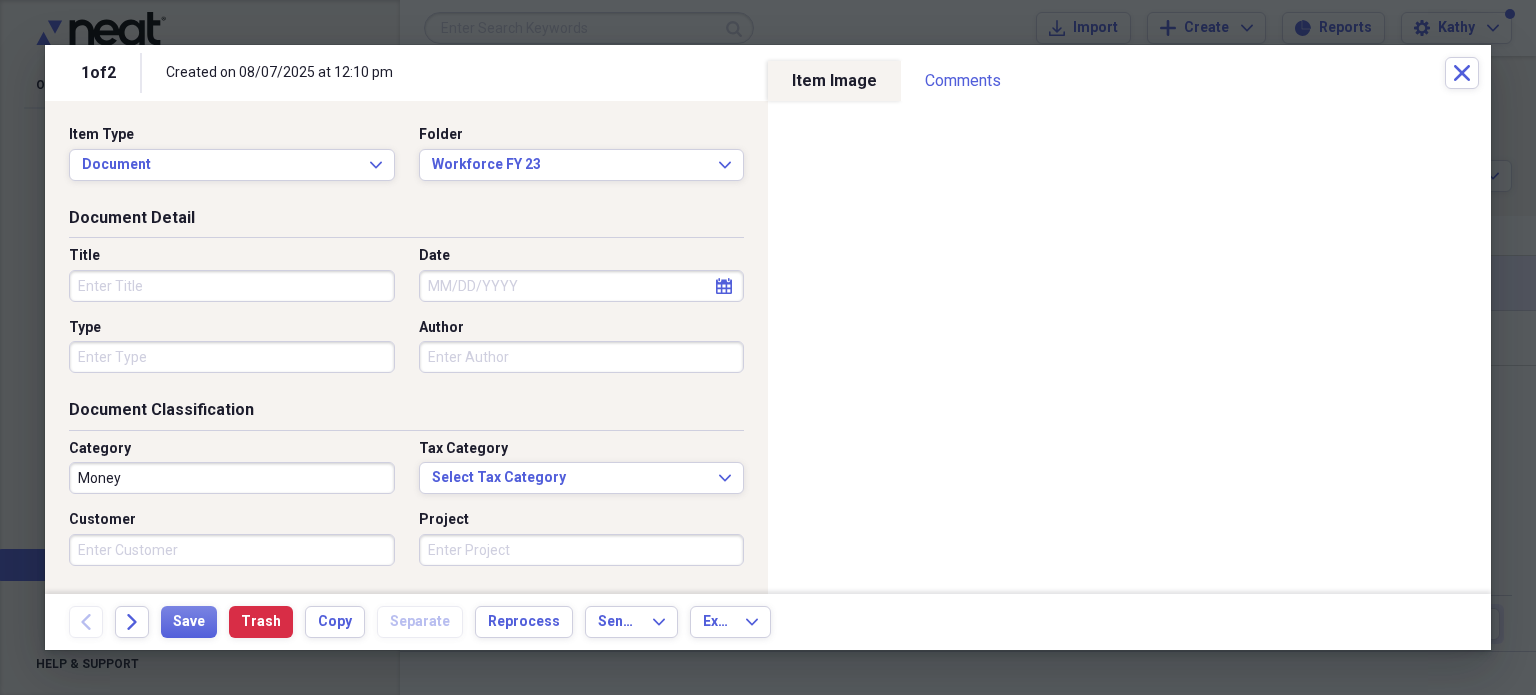 click on "Organize My Files 99+ Collapse Unfiled Needs Review 99+ Unfiled All Files Unfiled Unfiled Unfiled Saved Reports Collapse My Cabinet My Cabinet Add Folder Expand Folder Customers Add Folder Collapse Open Folder ELCC Add Folder Folder Grants Add Folder Folder Grants FY 19 Add Folder Folder Grants FY 20 Add Folder Collapse Open Folder Grants FY 21 Add Folder Folder ARPA FY 21 Add Folder Folder Cares Act FY 21 Add Folder Folder Remote Learning FY 21 Add Folder Folder Workforce Fy 21 Add Folder Collapse Open Folder Grants FY 22 Add Folder Folder ARPA FY 22 Add Folder Collapse Open Folder Grants FY 23 Add Folder Folder ARPA FY 23 Add Folder Folder Op Reserve FY 23 Add Folder Folder Workforce FY 23 Add Folder Expand Folder MADCA Add Folder Expand Folder Mass Gov Add Folder Expand Folder NAEYC Add Folder Expand" at bounding box center (768, 347) 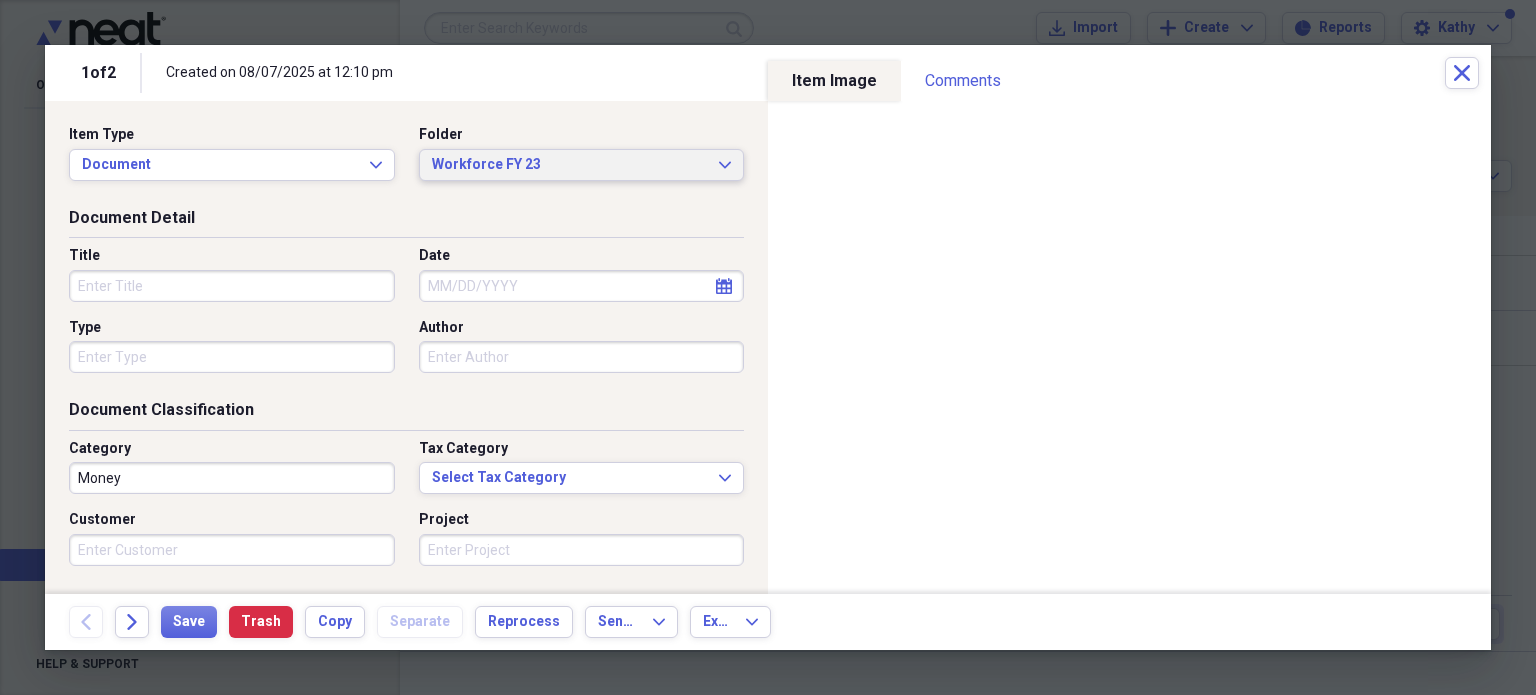 click on "Workforce FY 23" at bounding box center [570, 165] 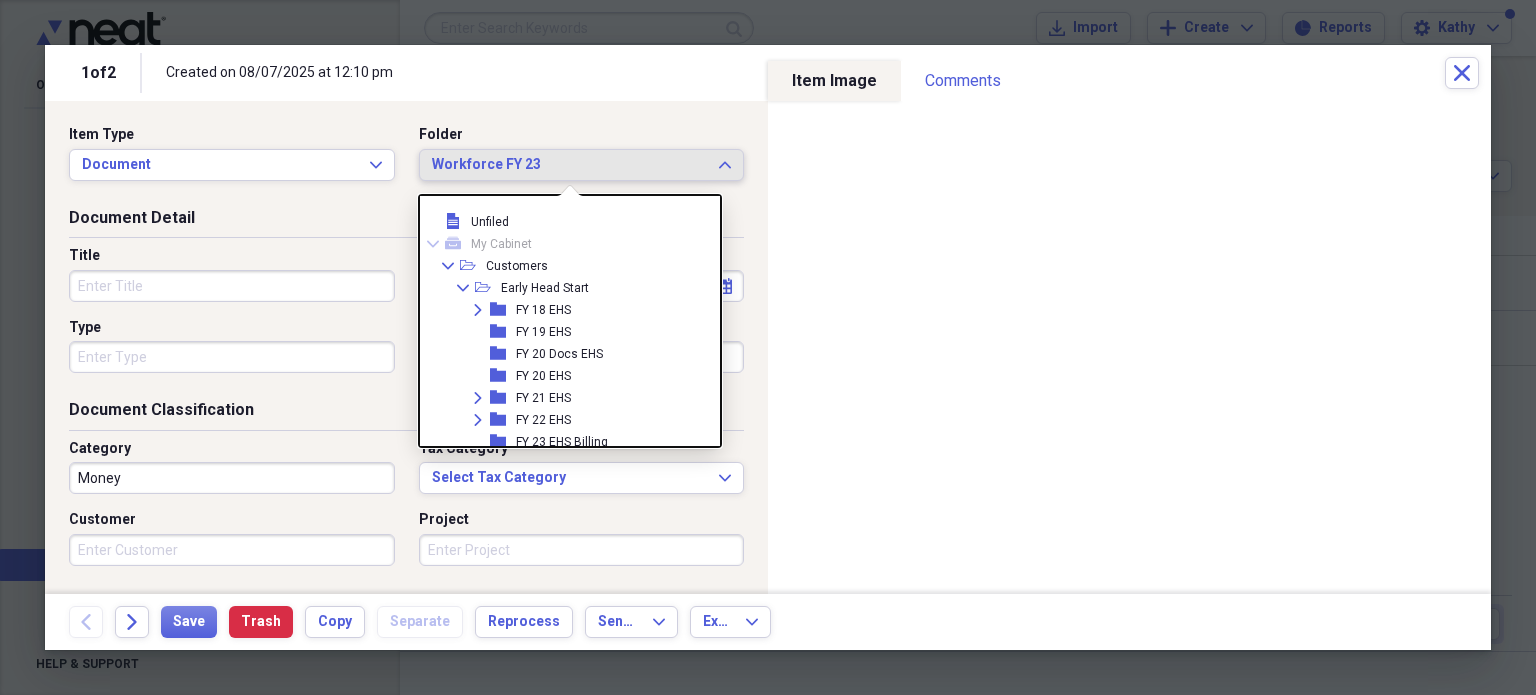 click on "folder ARPA FY 23" at bounding box center (562, 882) 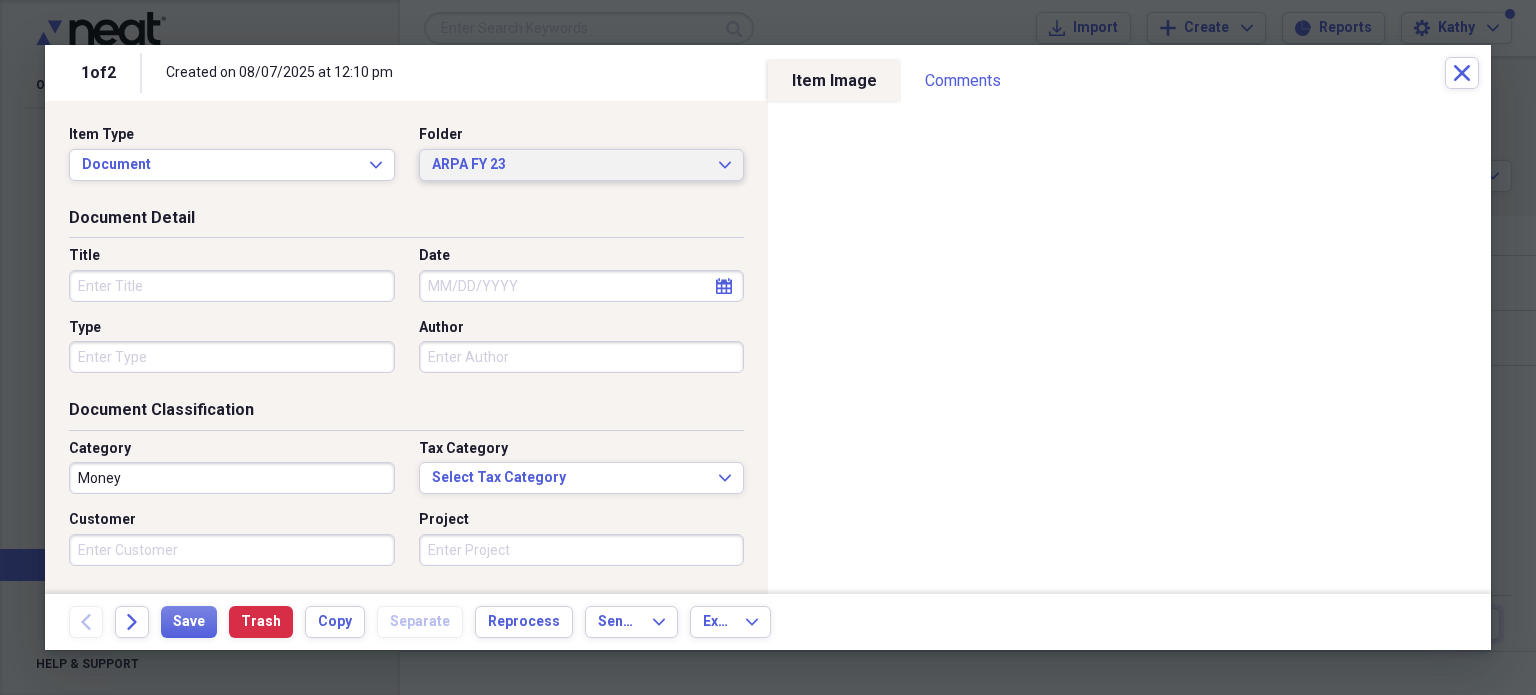 scroll, scrollTop: 0, scrollLeft: 0, axis: both 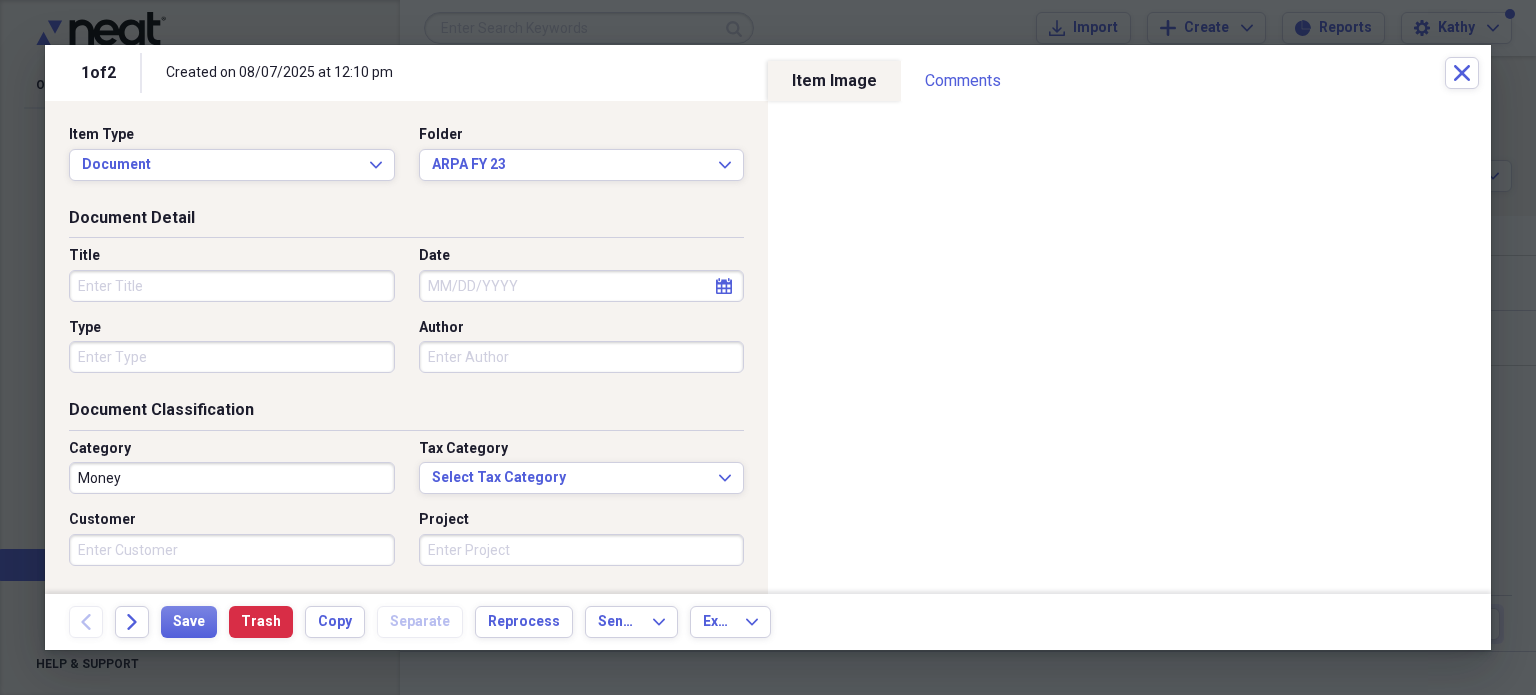 click on "Title" at bounding box center (232, 286) 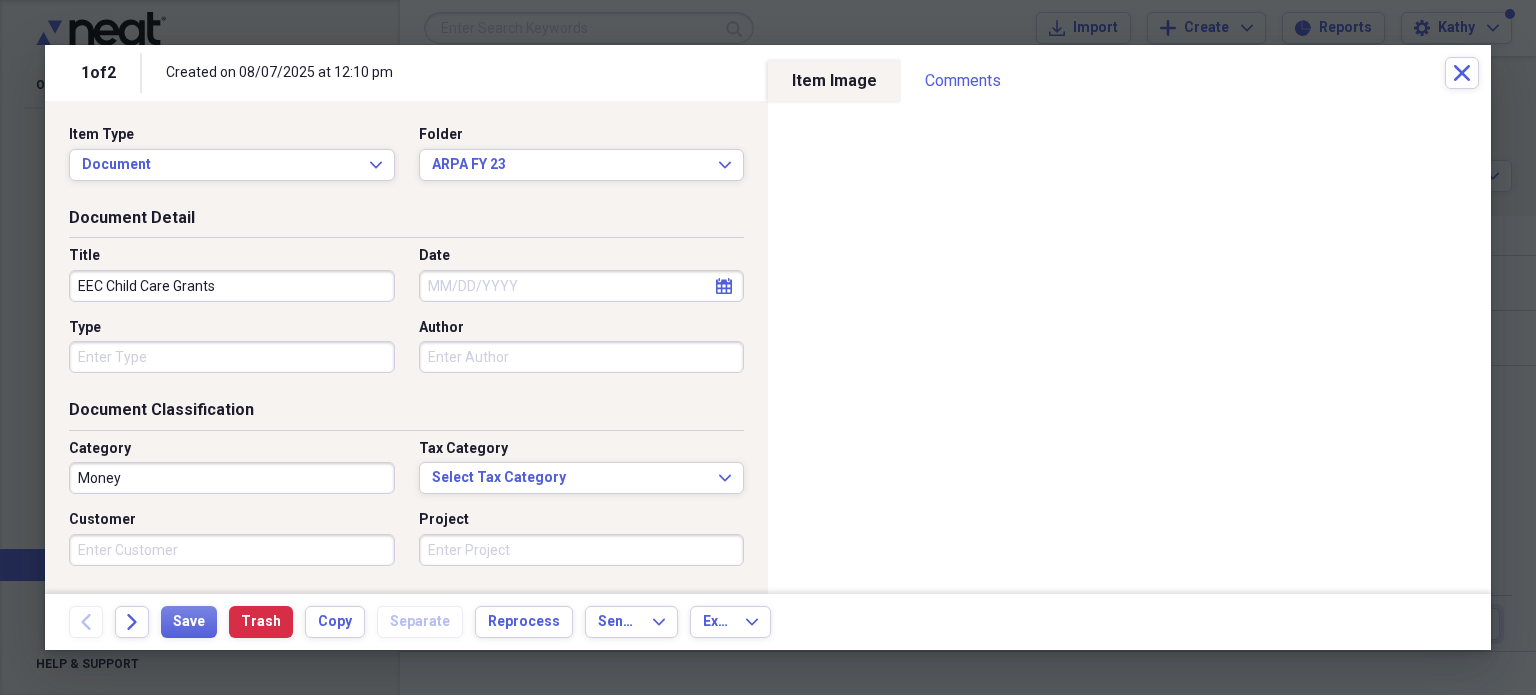 type on "EEC Child Care Grants" 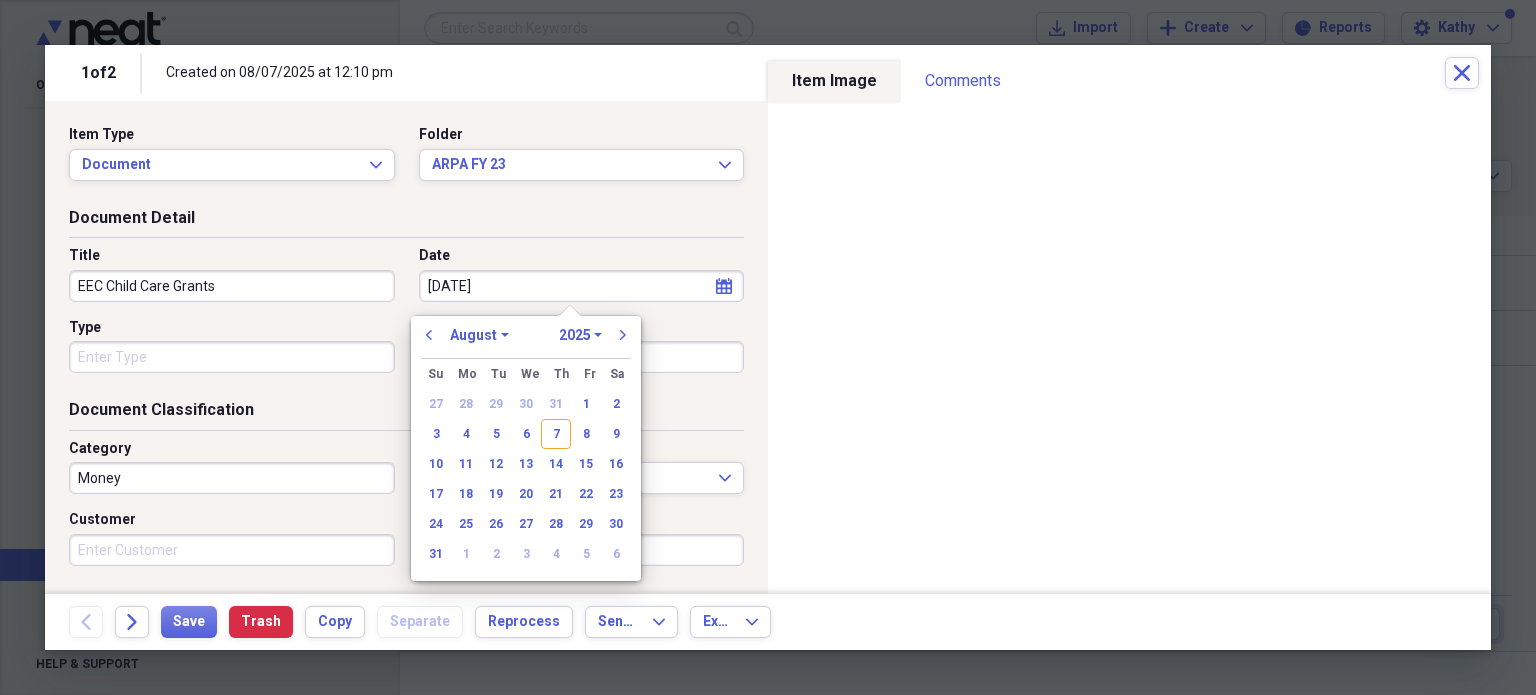 type on "01/04/20" 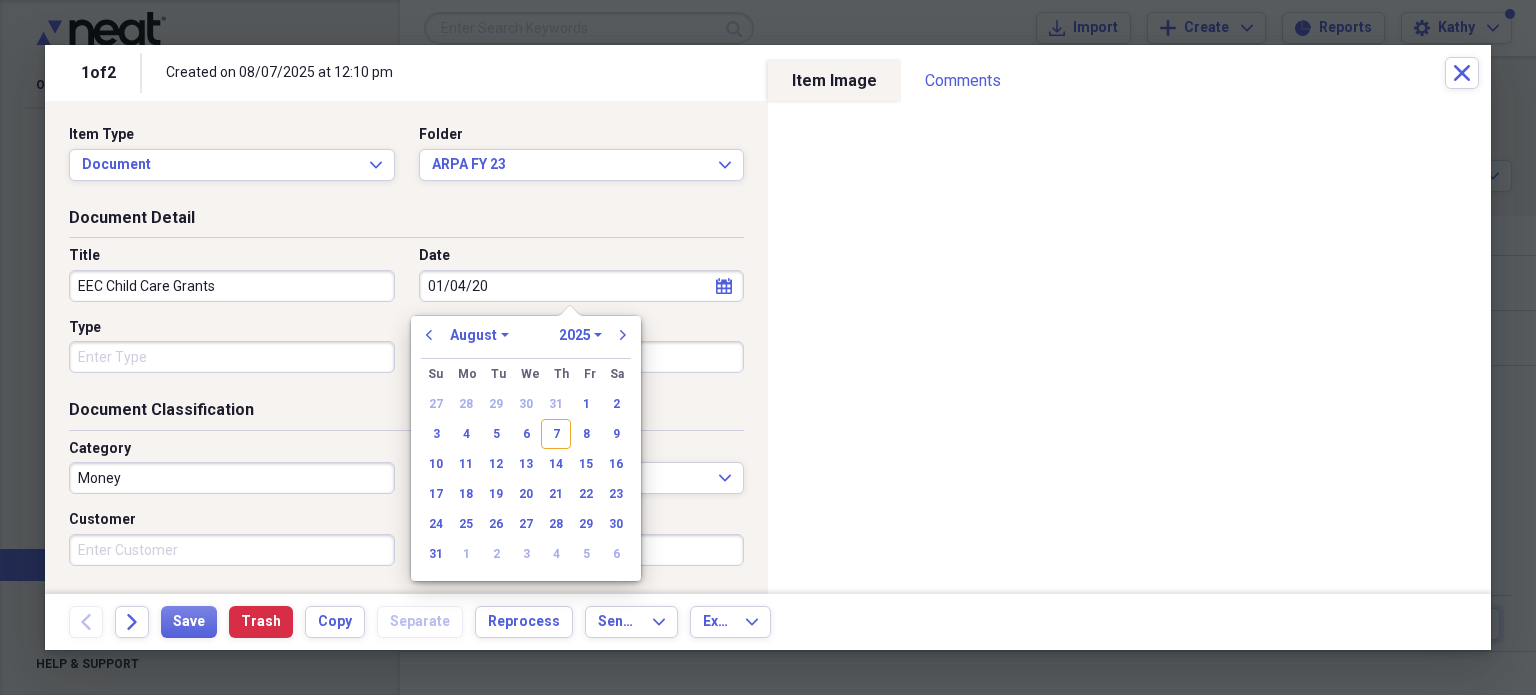 select on "0" 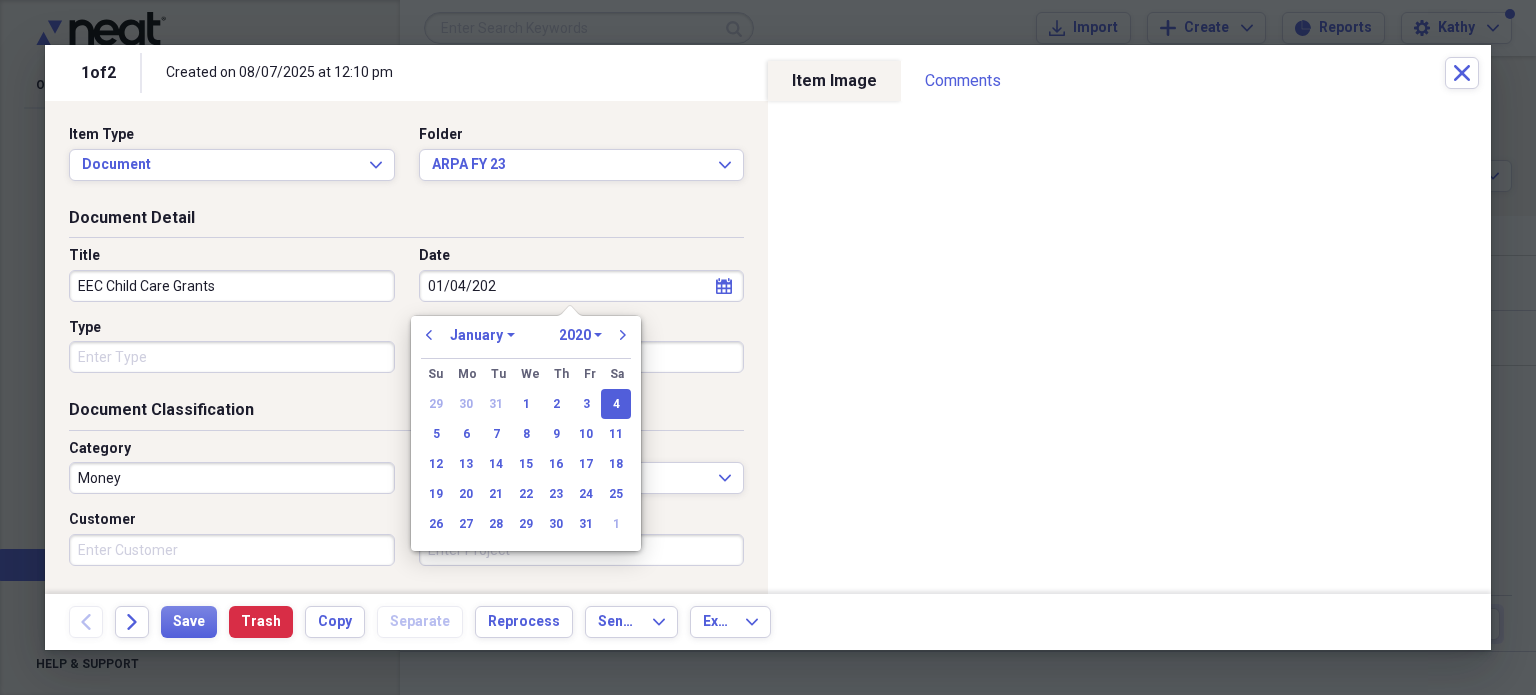 type on "01/04/2022" 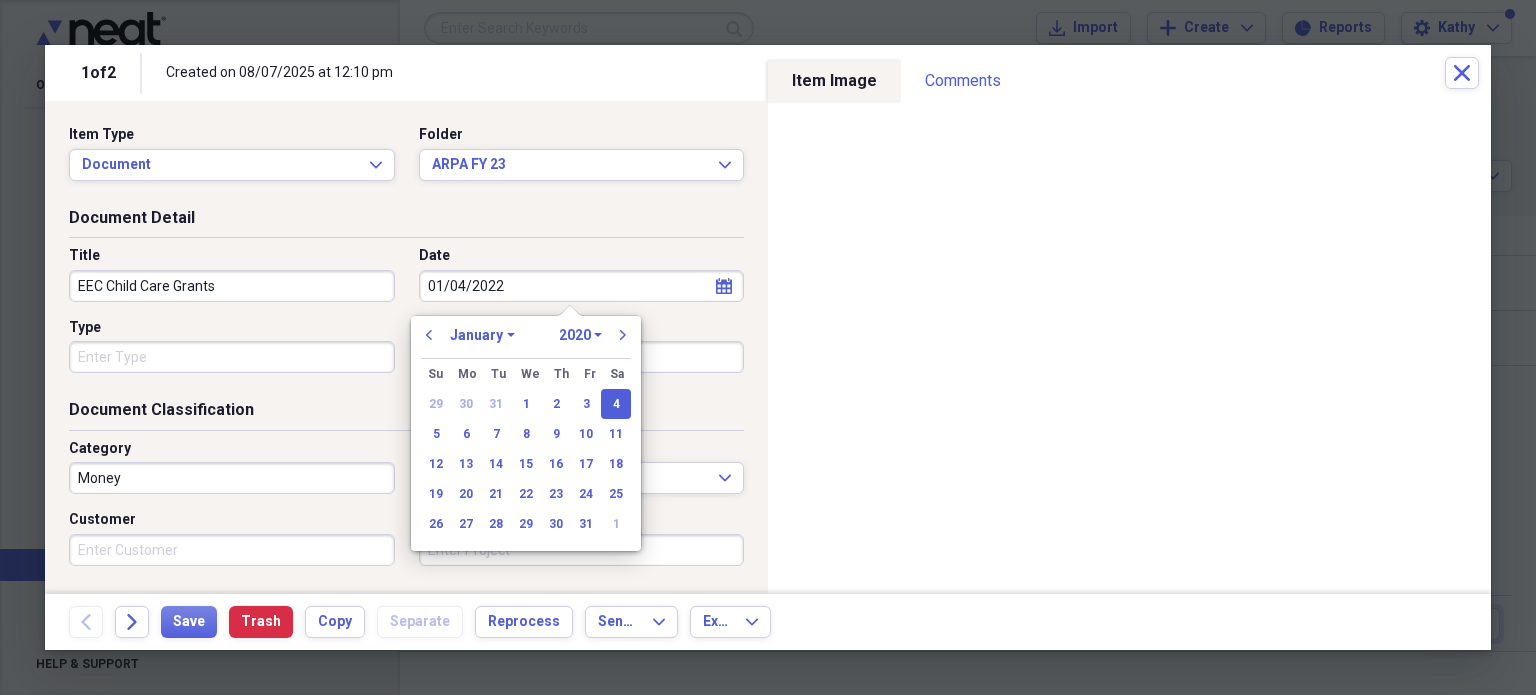 select on "2022" 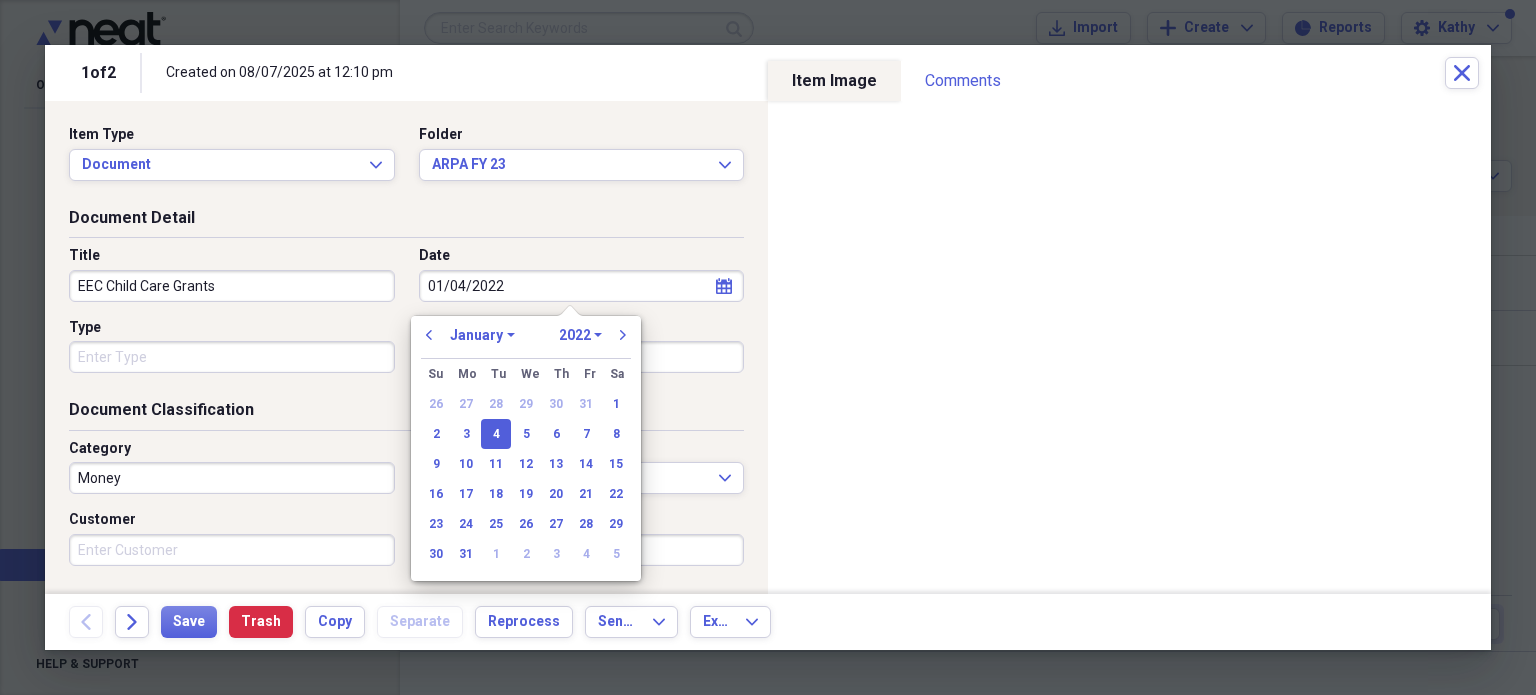 click on "01/04/2022" at bounding box center (582, 286) 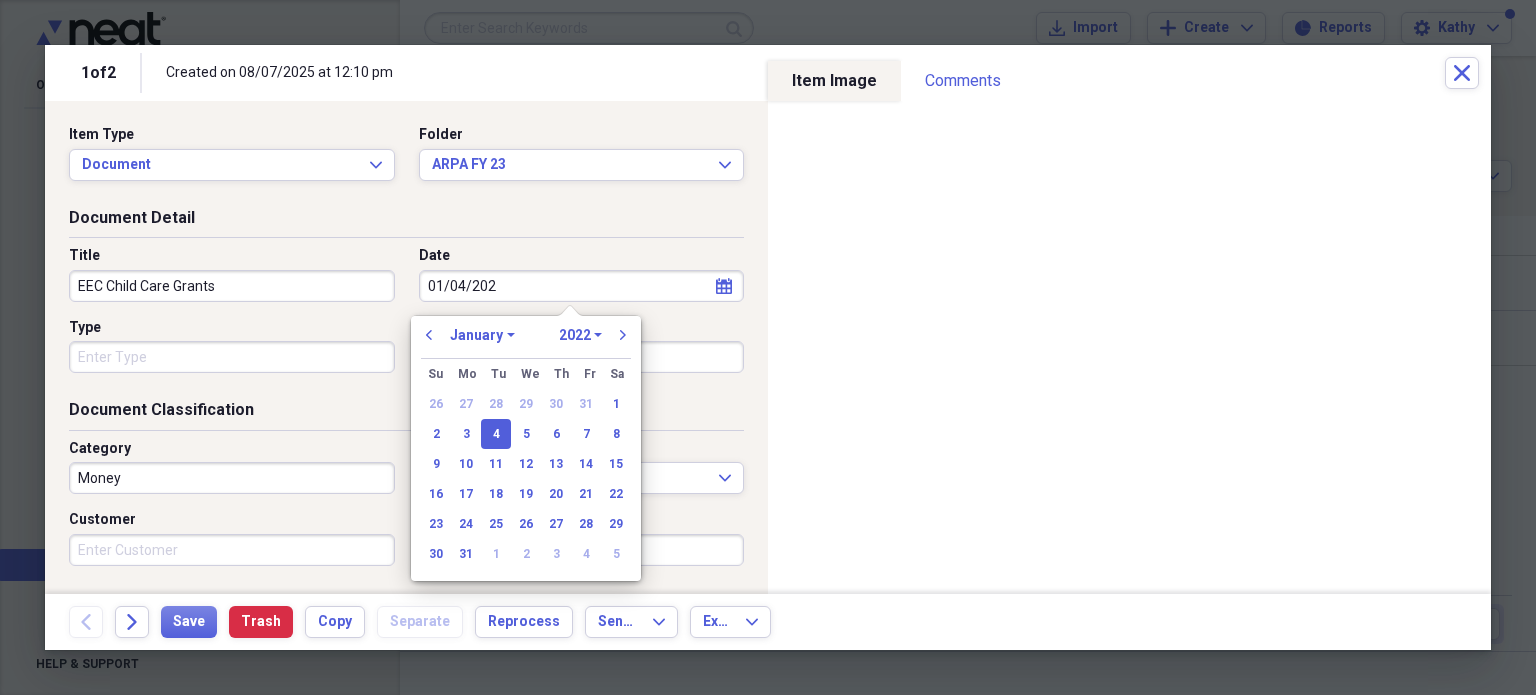 type on "01/04/2023" 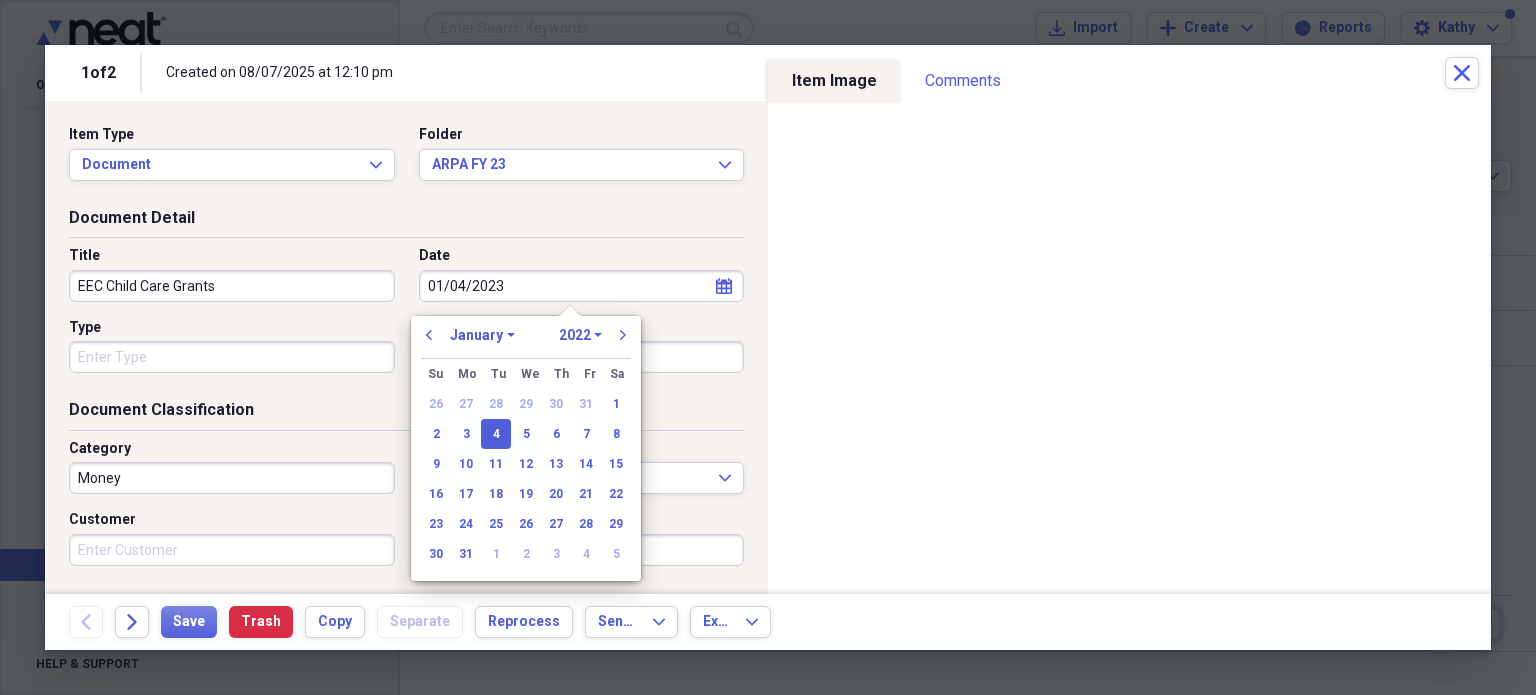 select on "2023" 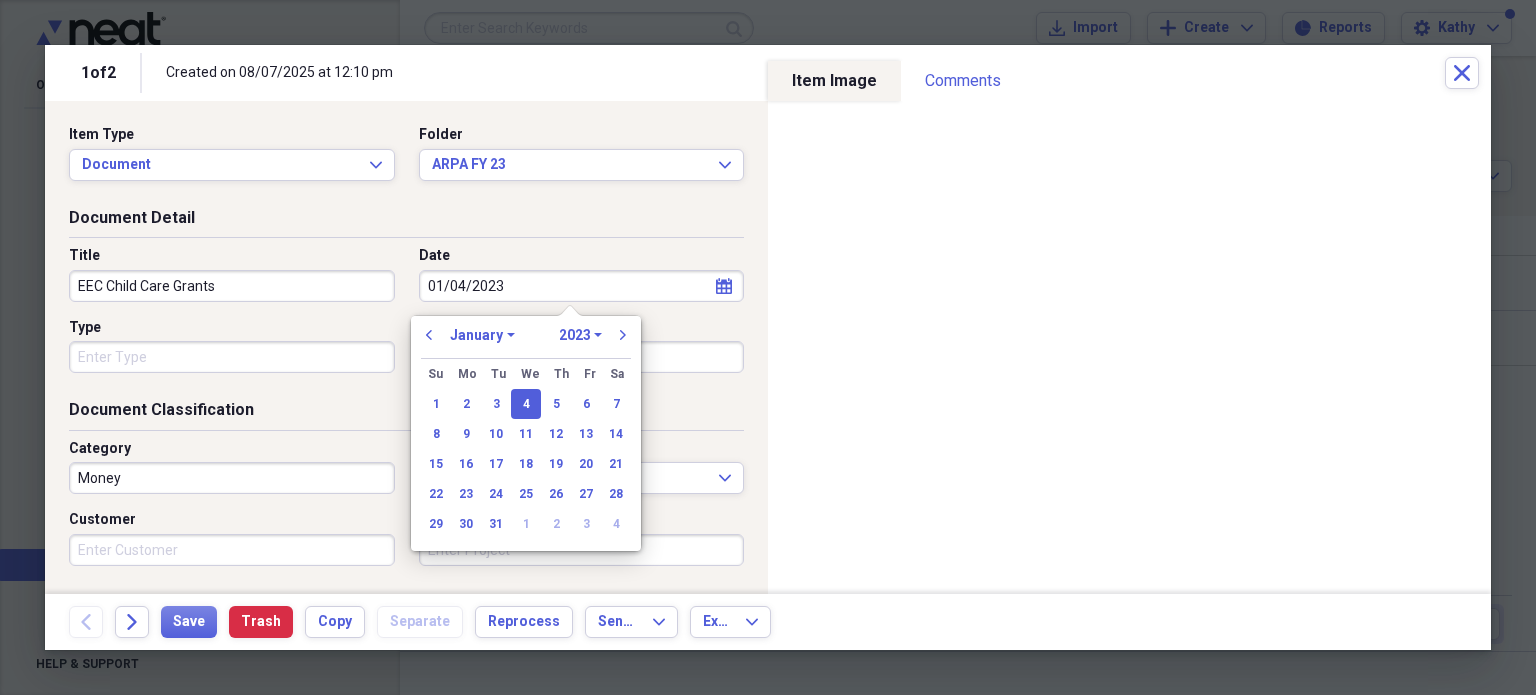 type on "01/04/2023" 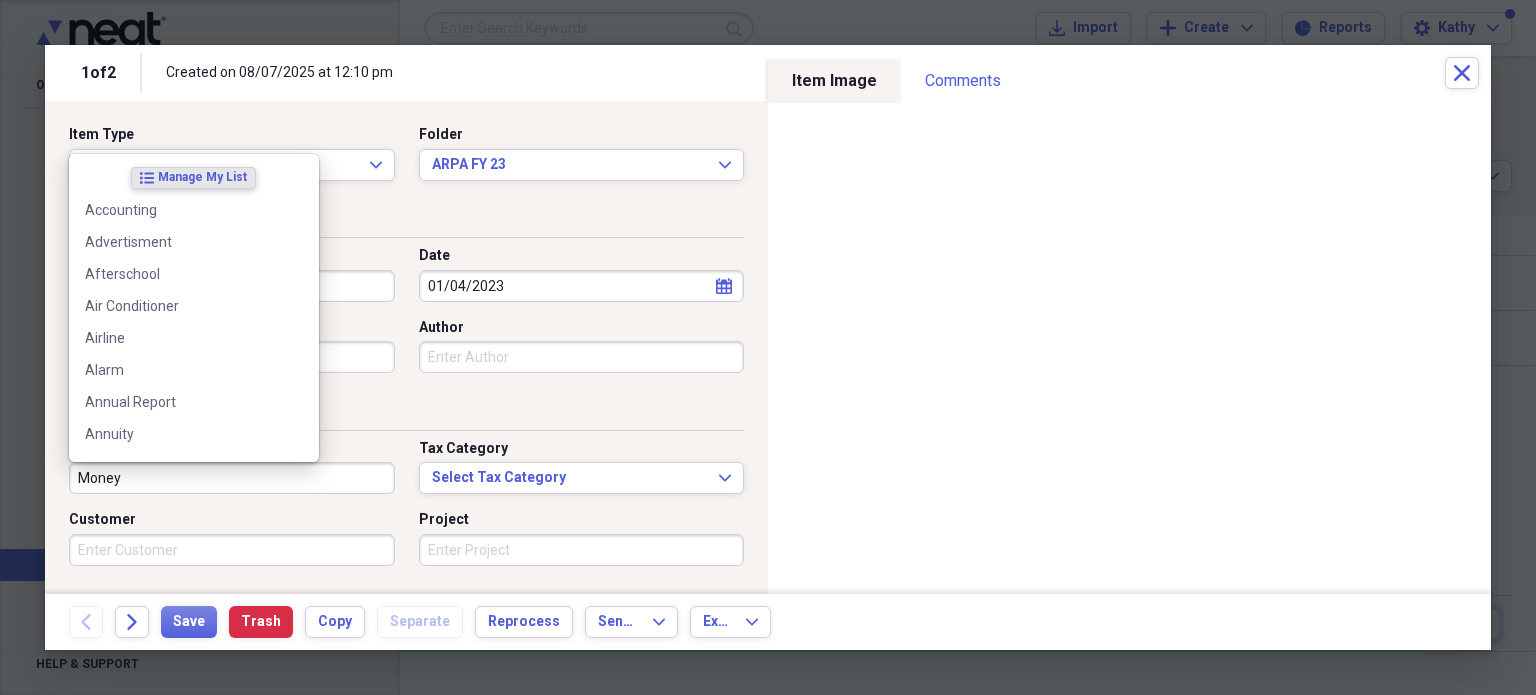 click on "Money" at bounding box center [232, 478] 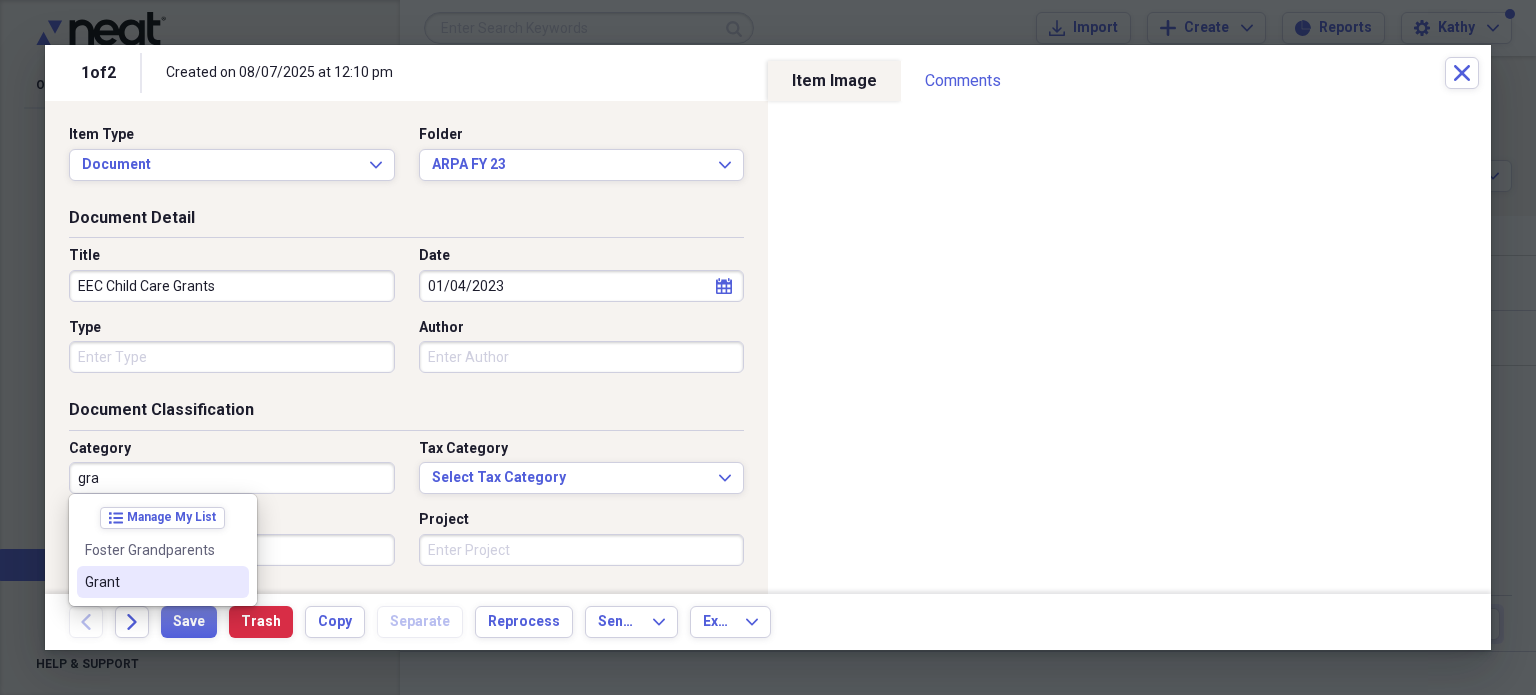 click on "Grant" at bounding box center [151, 582] 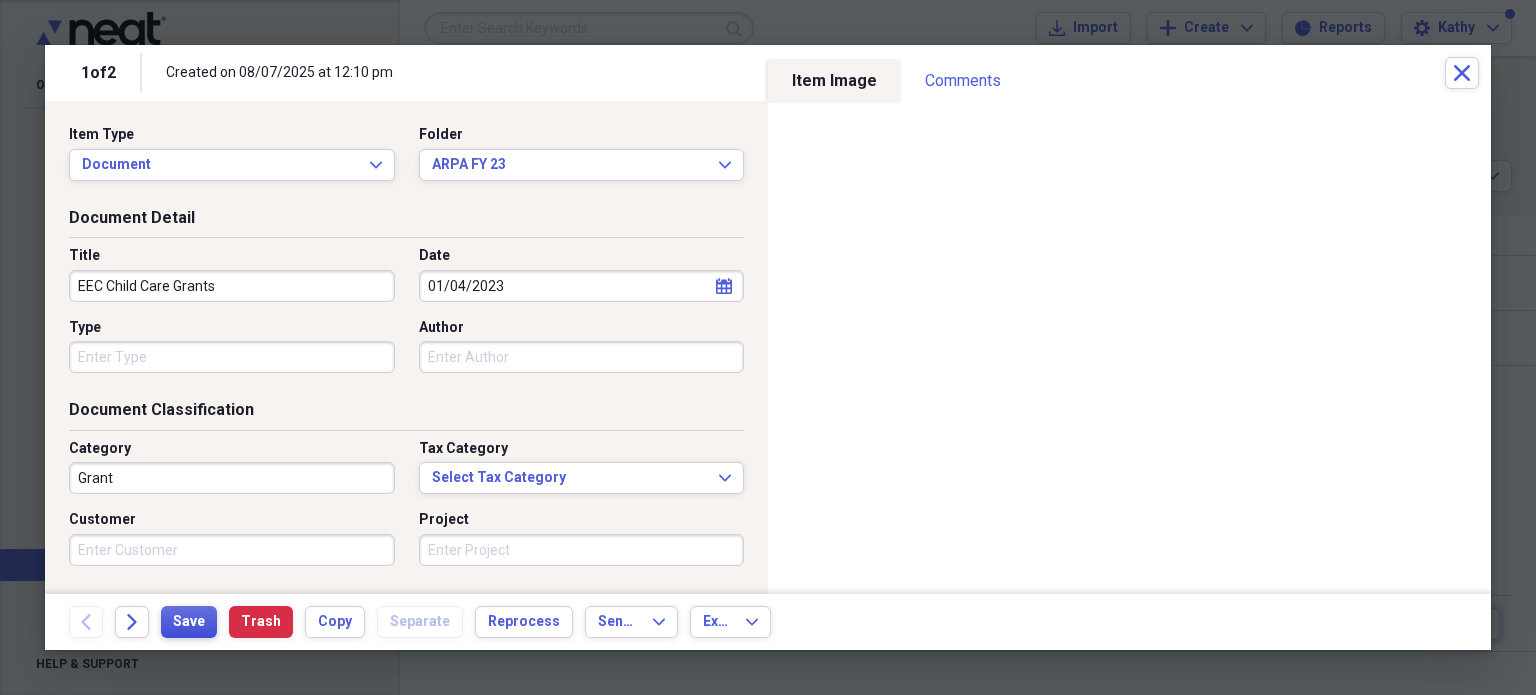 click on "Save" at bounding box center [189, 622] 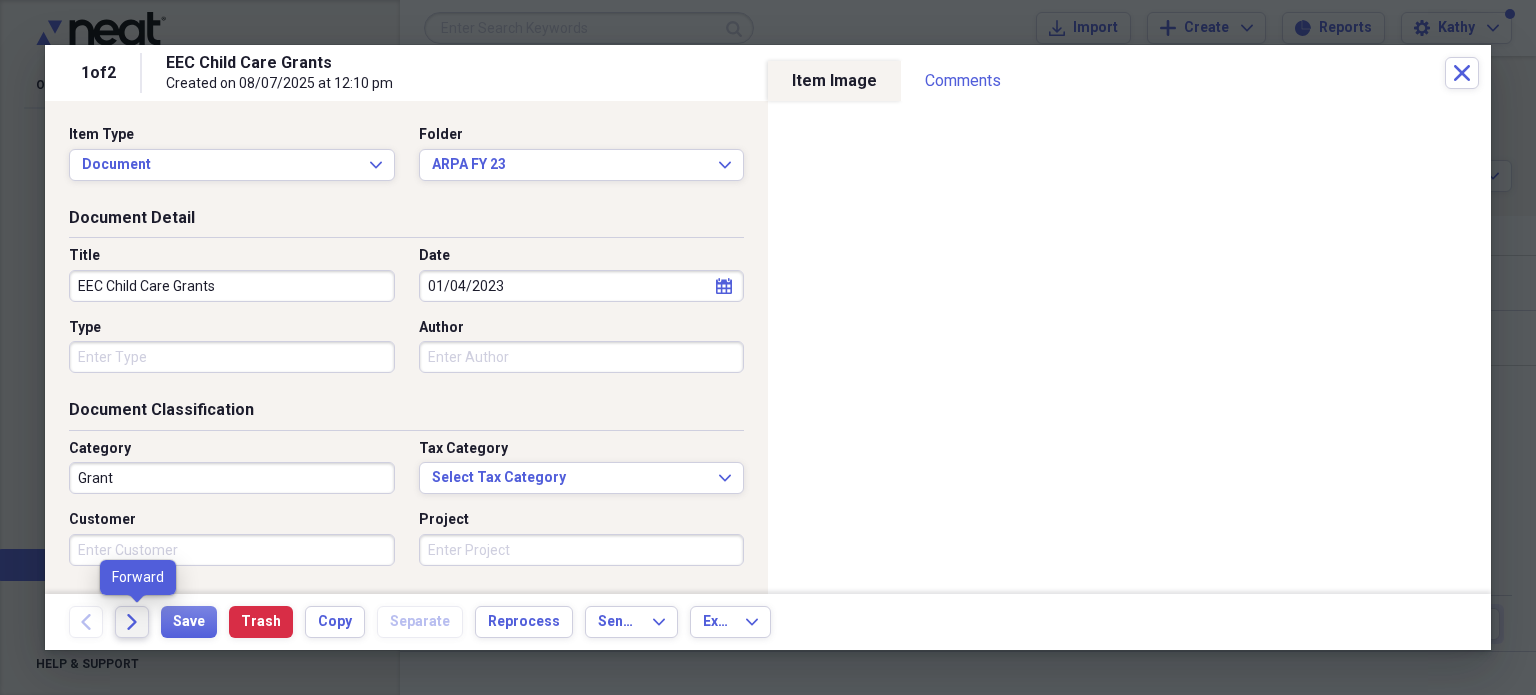 click on "Forward" at bounding box center [132, 622] 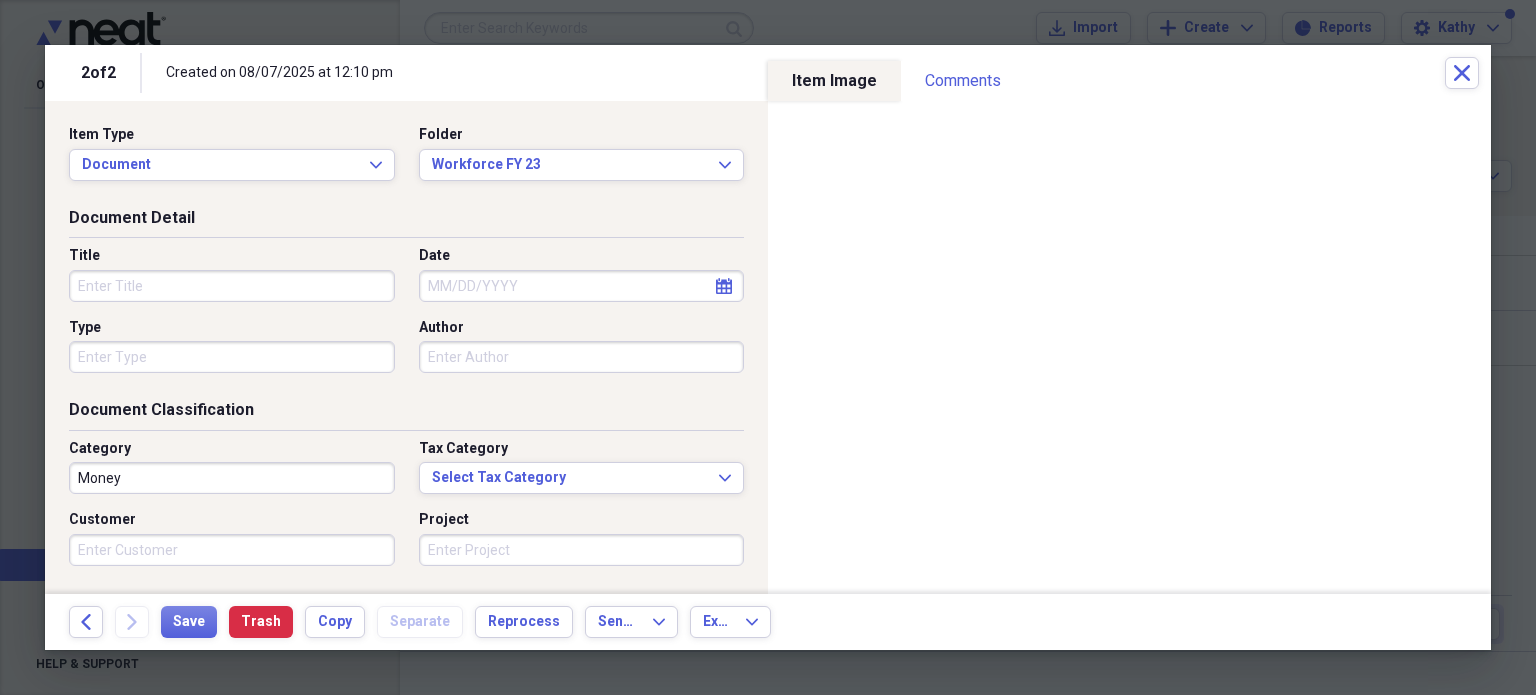 click on "Title" at bounding box center [232, 286] 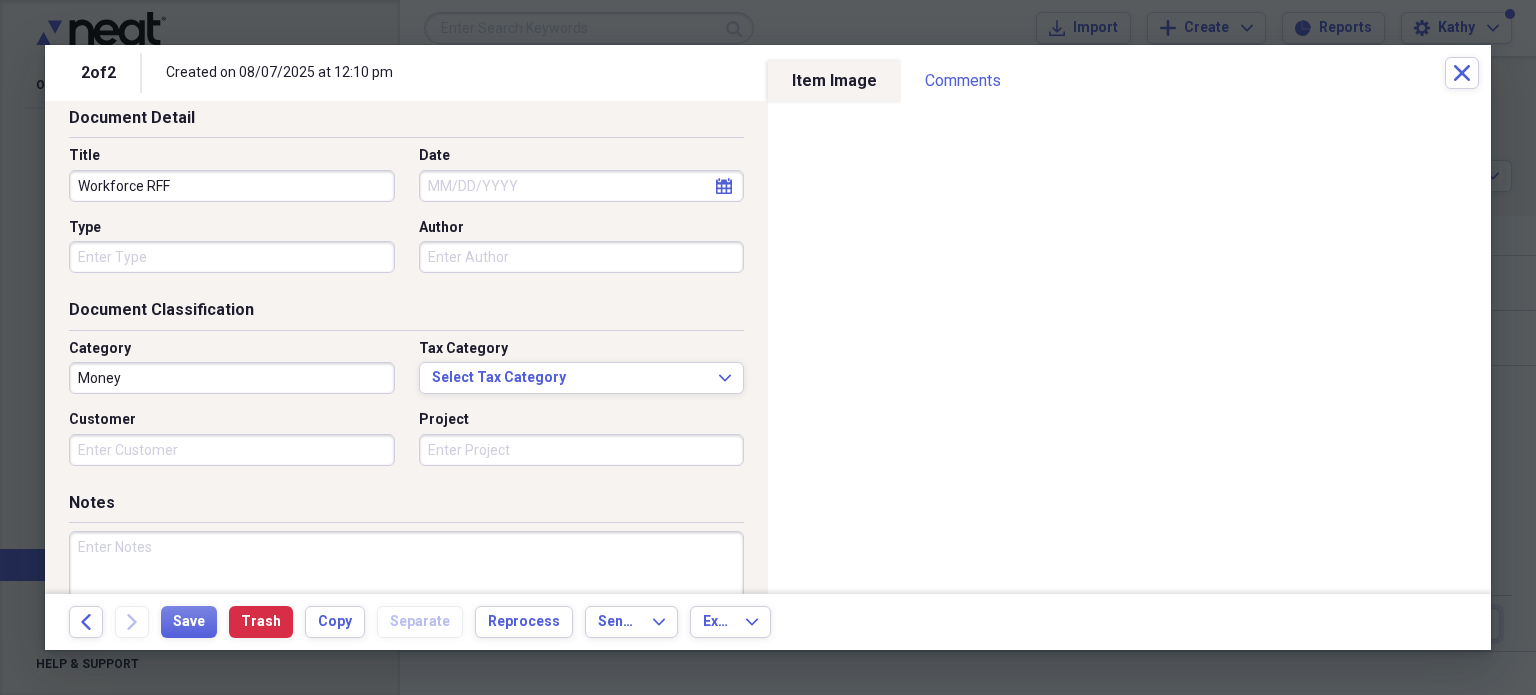 scroll, scrollTop: 0, scrollLeft: 0, axis: both 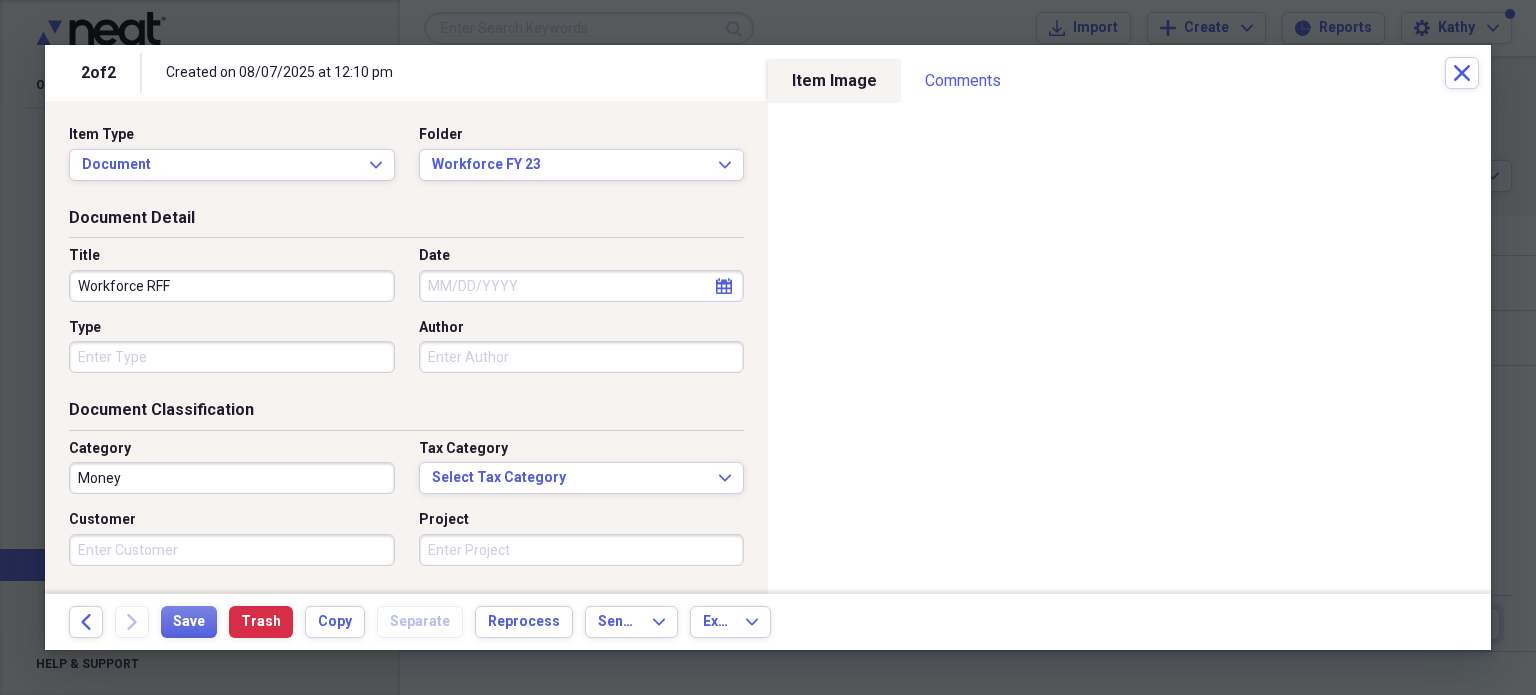 type on "Workforce RFF" 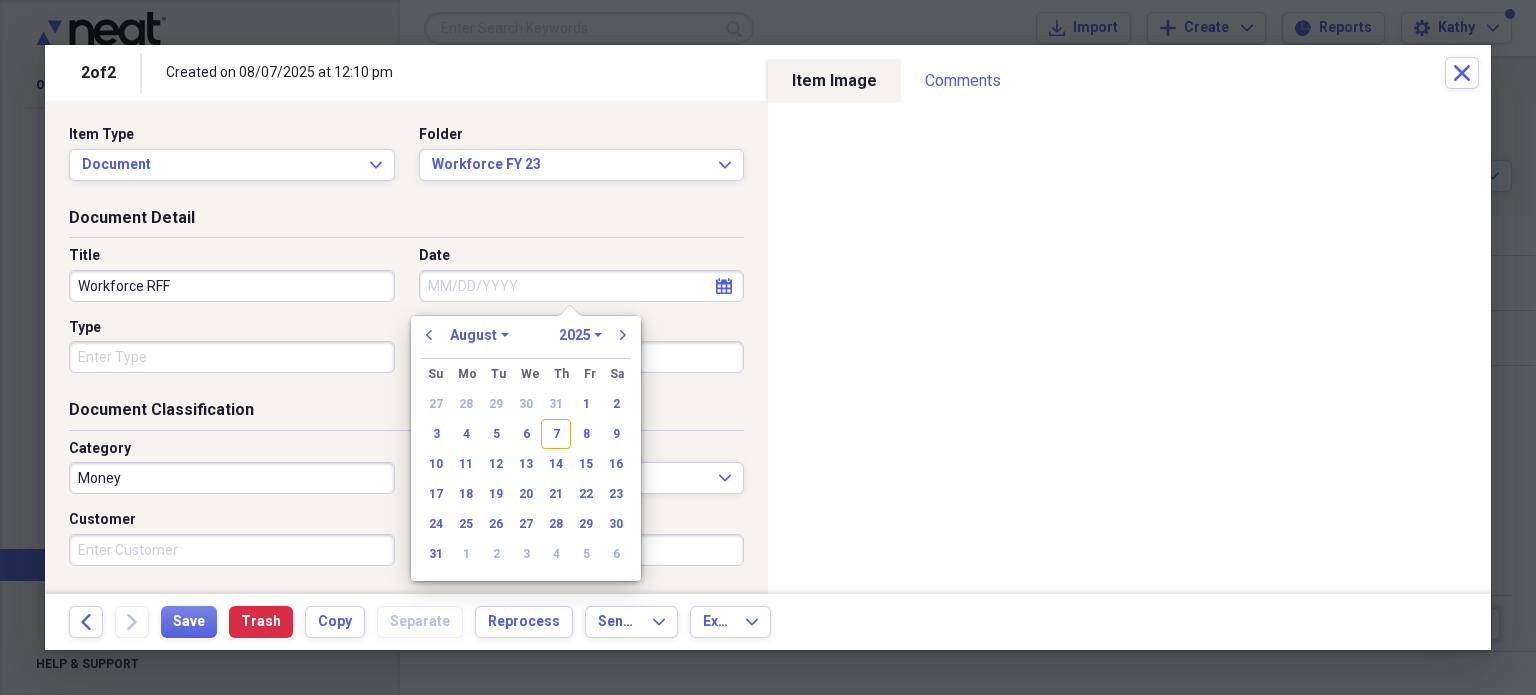 click on "Date" at bounding box center (582, 286) 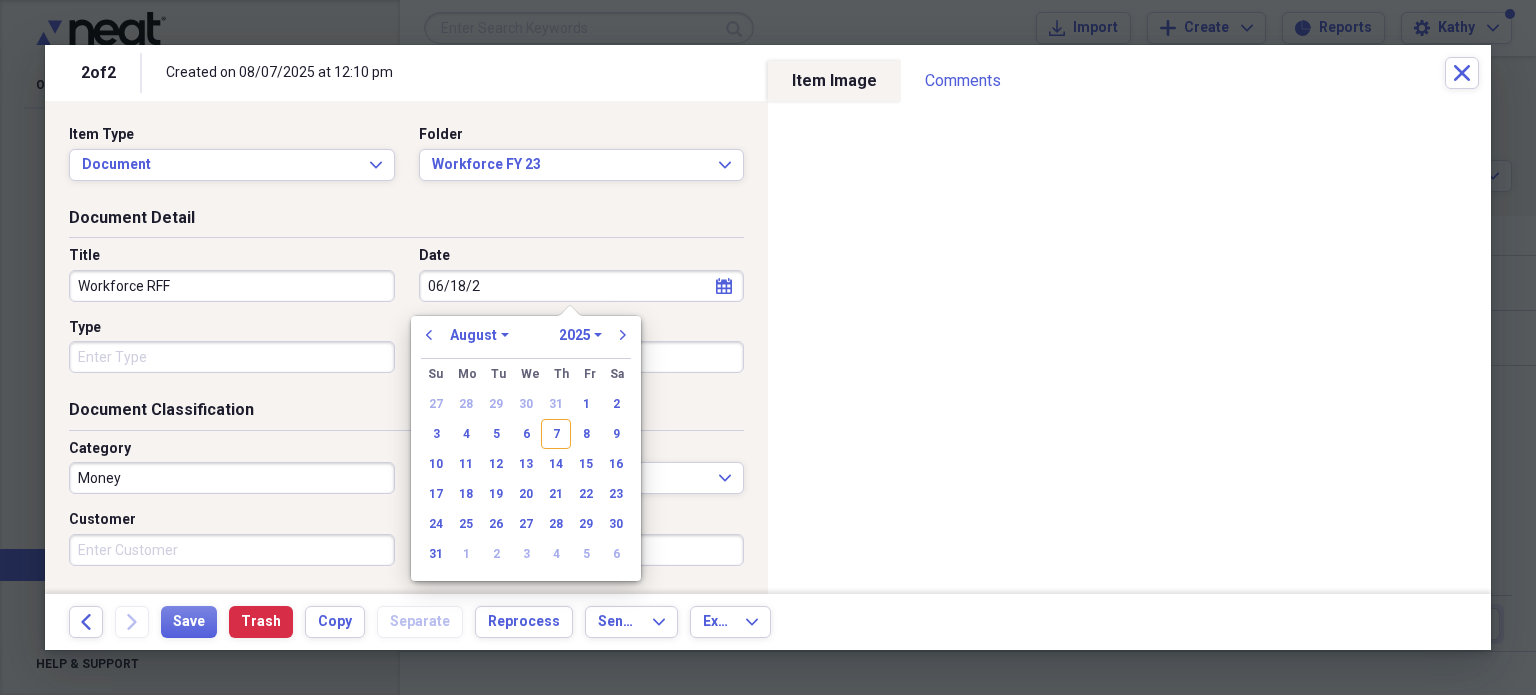 type on "06/18/20" 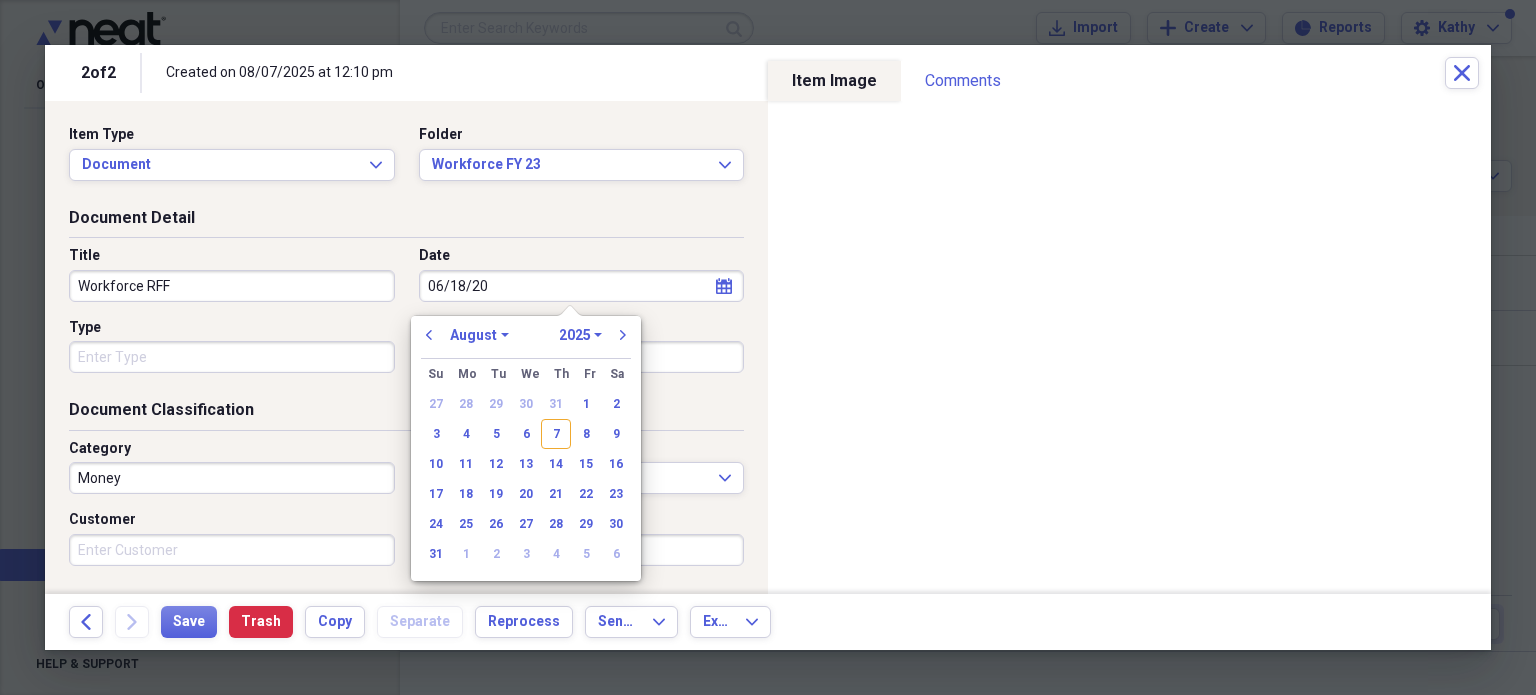 select on "5" 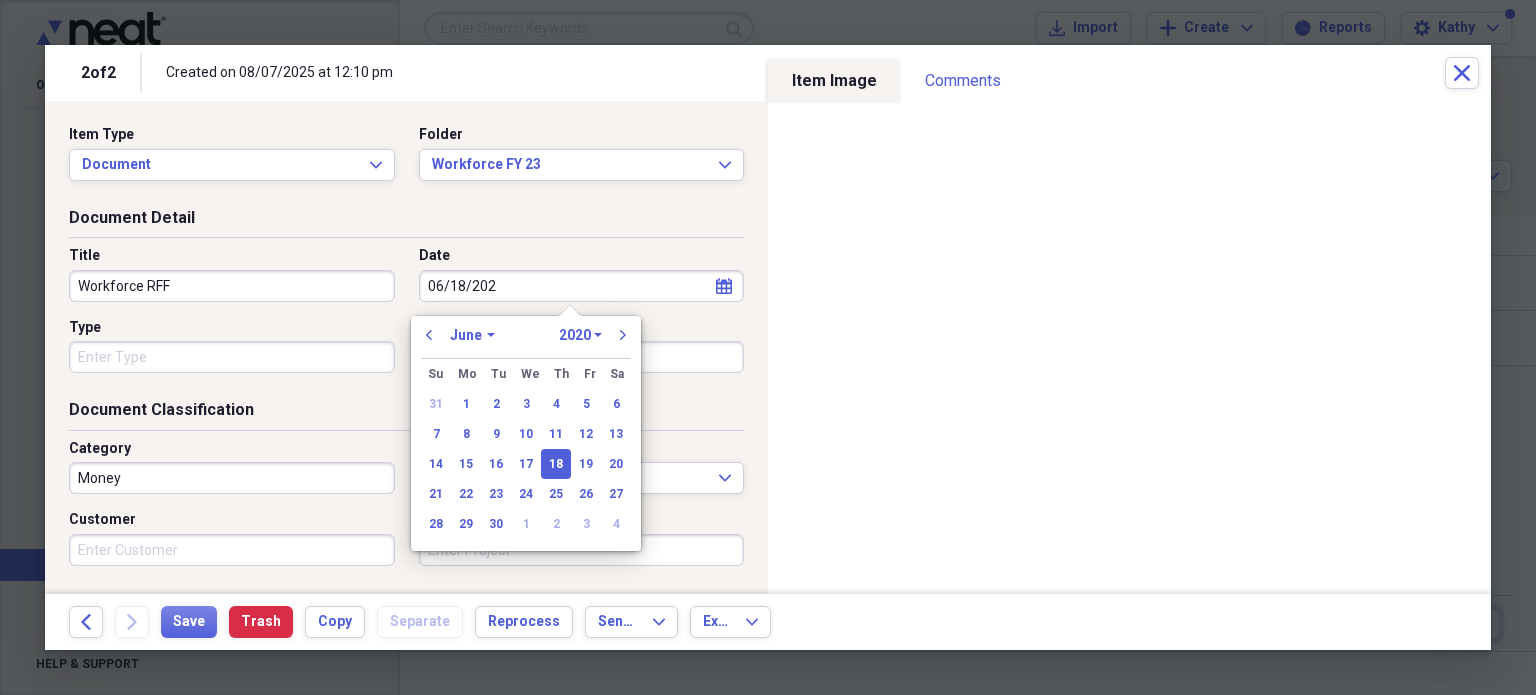 type on "06/18/2021" 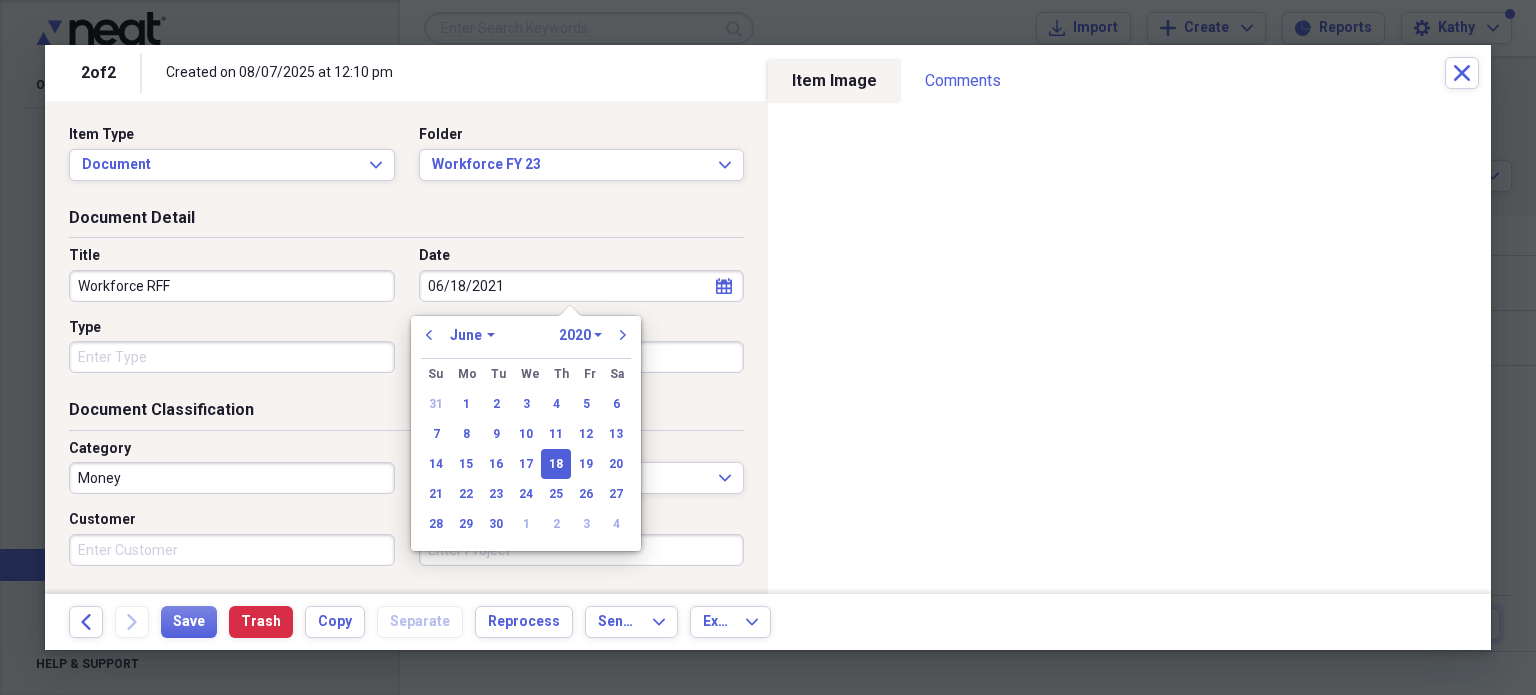 select on "2021" 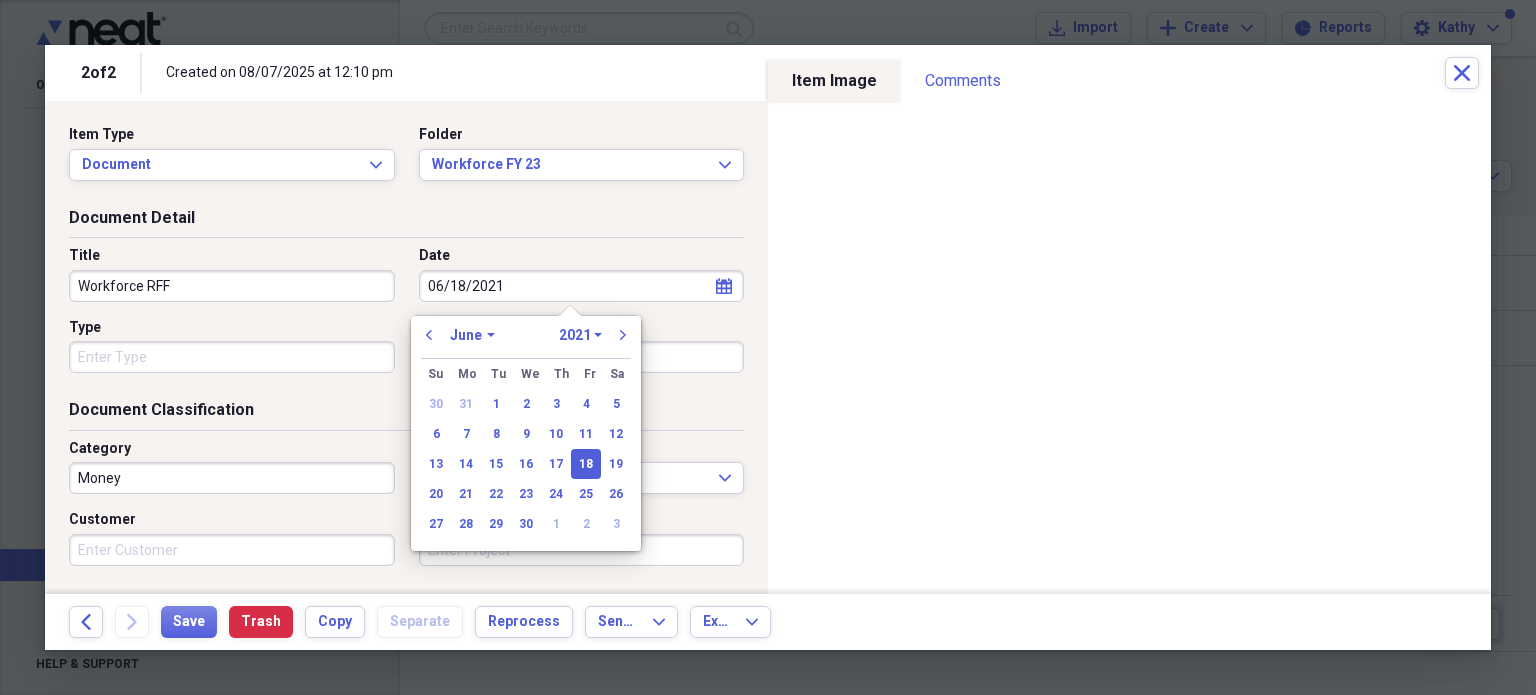 type on "06/18/2021" 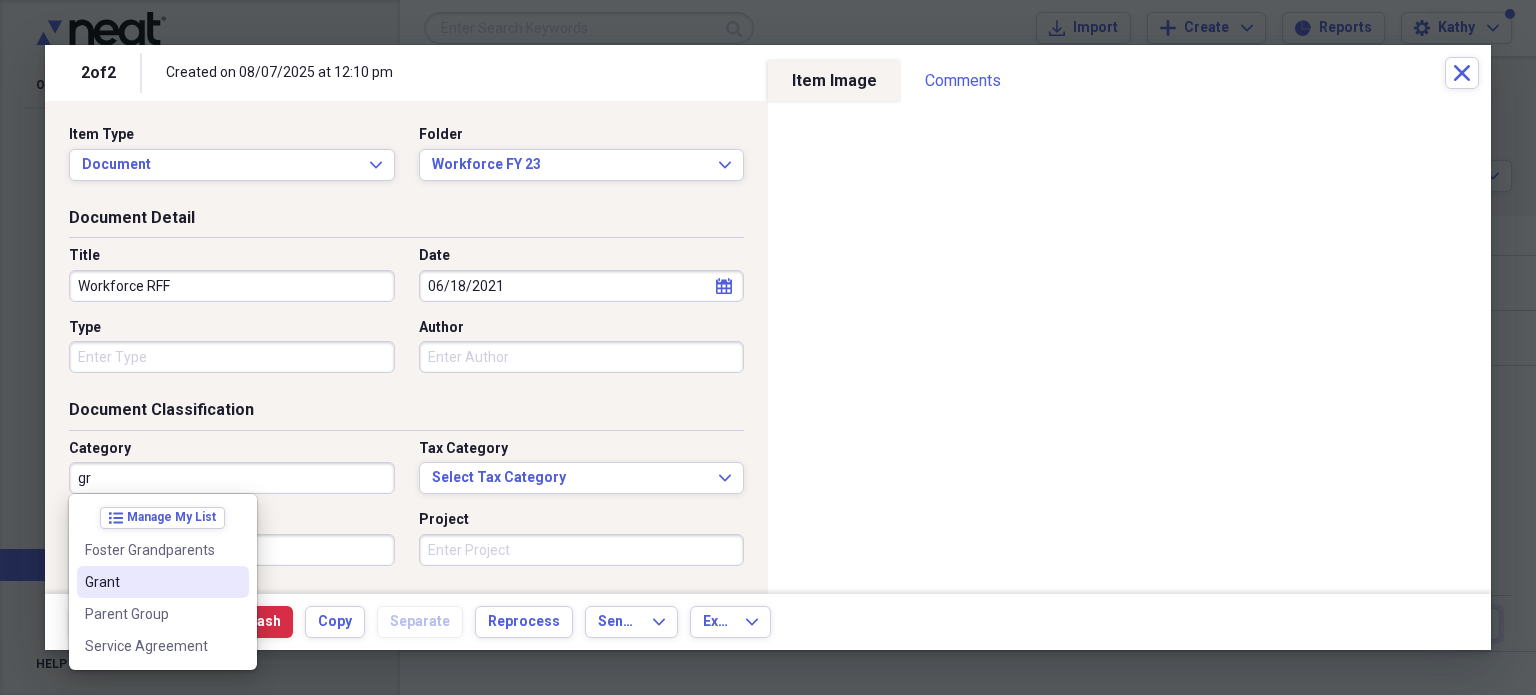 click on "Grant" at bounding box center (151, 582) 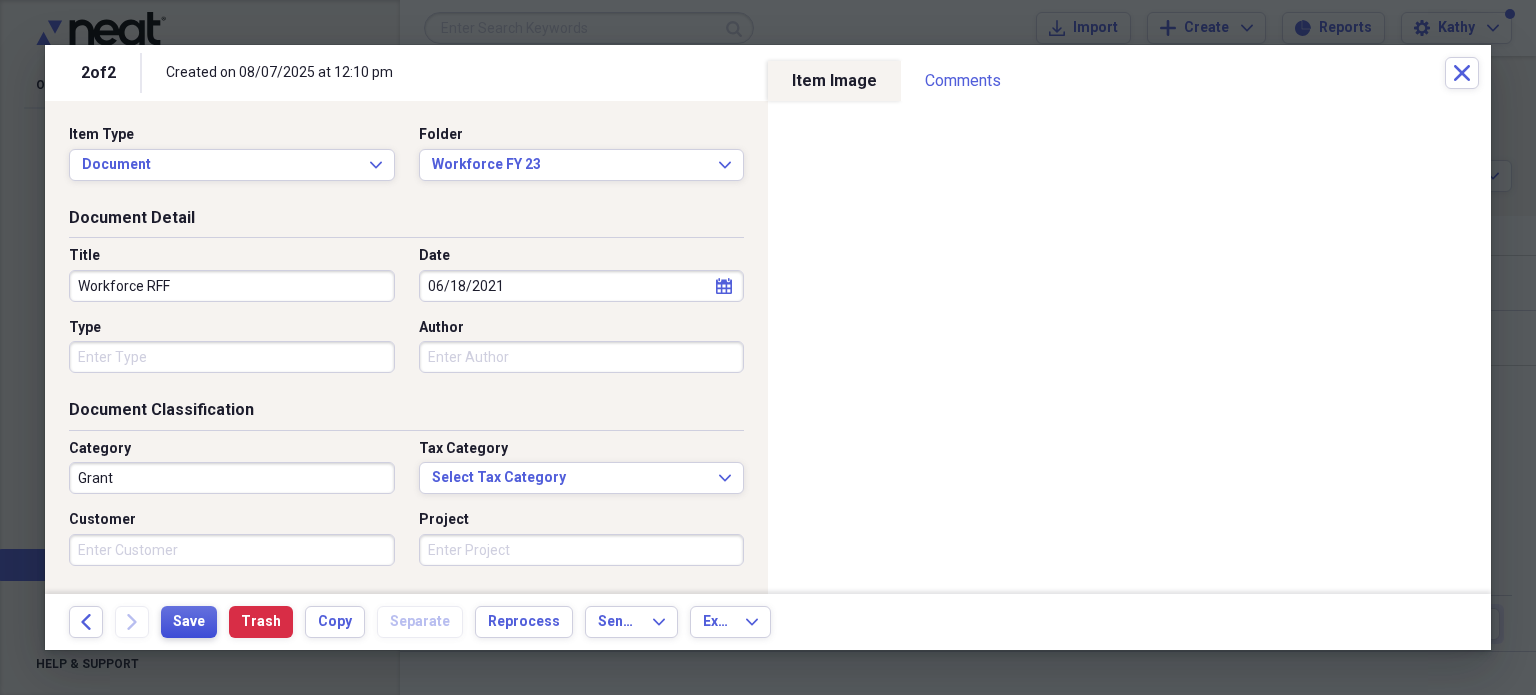 click on "Save" at bounding box center (189, 622) 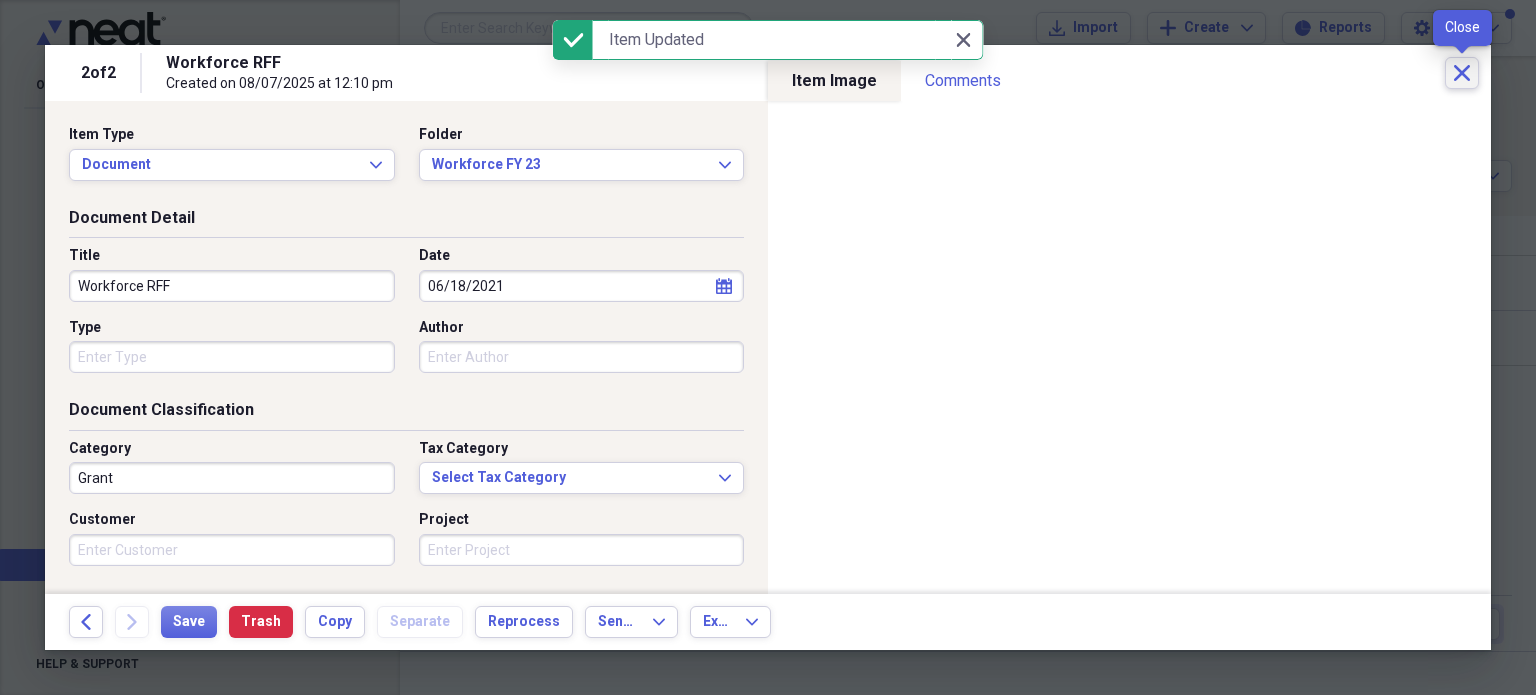 click on "Close" 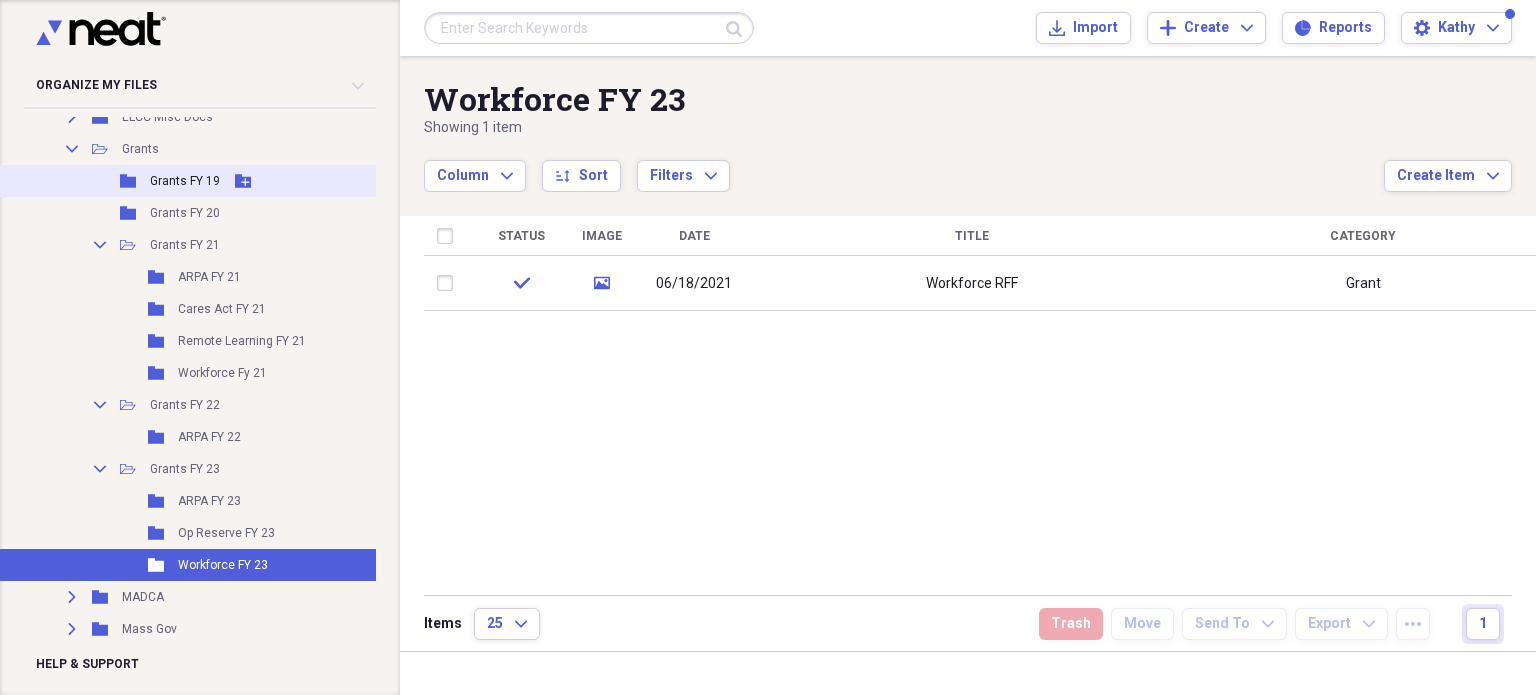 click on "Folder Grants FY 19 Add Folder" at bounding box center (209, 181) 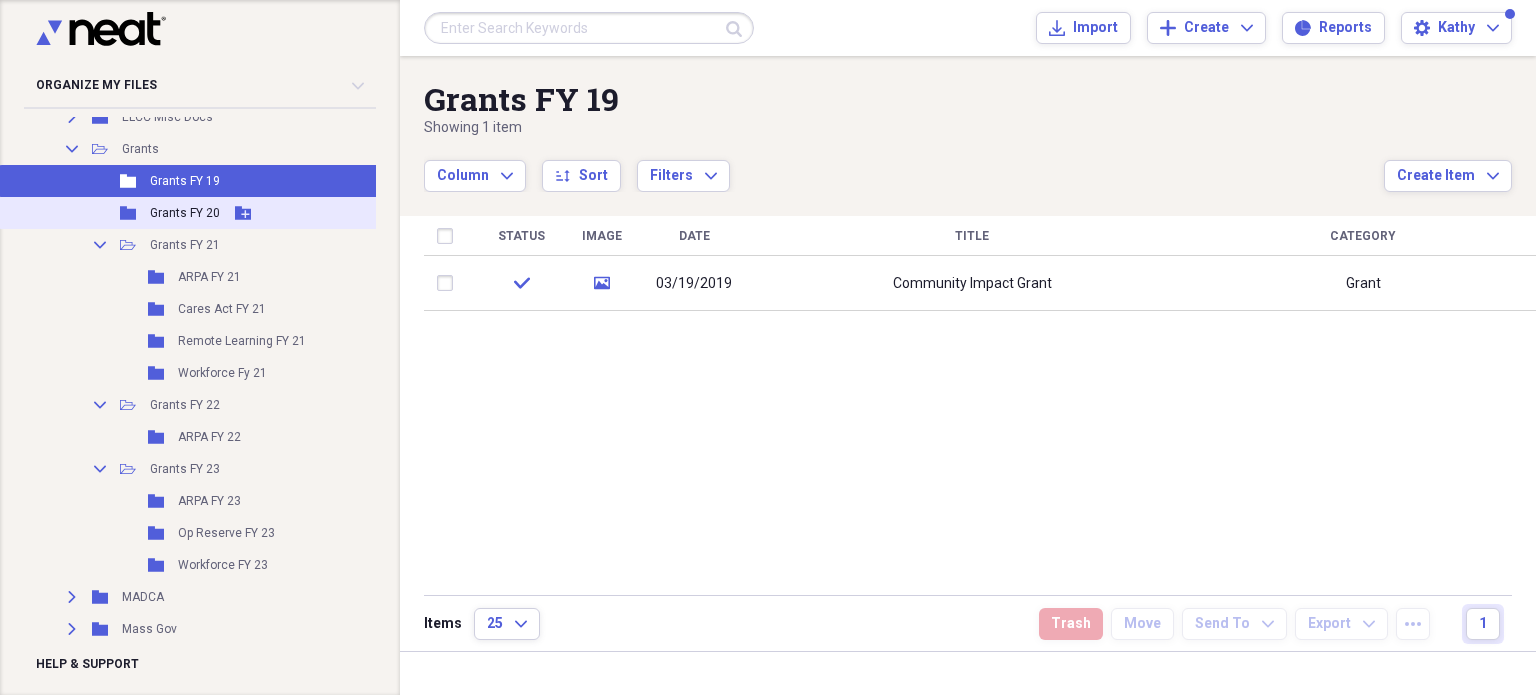 drag, startPoint x: 50, startPoint y: 230, endPoint x: 12, endPoint y: 223, distance: 38.63936 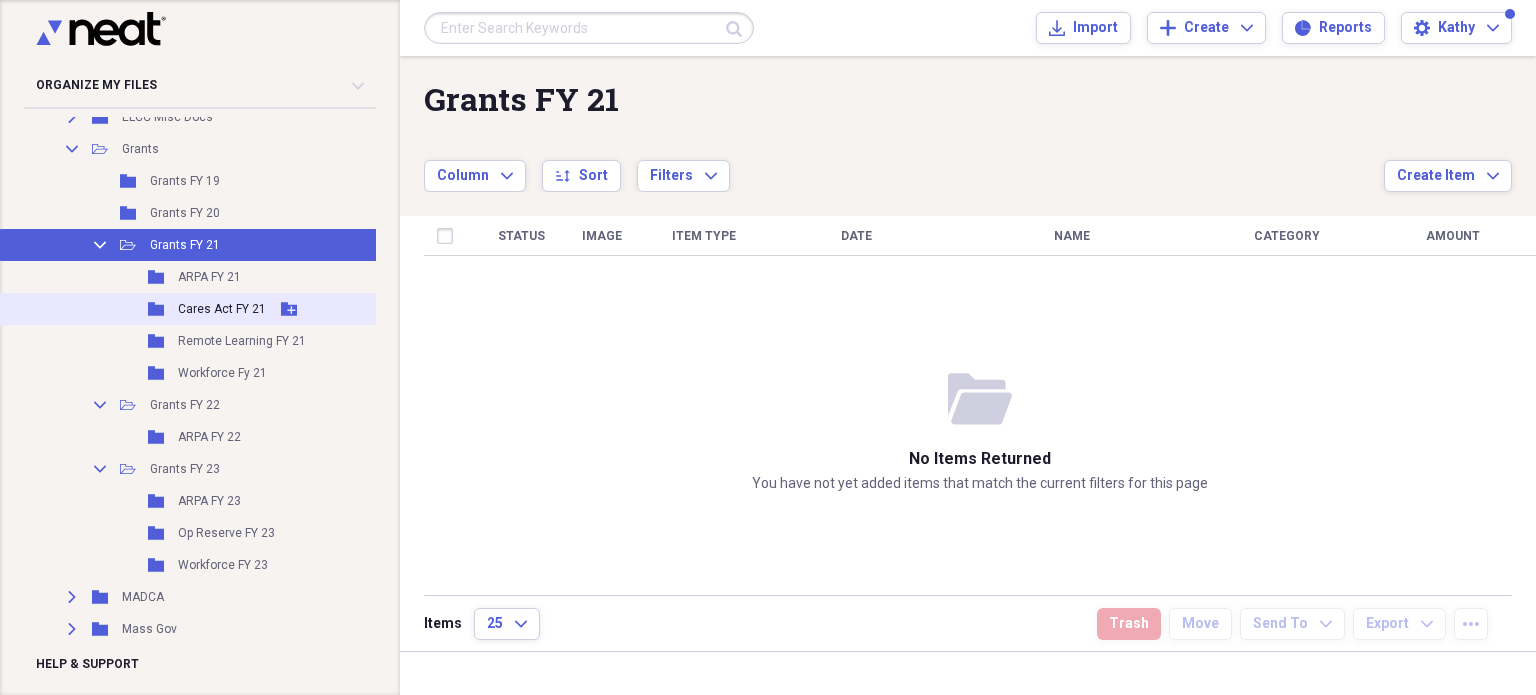 click on "Folder Cares Act FY 21 Add Folder" at bounding box center [209, 309] 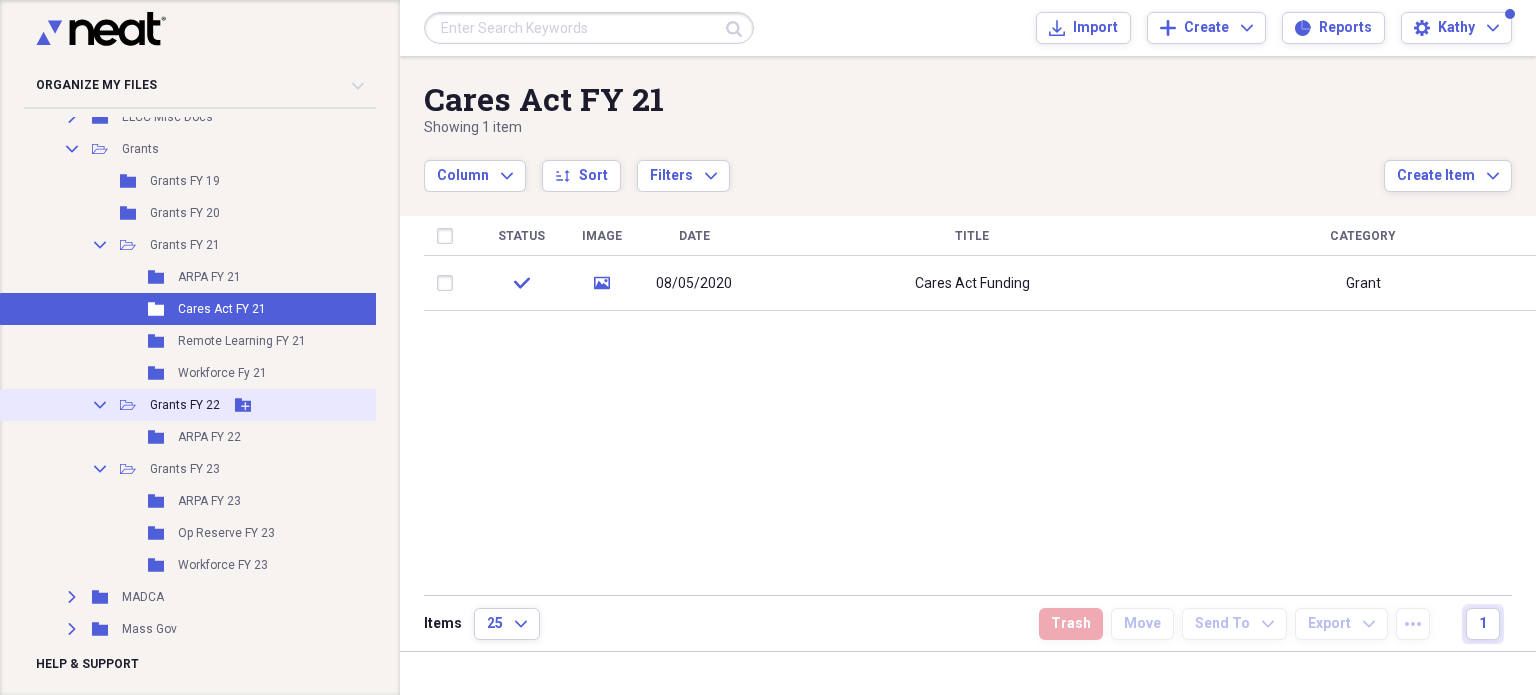 click 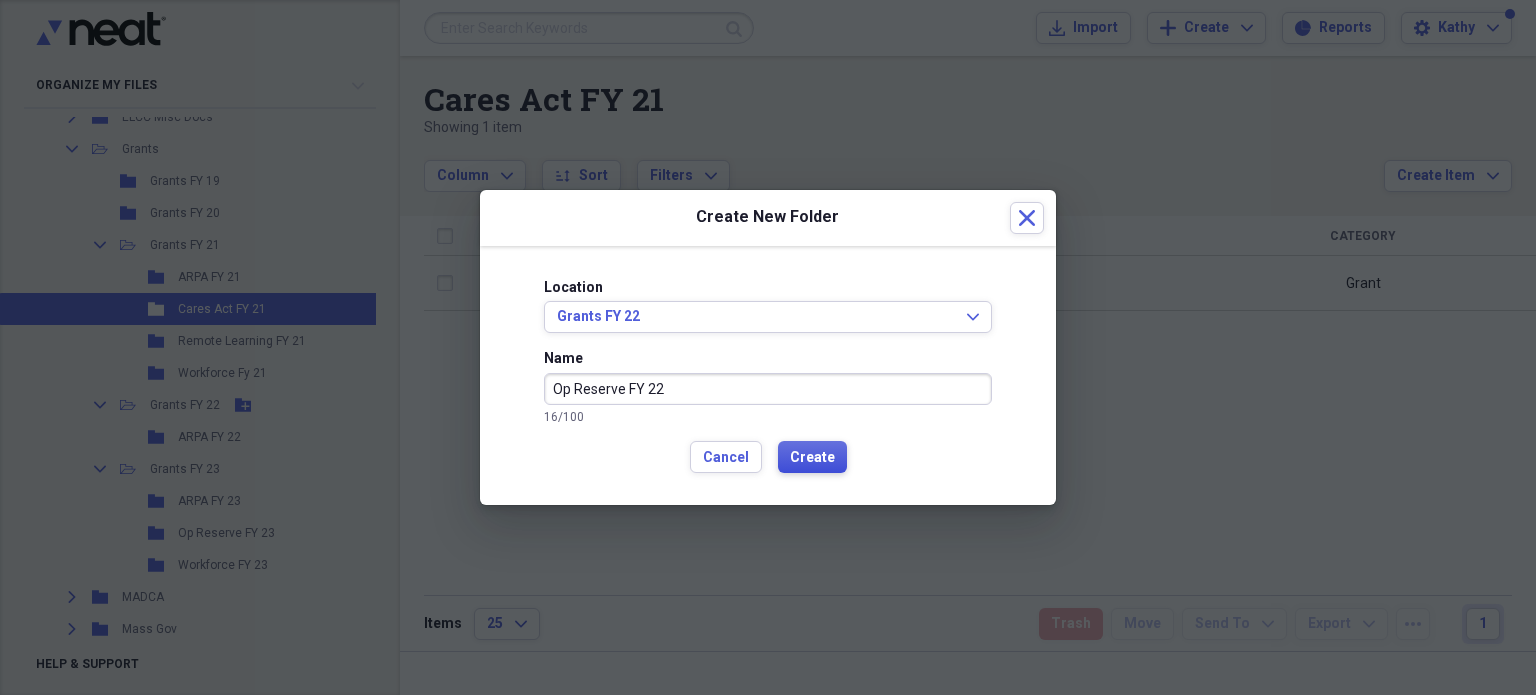 type on "Op Reserve FY 22" 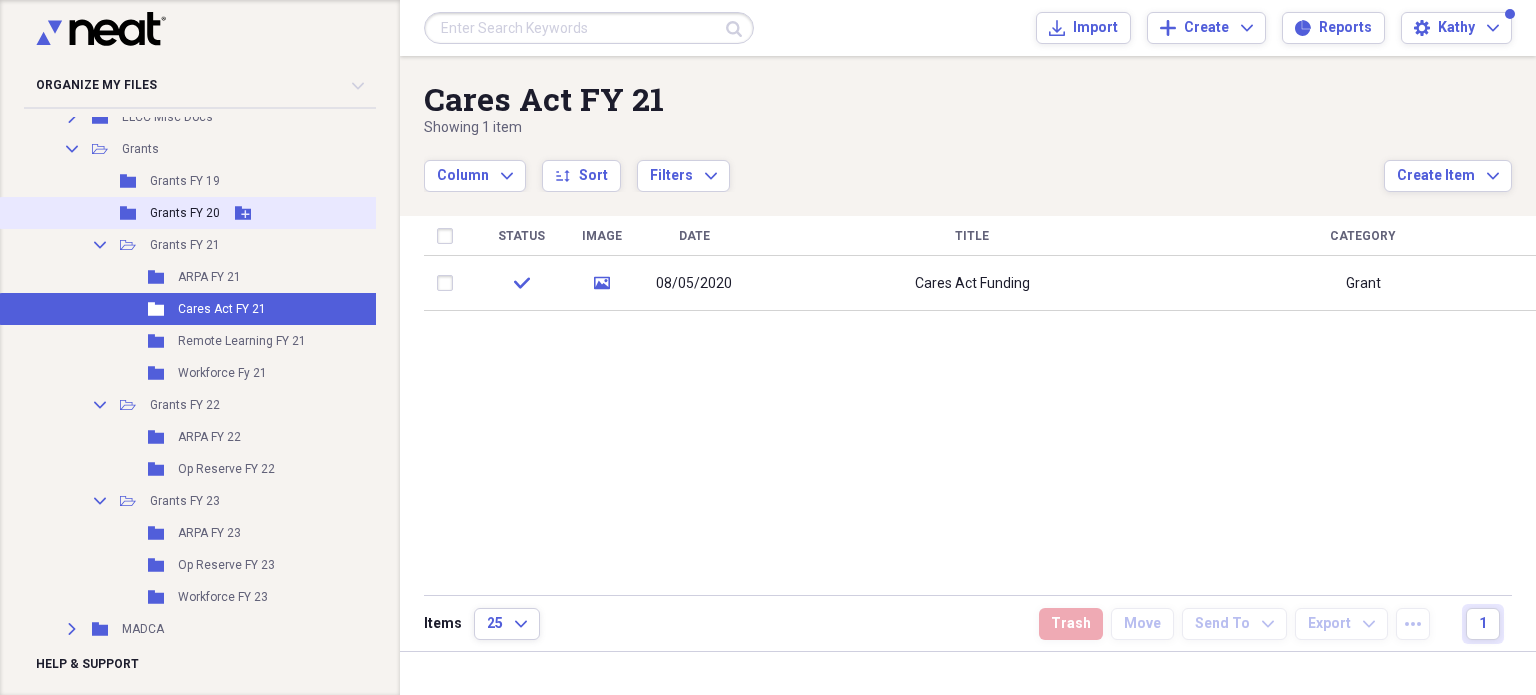 click on "Folder Grants FY 20 Add Folder" at bounding box center (209, 213) 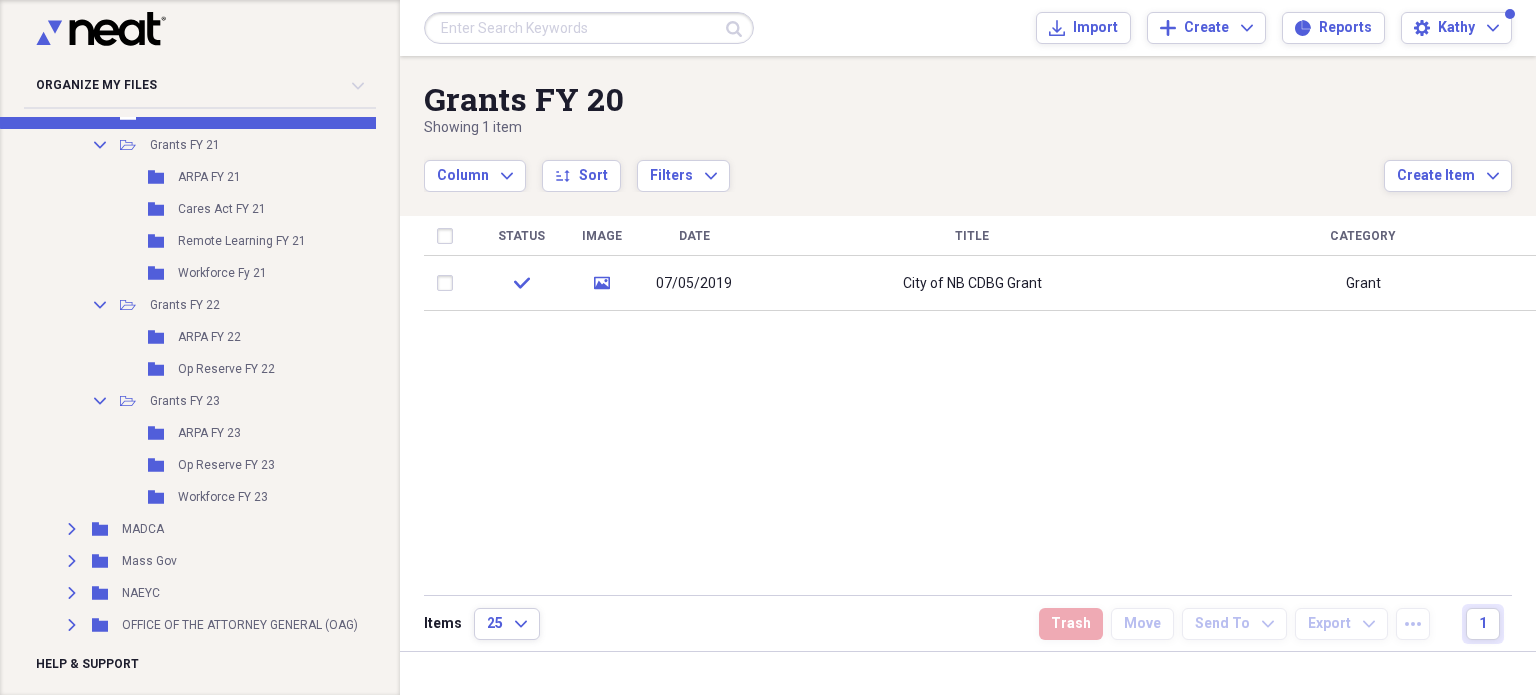 scroll, scrollTop: 300, scrollLeft: 0, axis: vertical 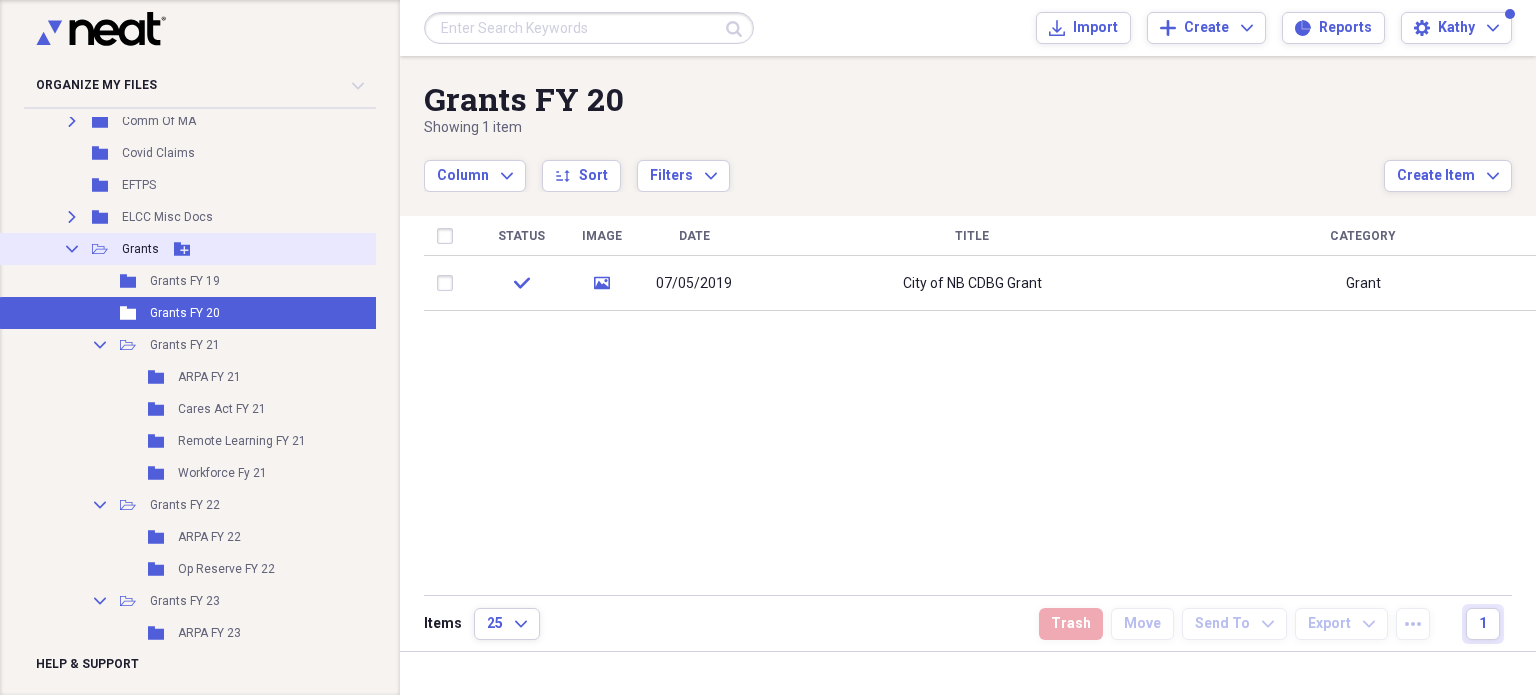 click on "Collapse" 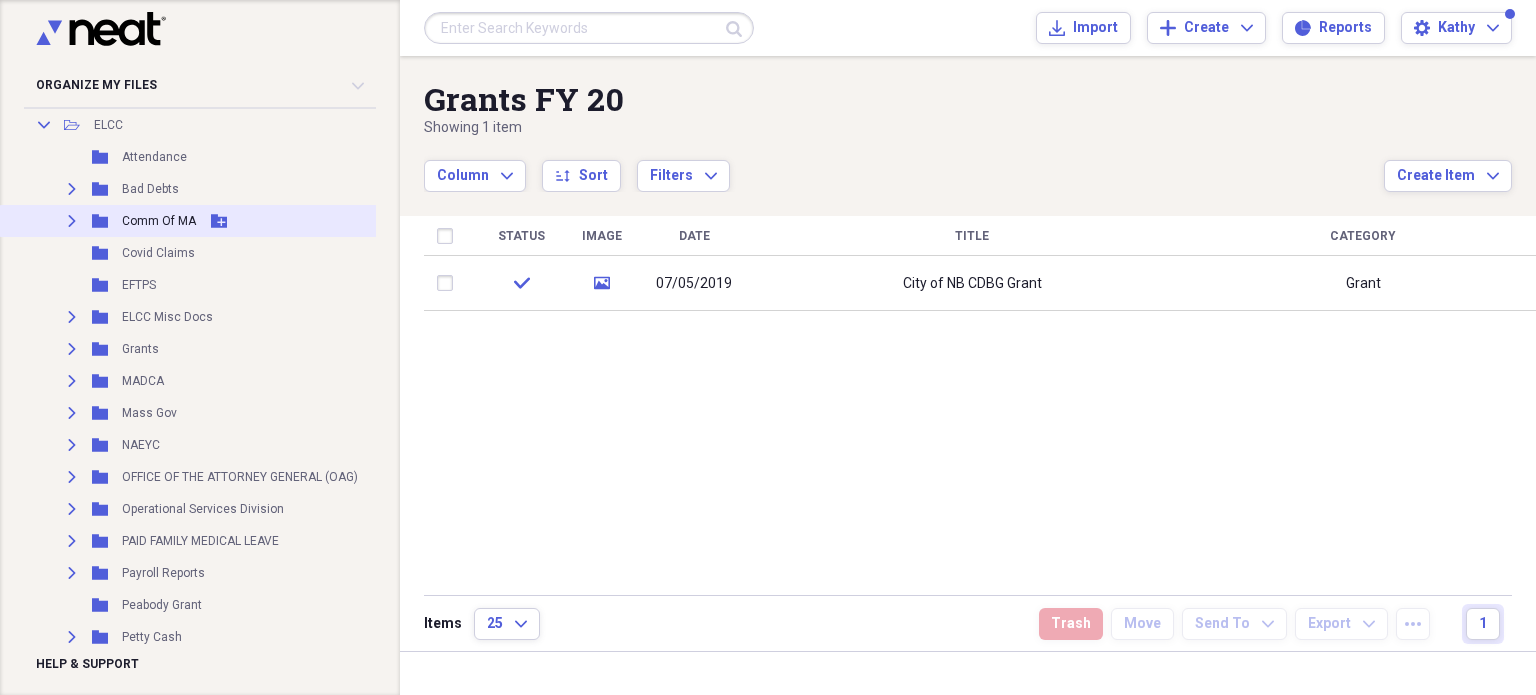 scroll, scrollTop: 100, scrollLeft: 0, axis: vertical 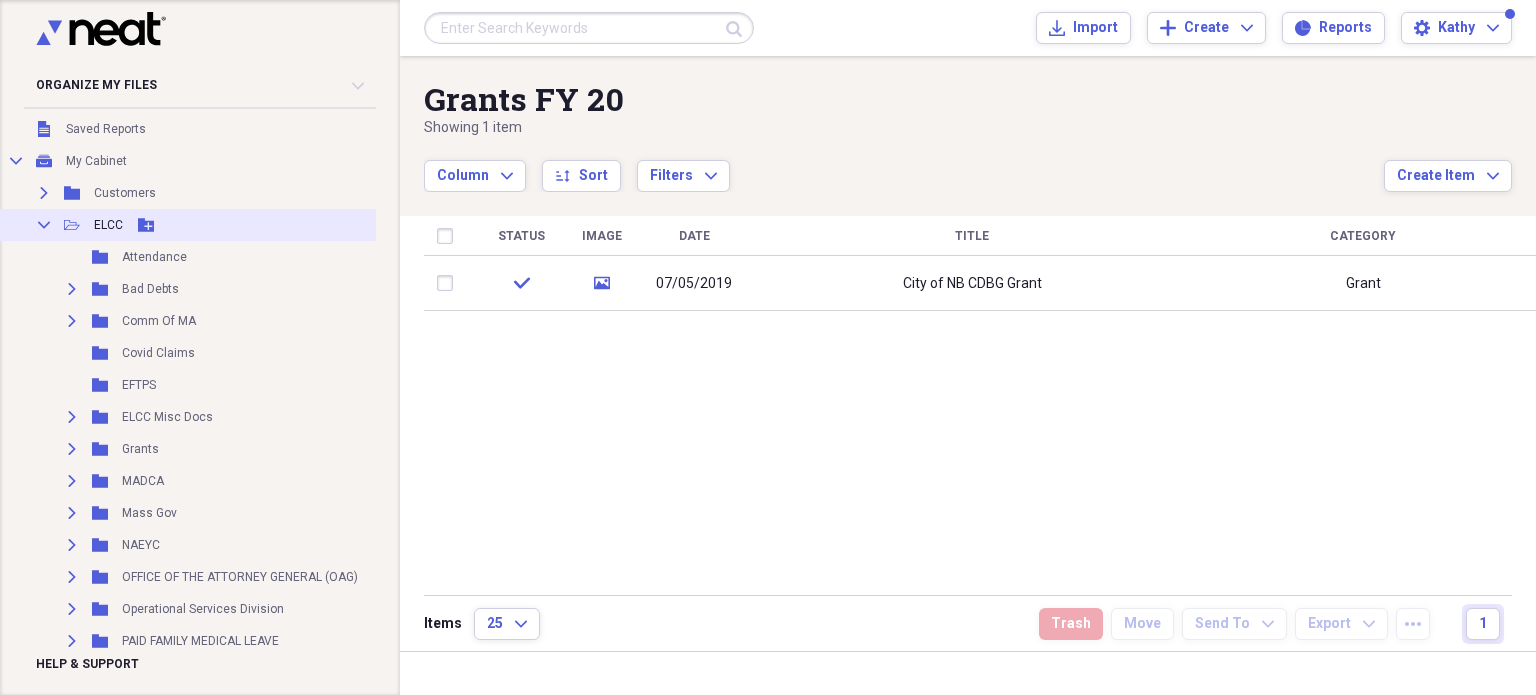 click on "Collapse" 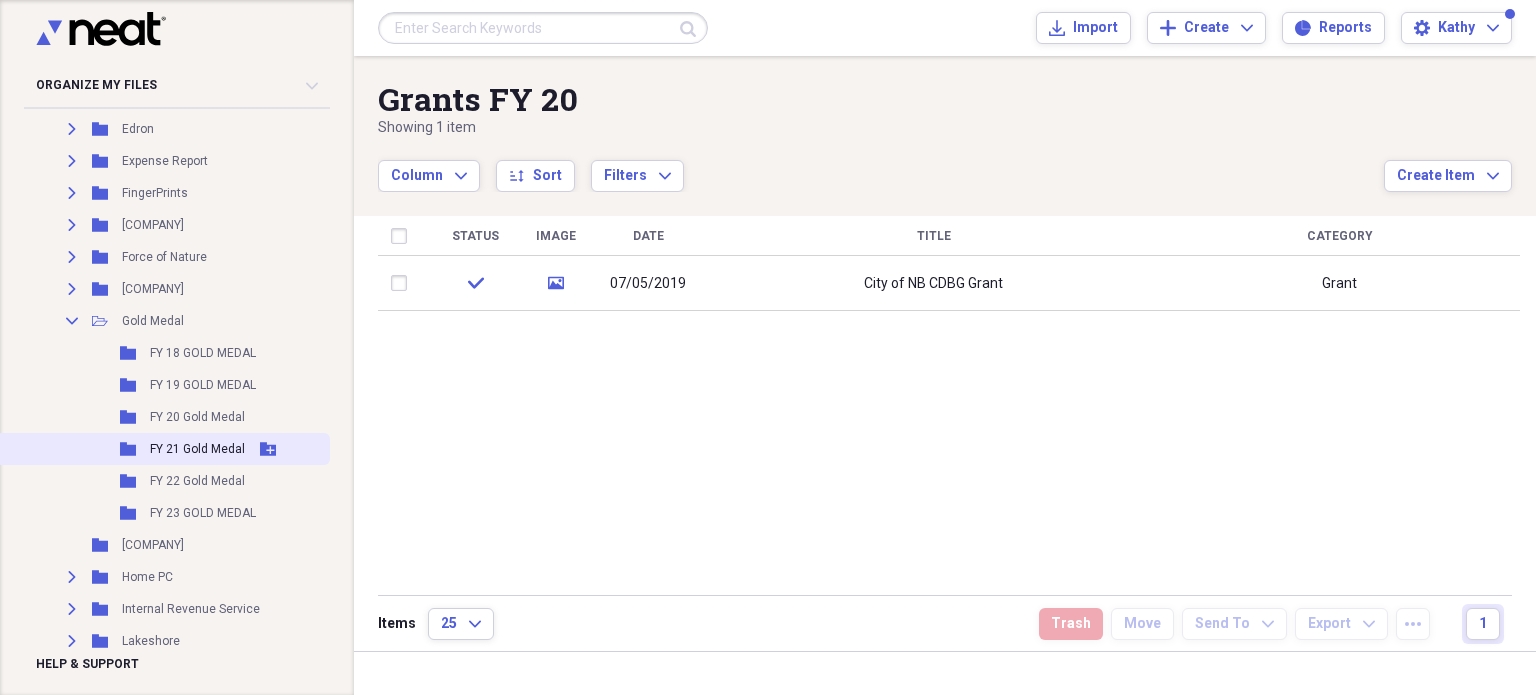 scroll, scrollTop: 1000, scrollLeft: 0, axis: vertical 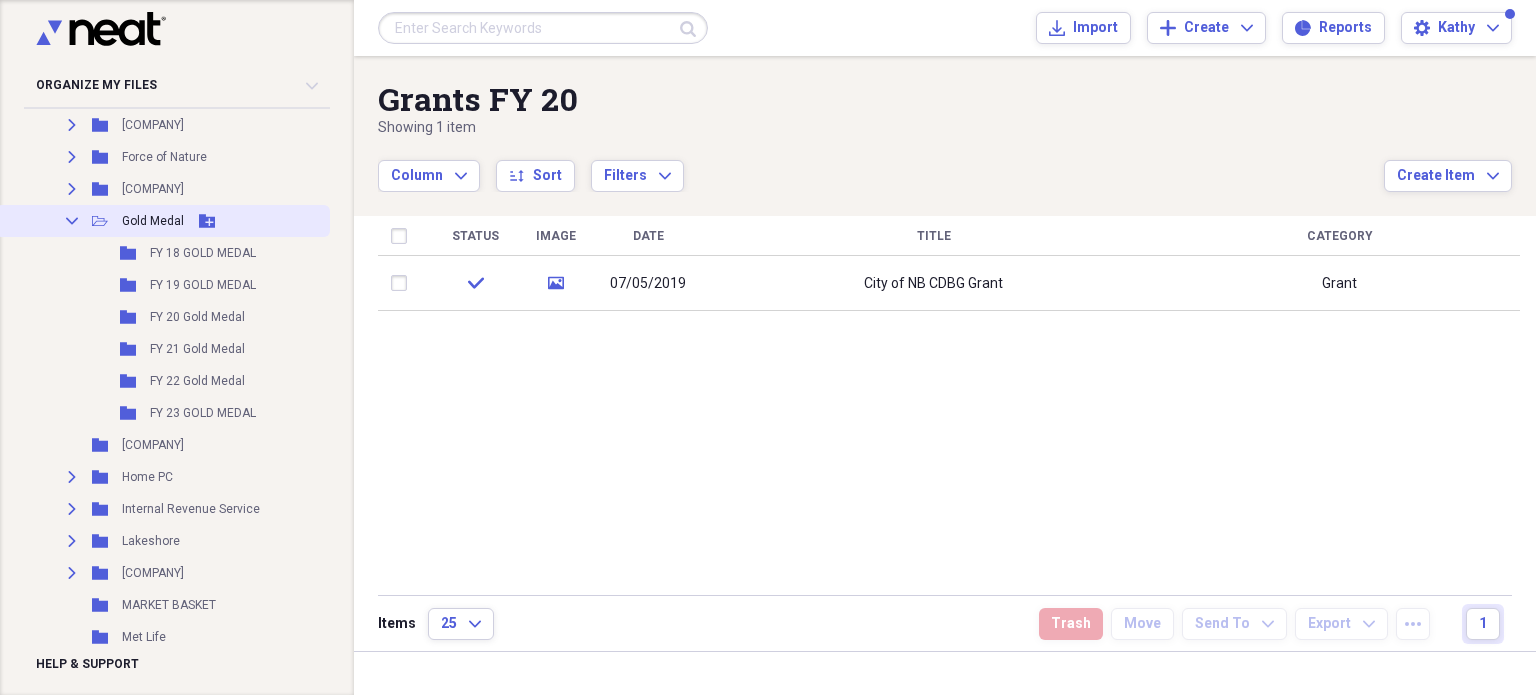 click on "Collapse" 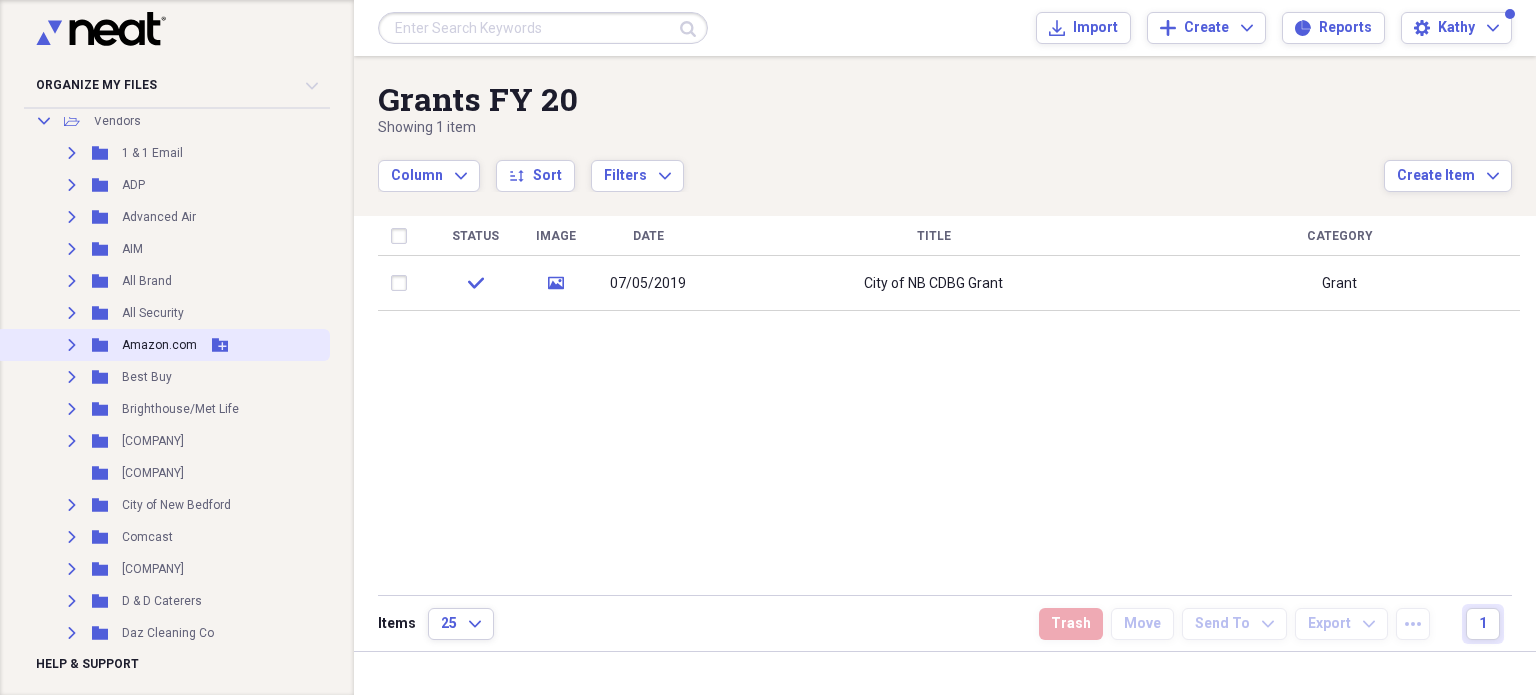 scroll, scrollTop: 200, scrollLeft: 0, axis: vertical 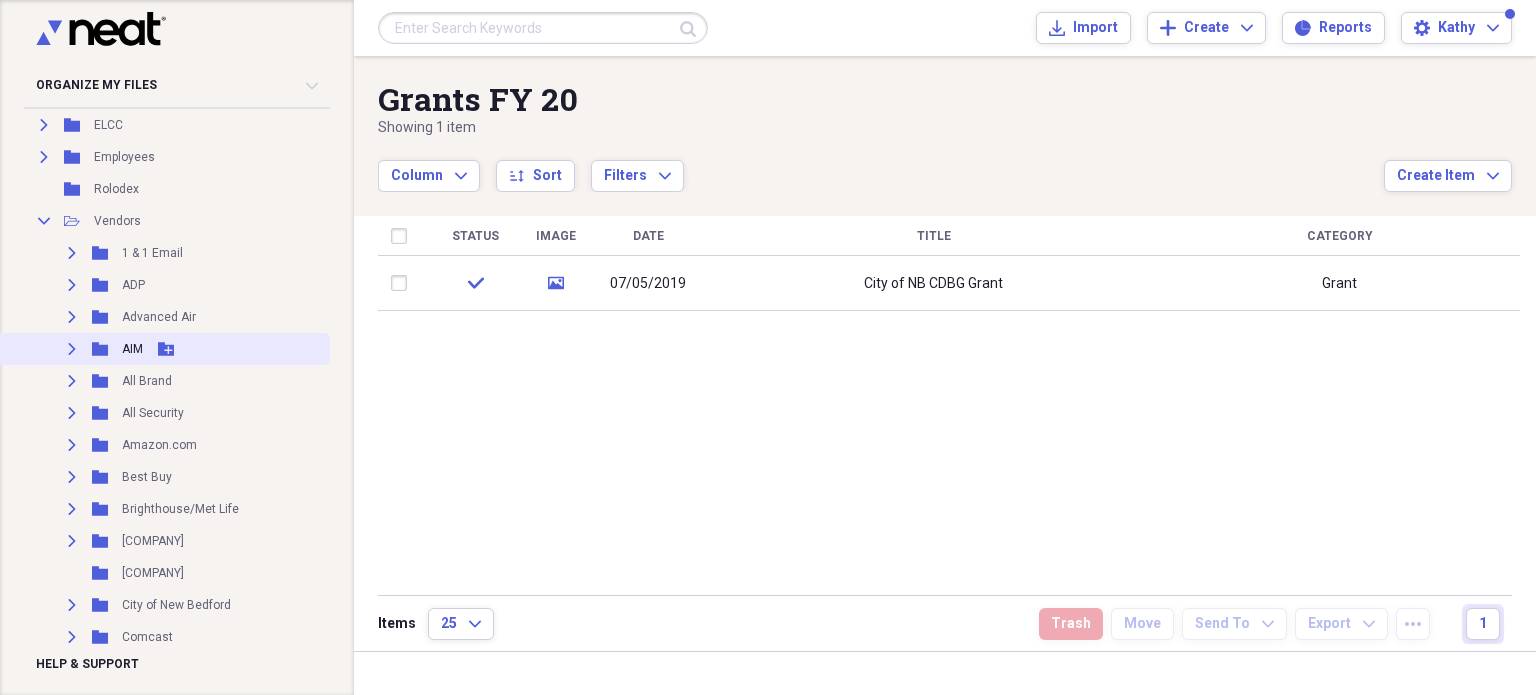 click on "Expand" 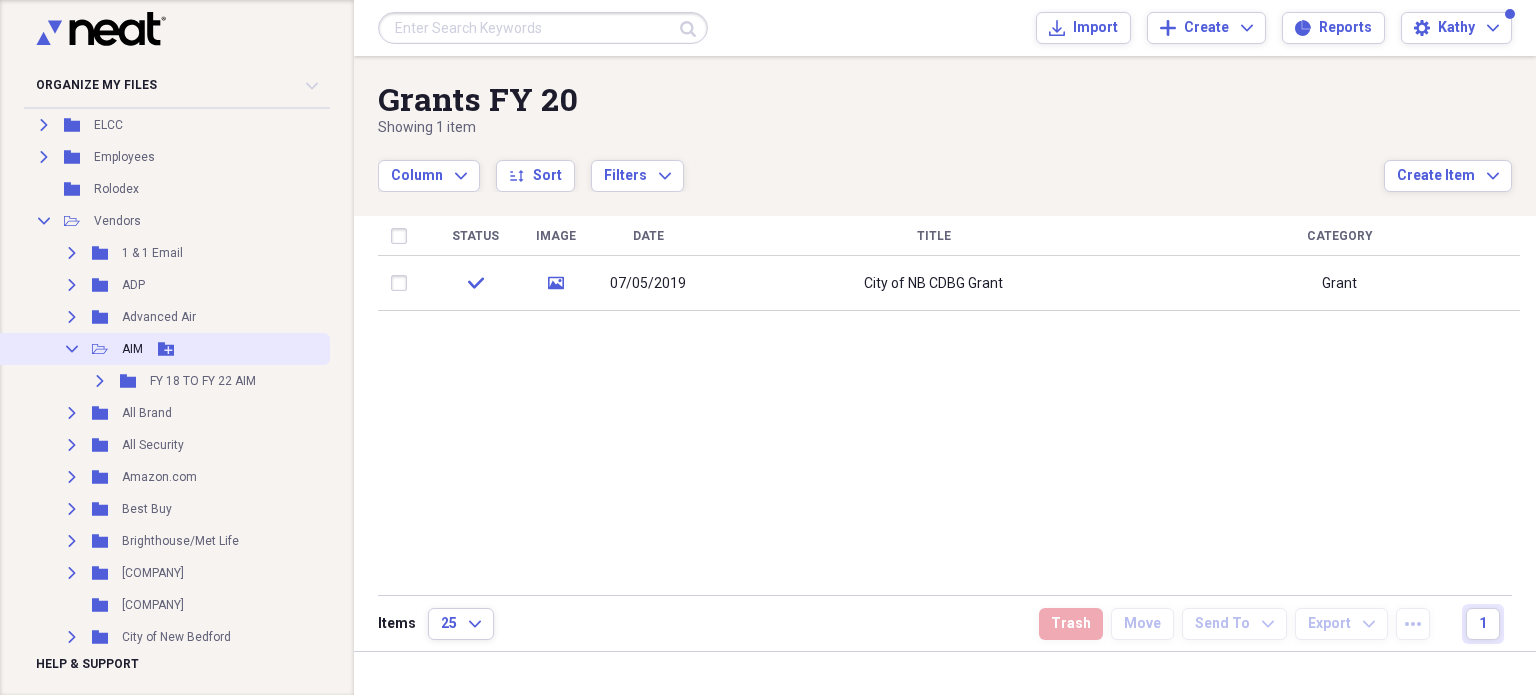 click on "Add Folder" 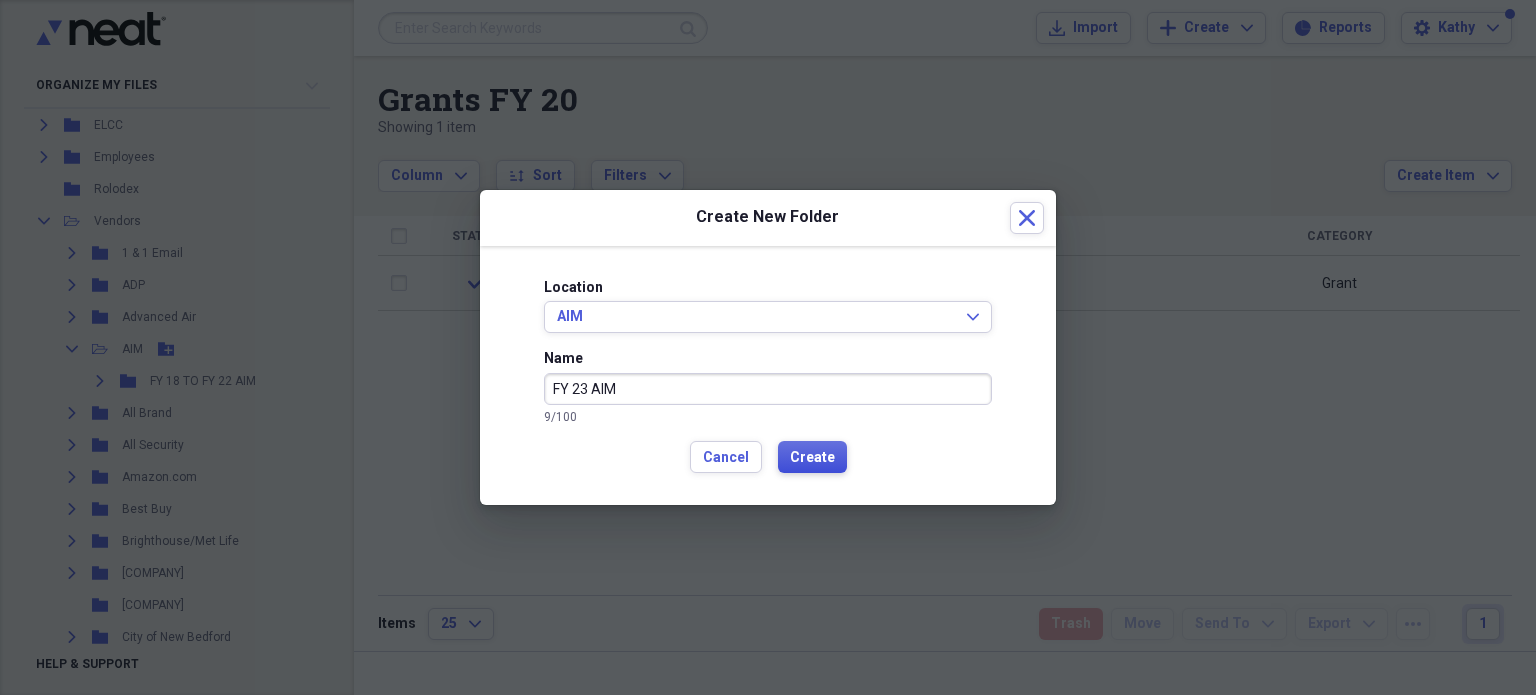 type on "FY 23 AIM" 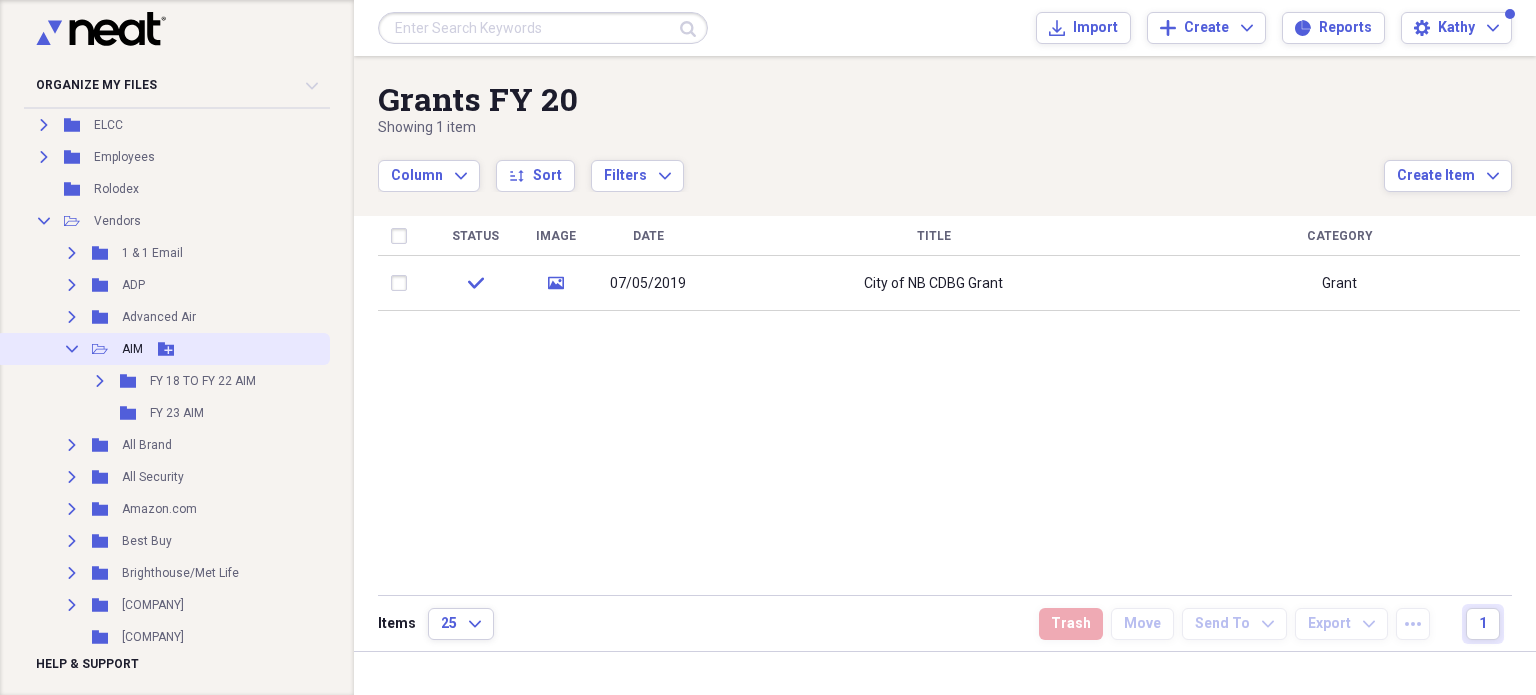 click on "Collapse Open Folder AIM Add Folder" at bounding box center (163, 349) 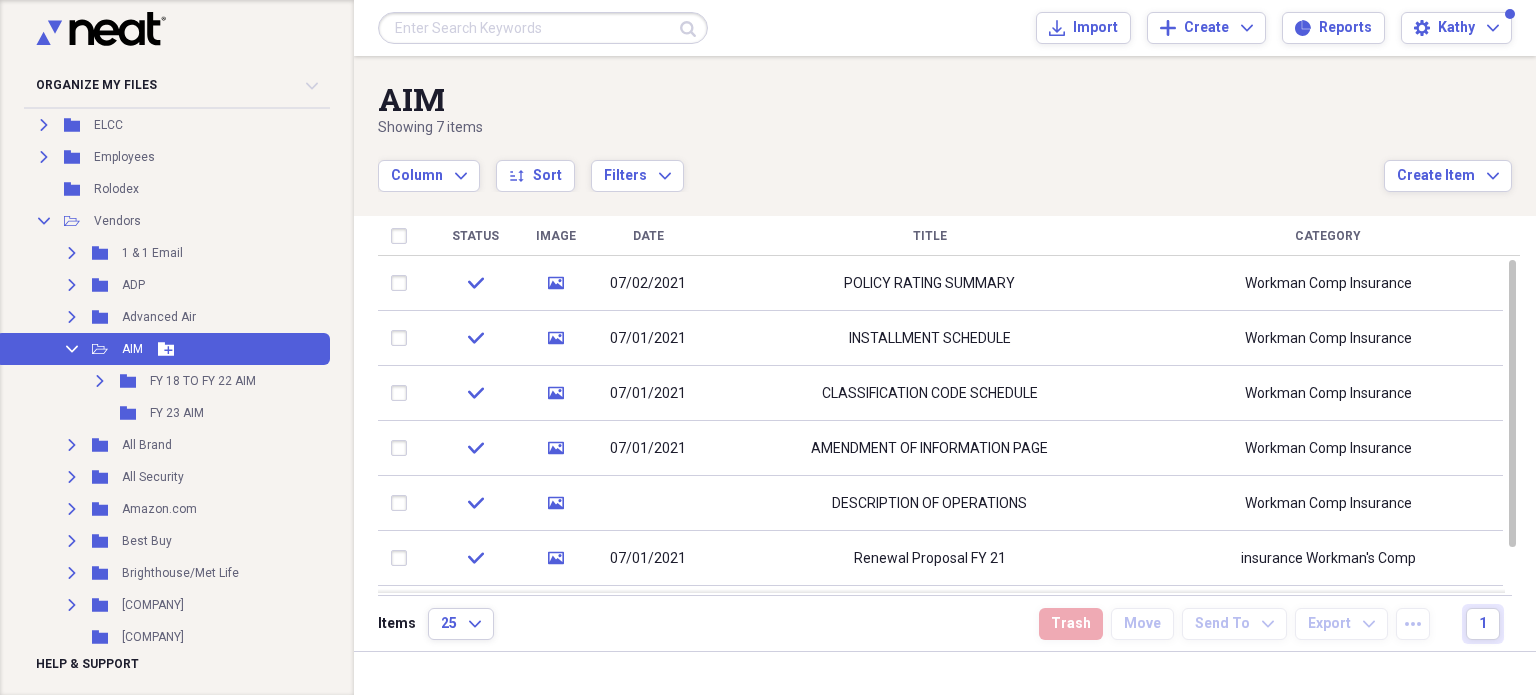 click on "Collapse" 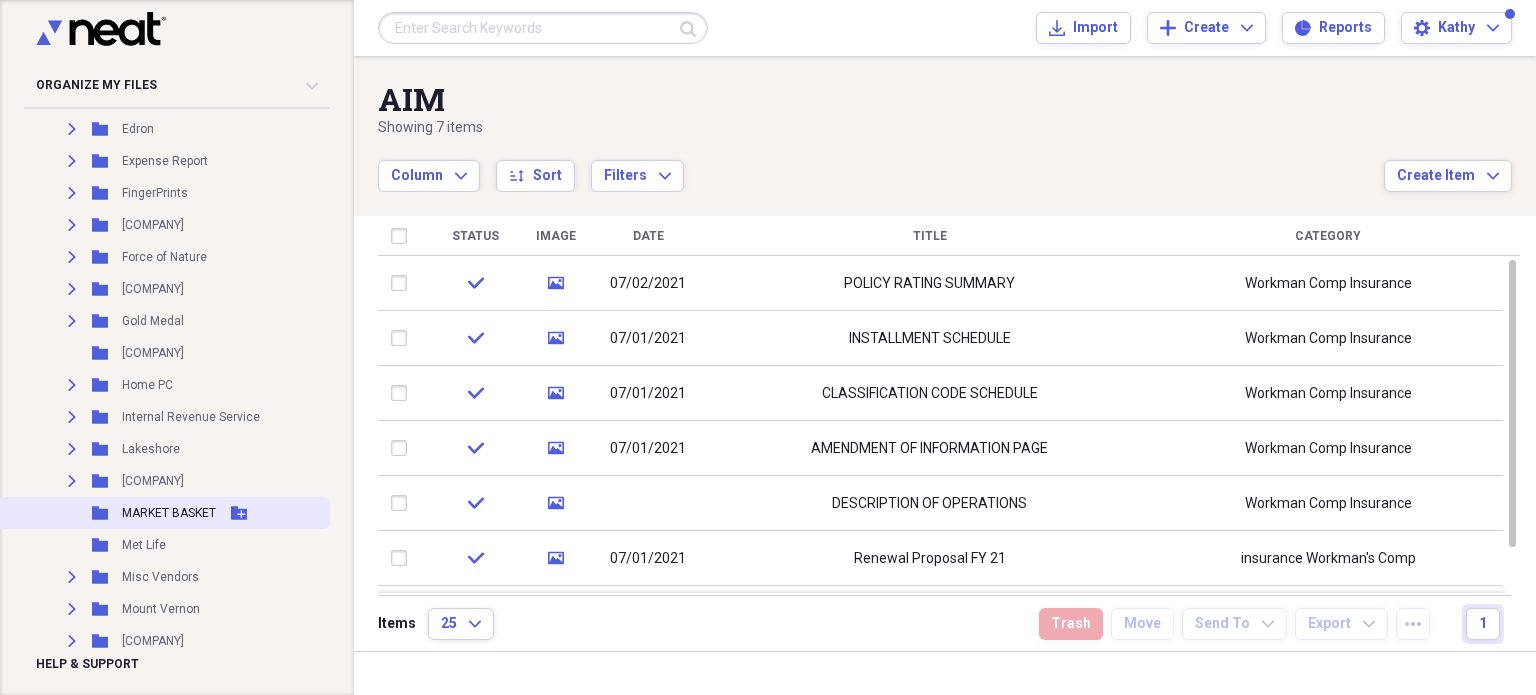 scroll, scrollTop: 1000, scrollLeft: 0, axis: vertical 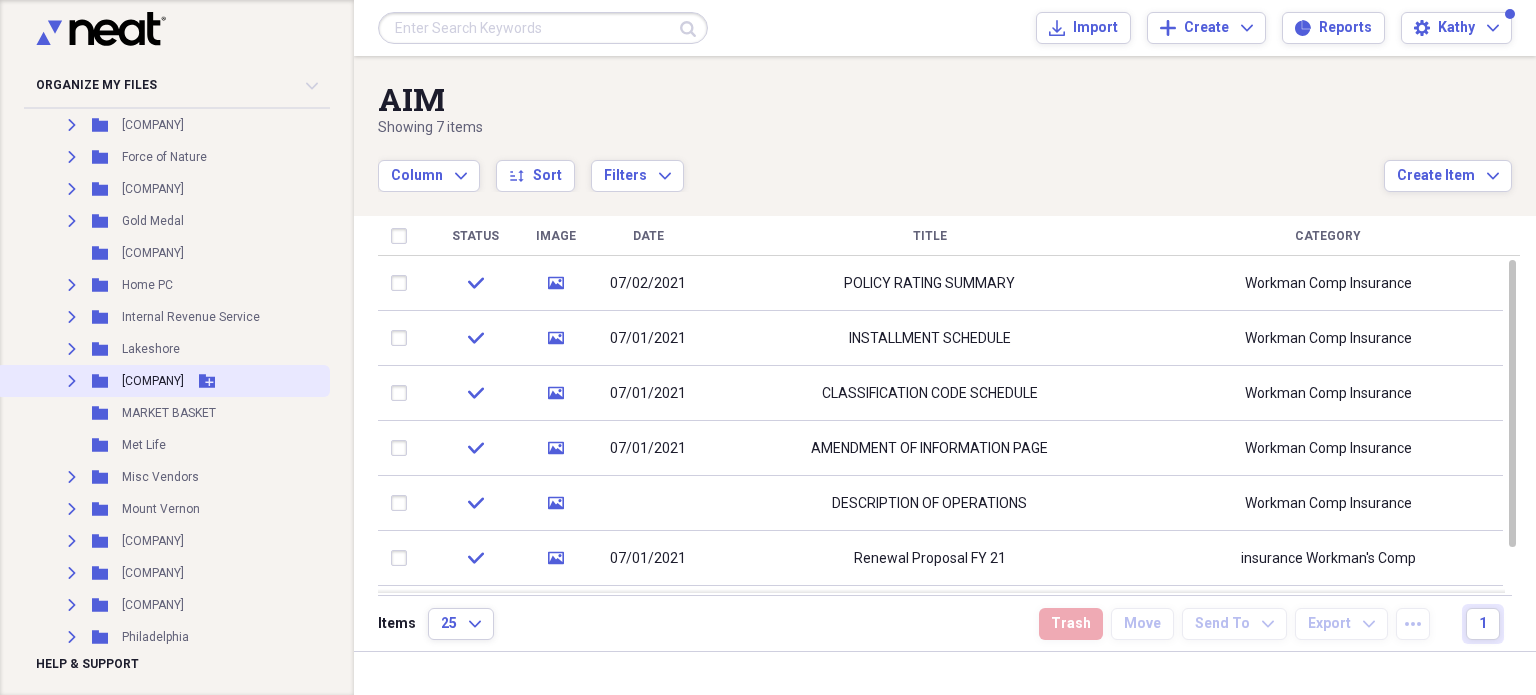 click on "Expand" at bounding box center [72, 381] 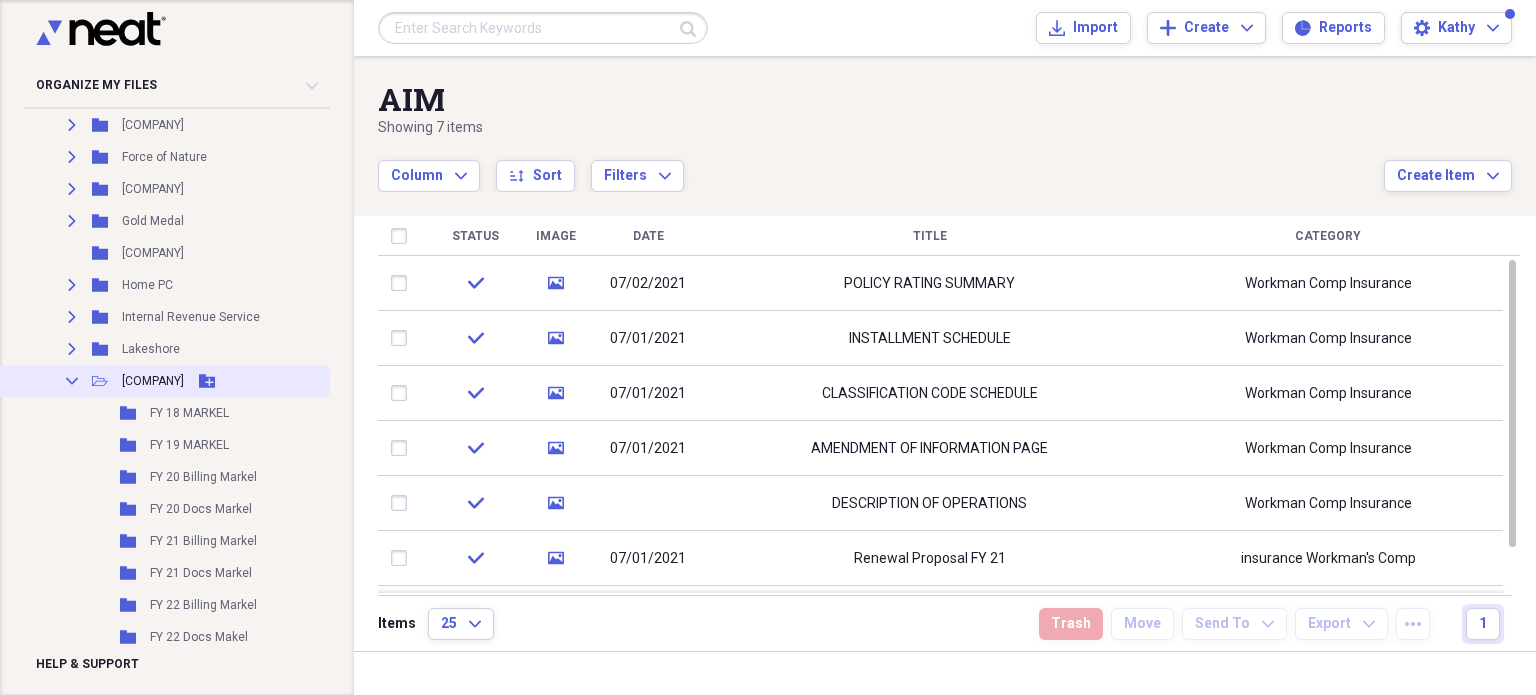 click 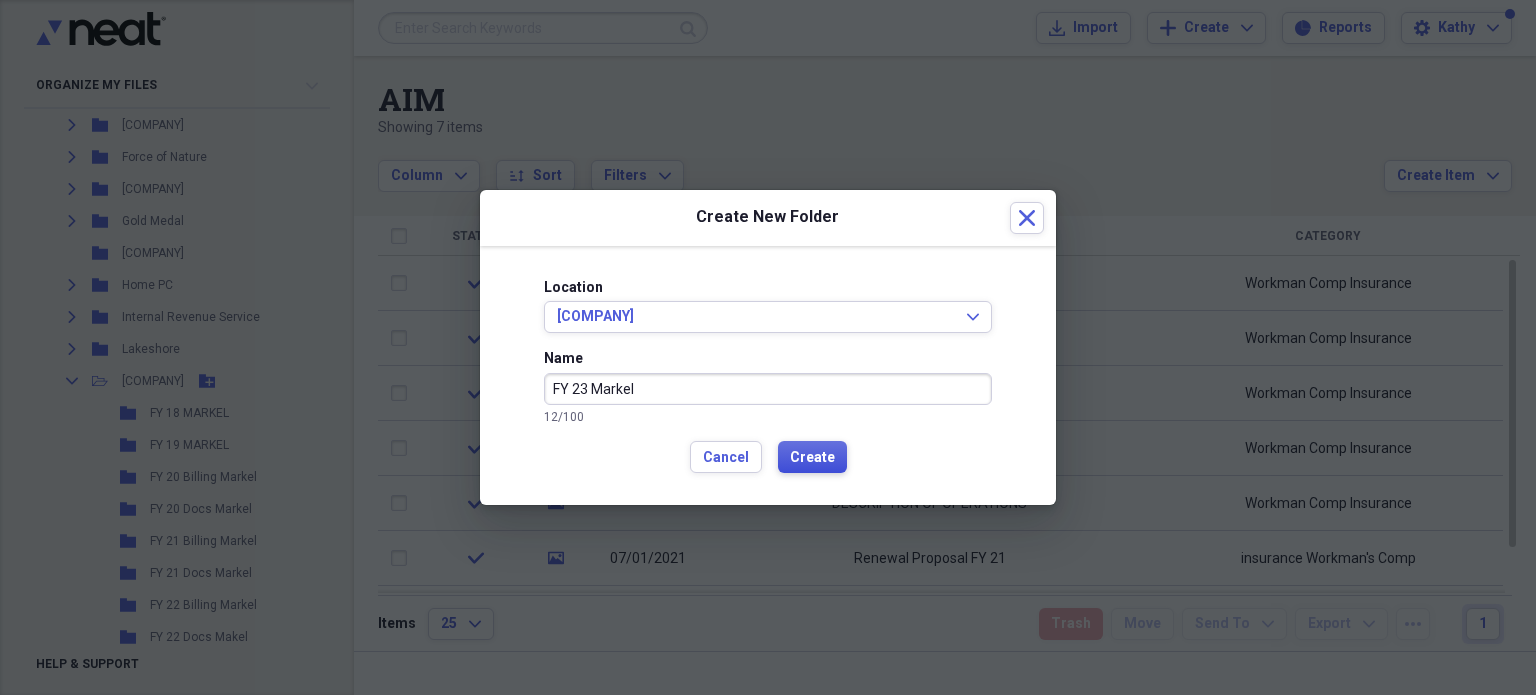 type on "FY 23 Markel" 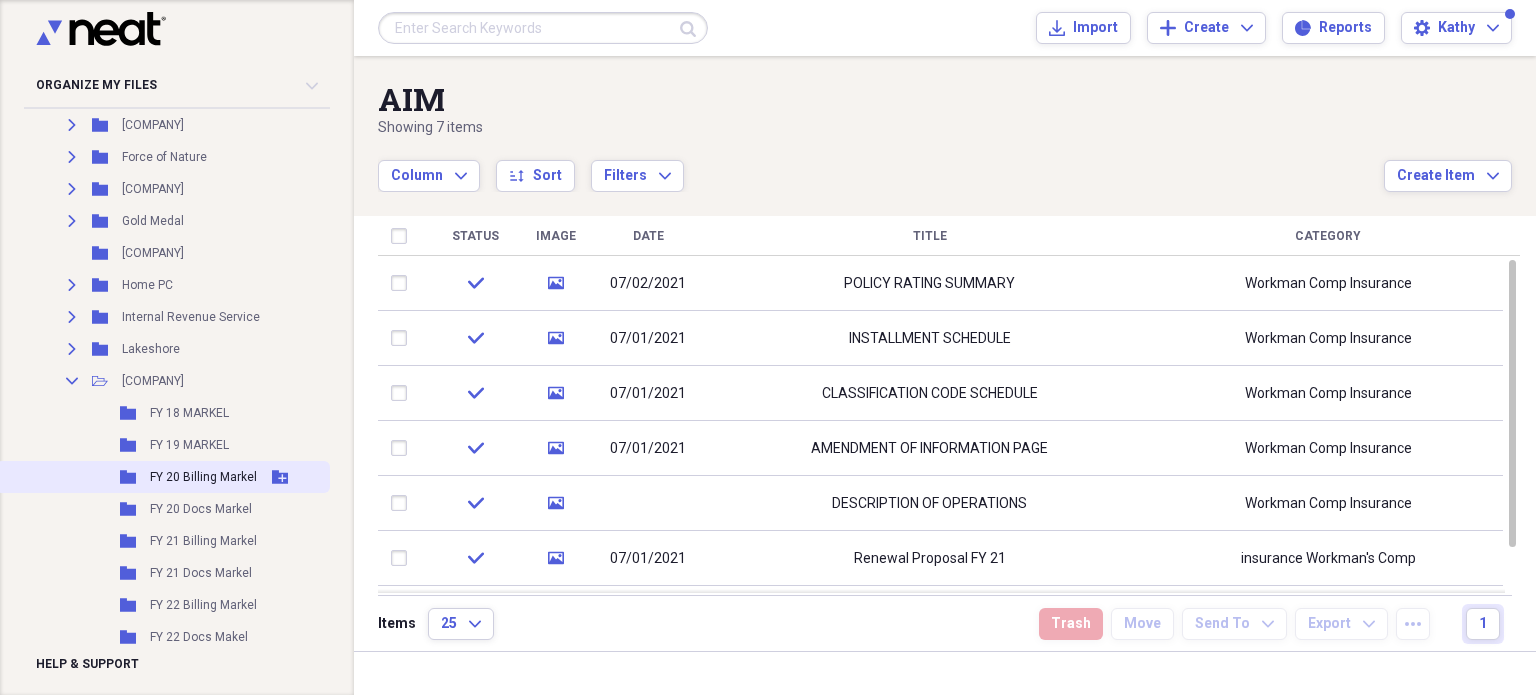 click on "FY 20 Billing Markel" at bounding box center [203, 477] 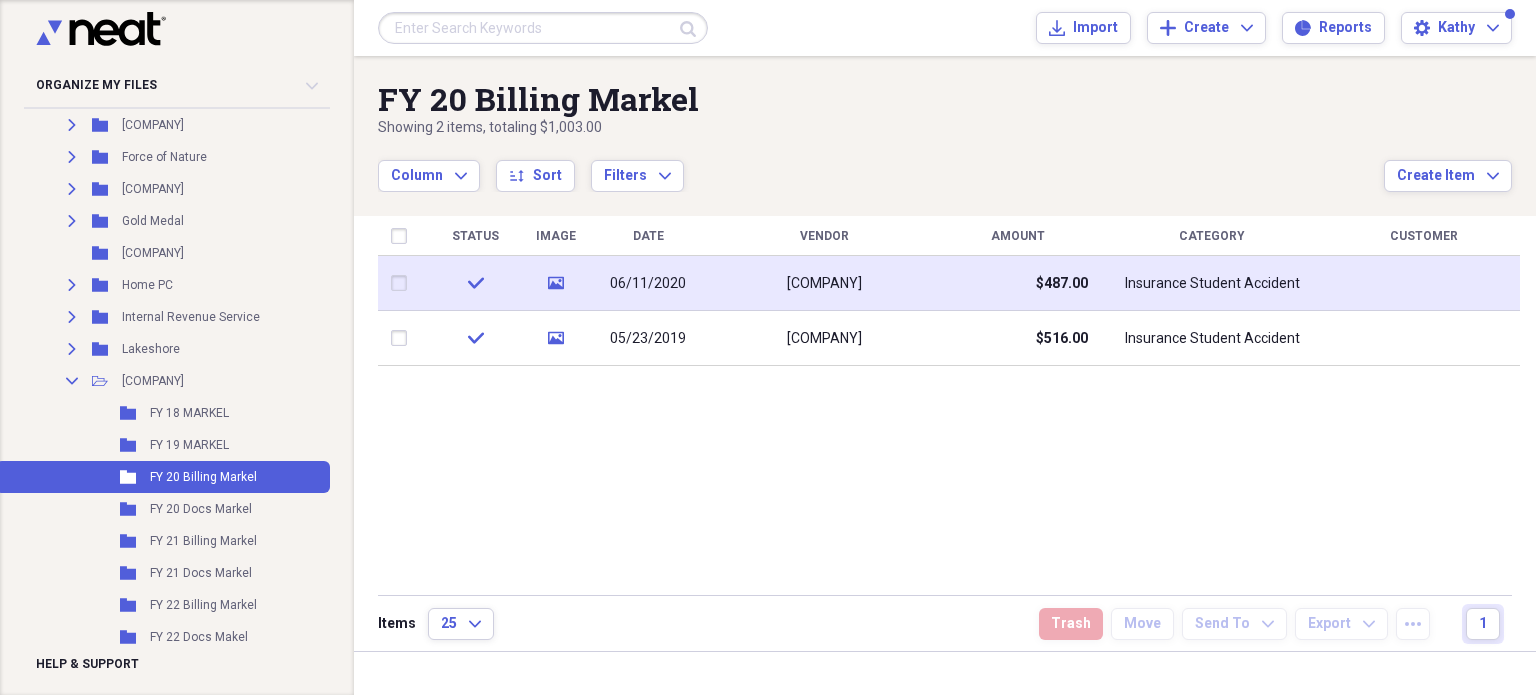 click on "[COMPANY]" at bounding box center [824, 283] 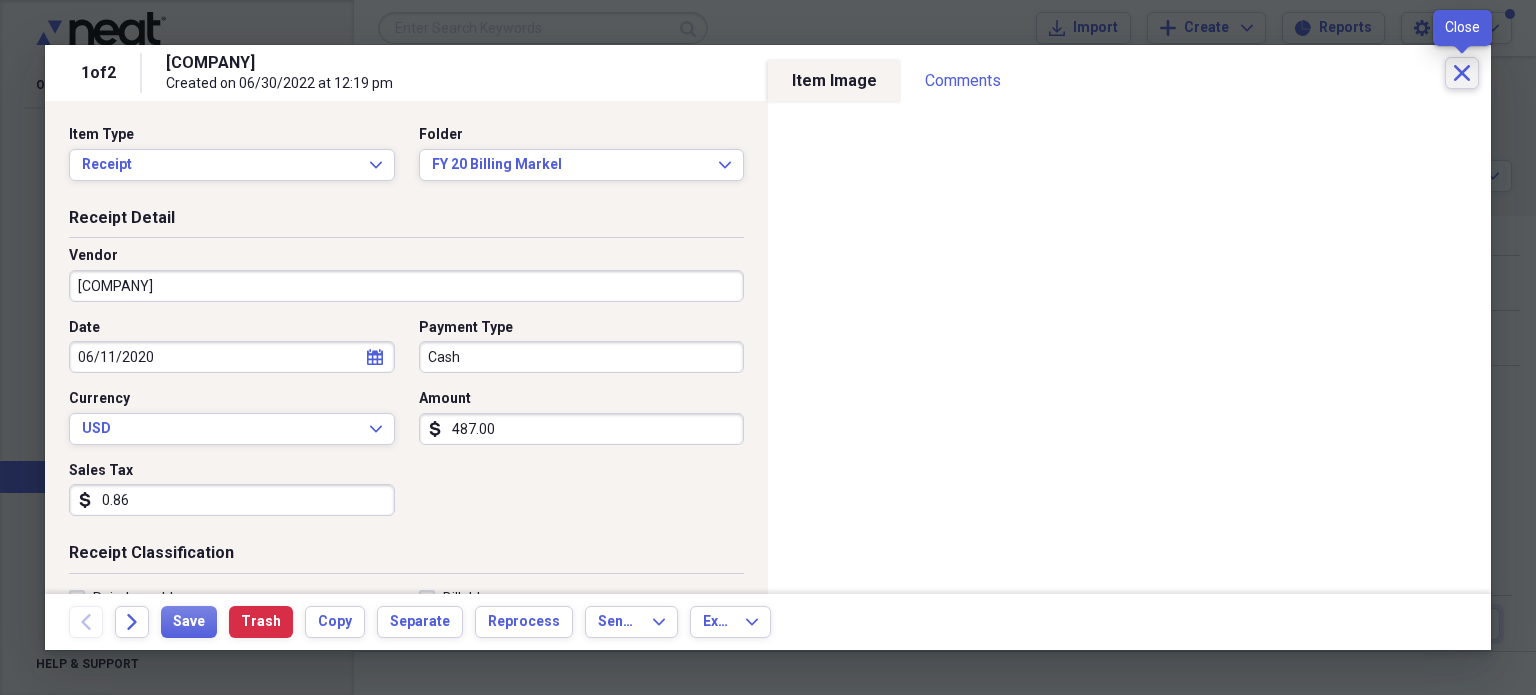 click 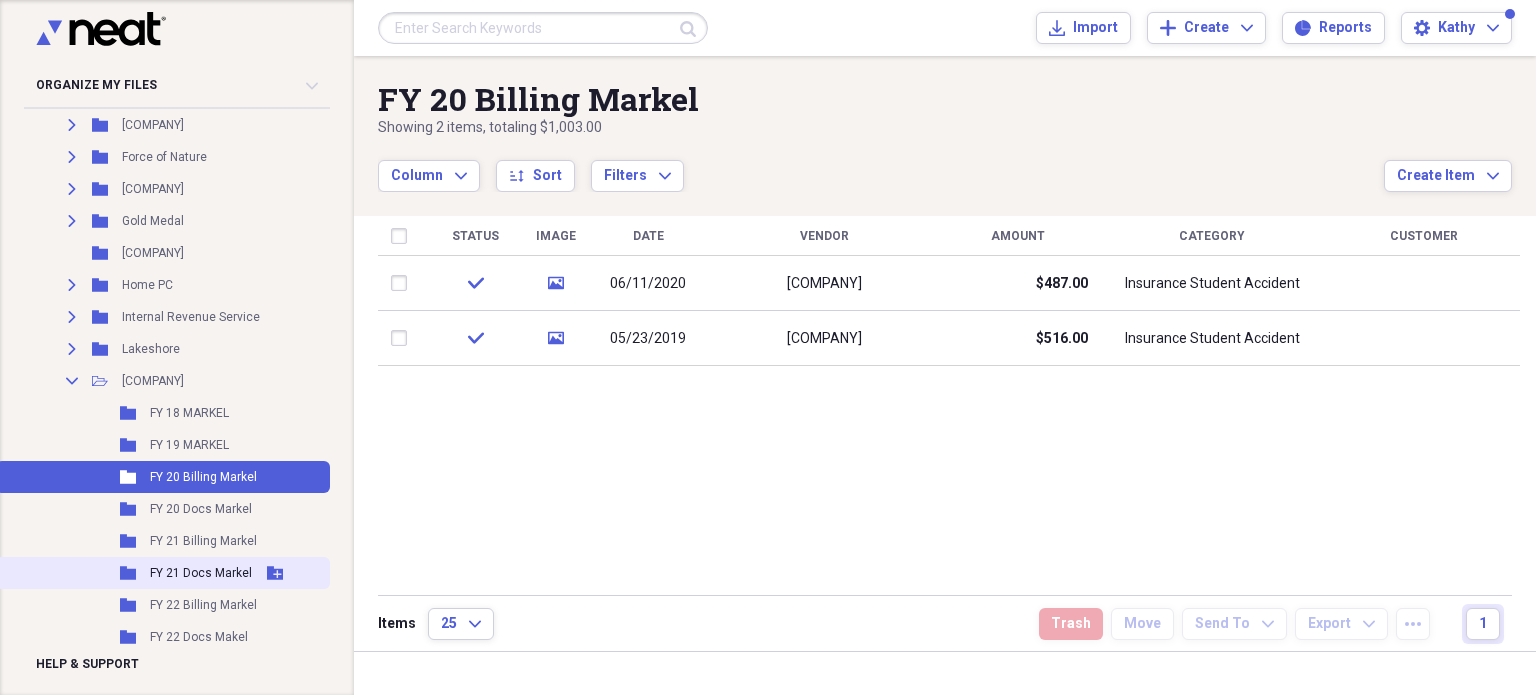 scroll, scrollTop: 1200, scrollLeft: 0, axis: vertical 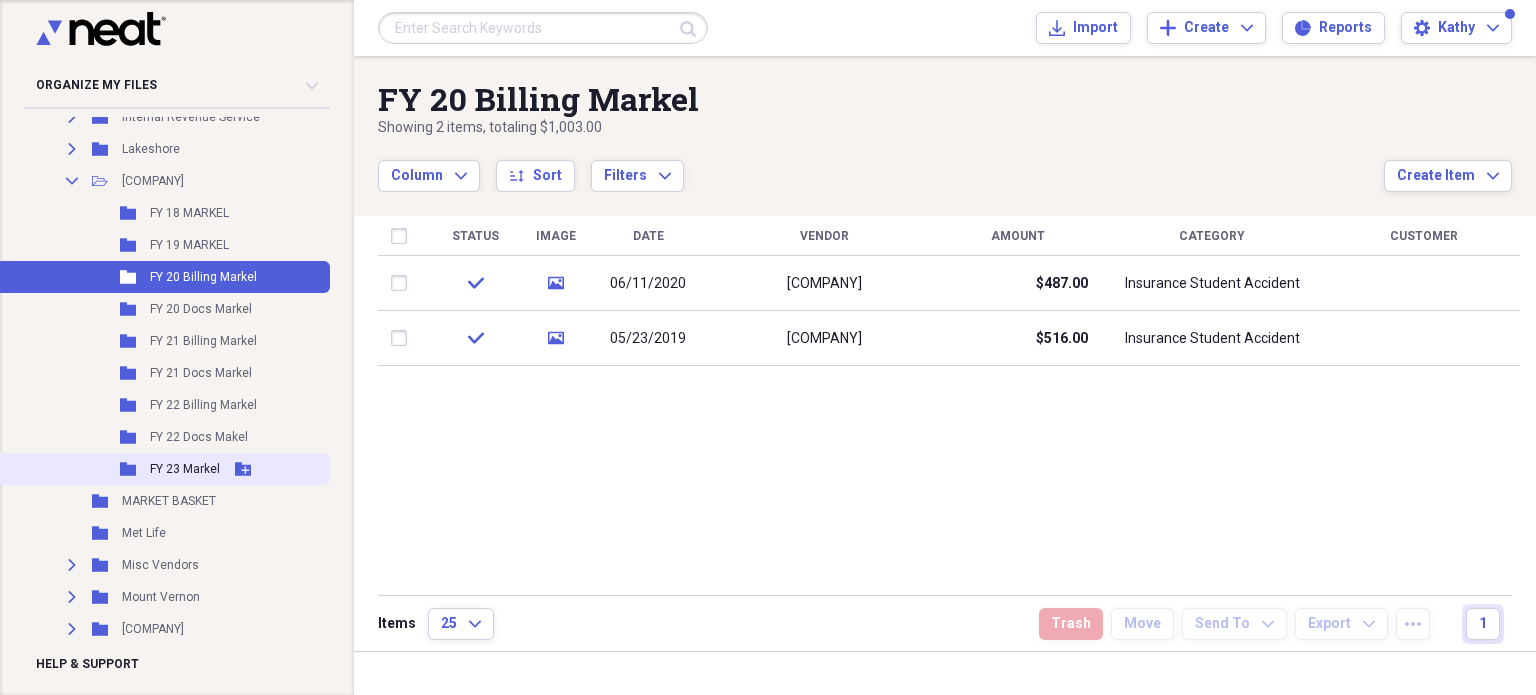 click on "FY 23 Markel" at bounding box center (185, 469) 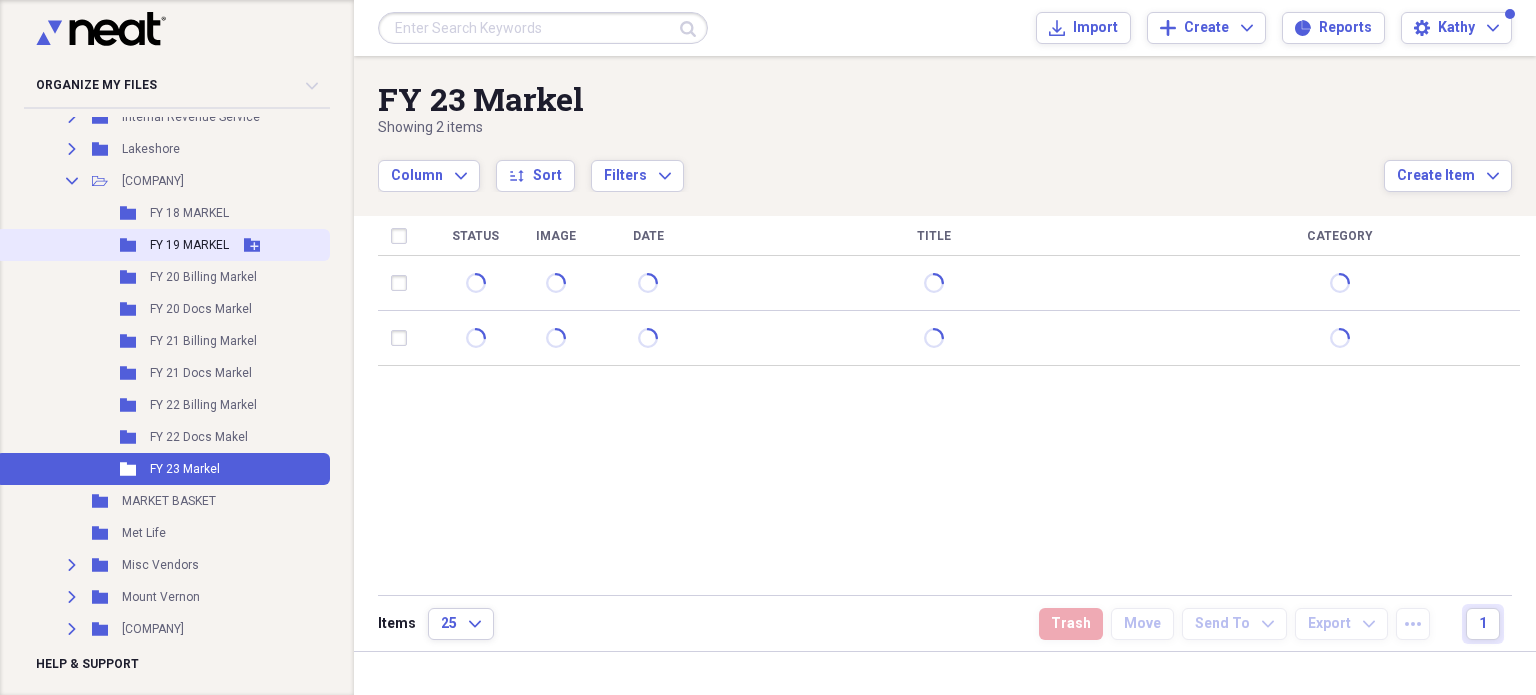 click on "Folder FY 19 MARKEL Add Folder" at bounding box center (163, 245) 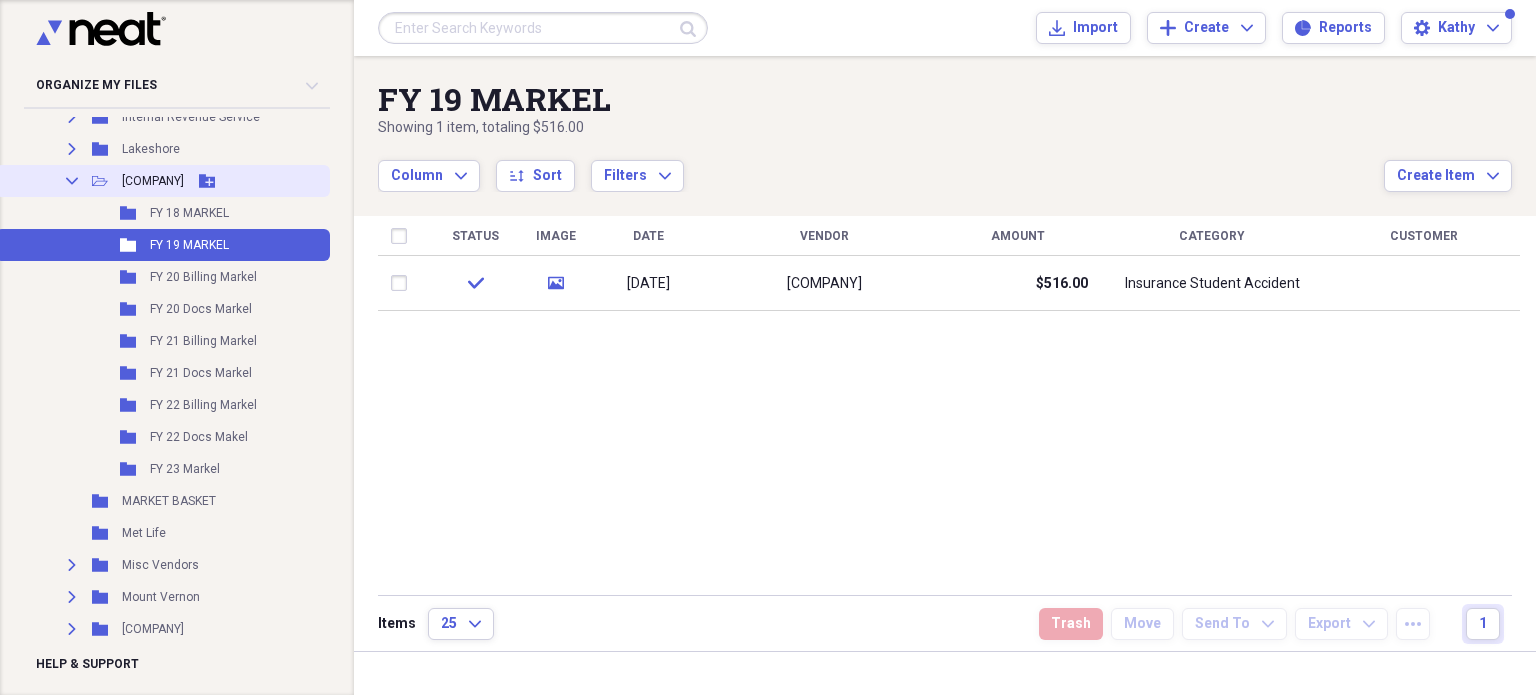 click on "Collapse" 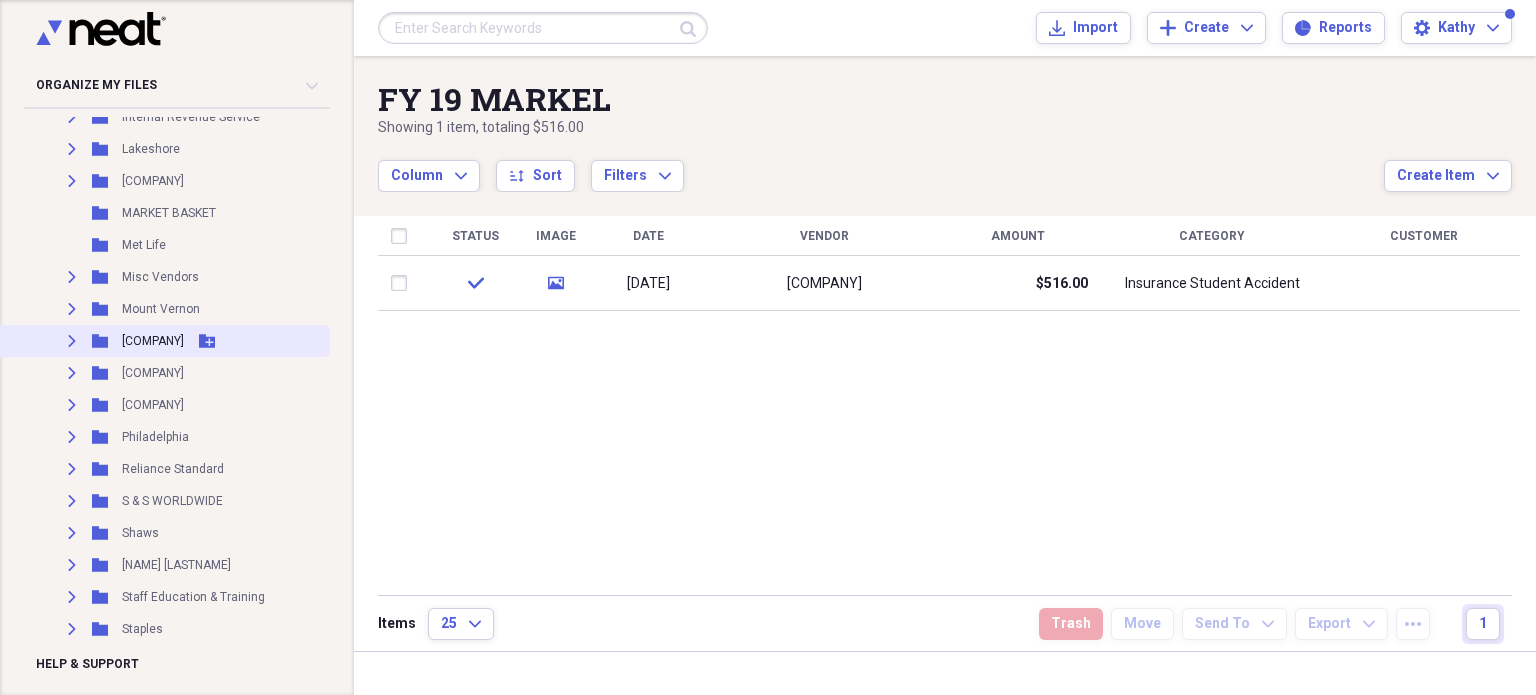 scroll, scrollTop: 1100, scrollLeft: 0, axis: vertical 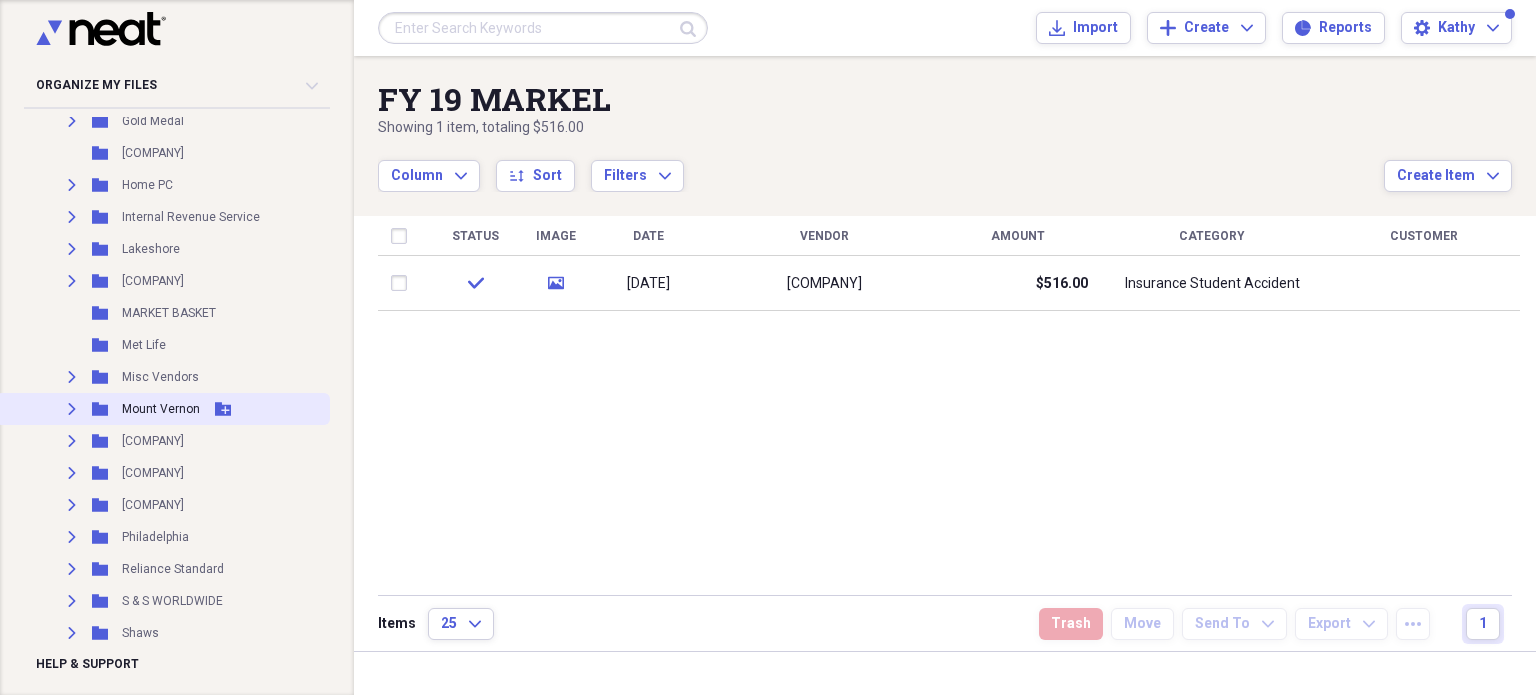 click on "Expand" 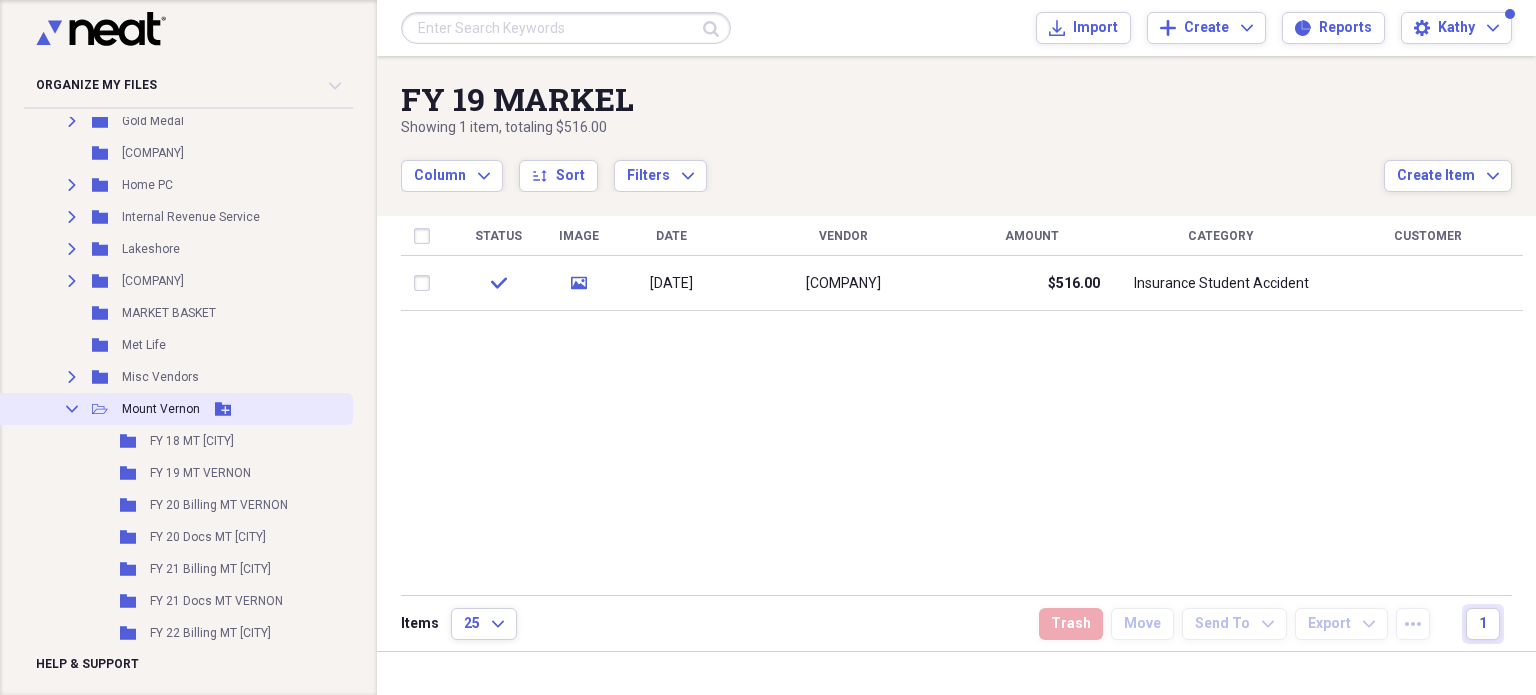 click on "Add Folder" 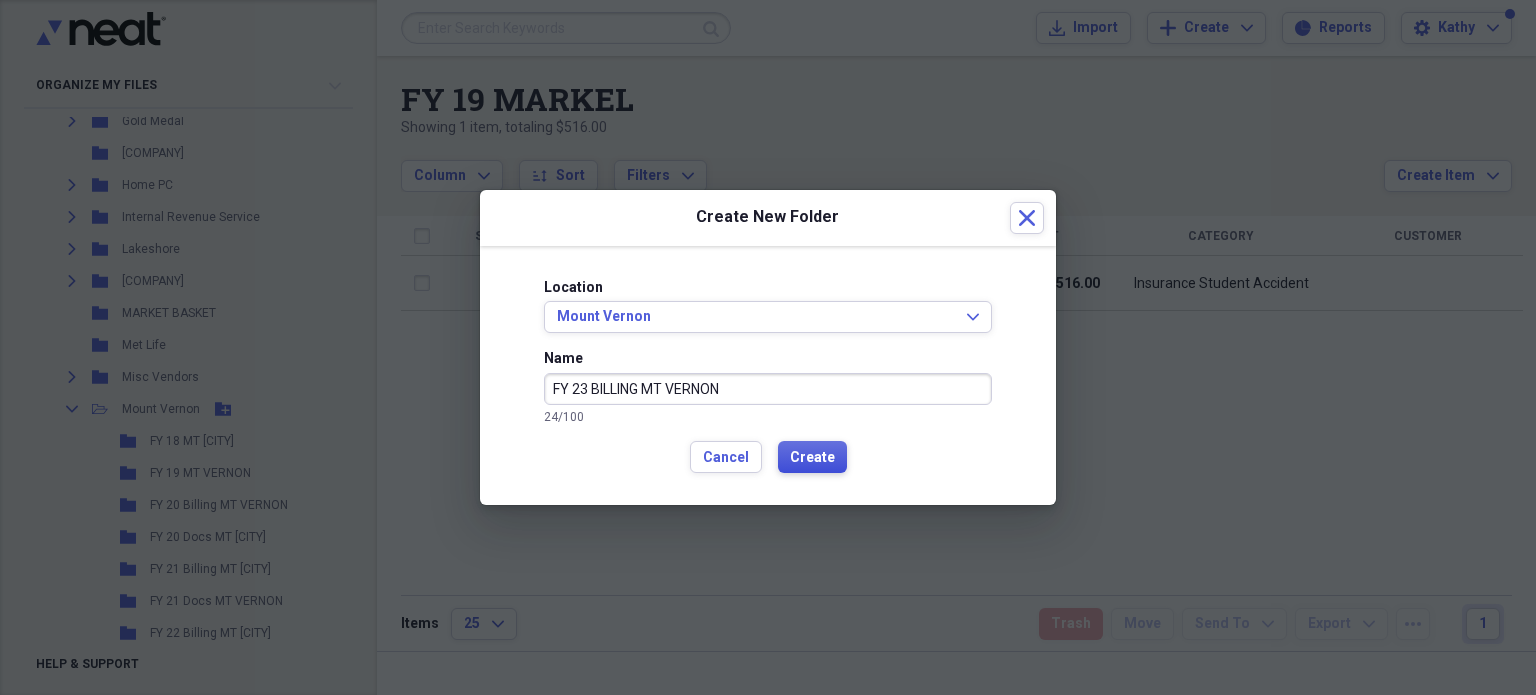 type on "FY 23 BILLING MT VERNON" 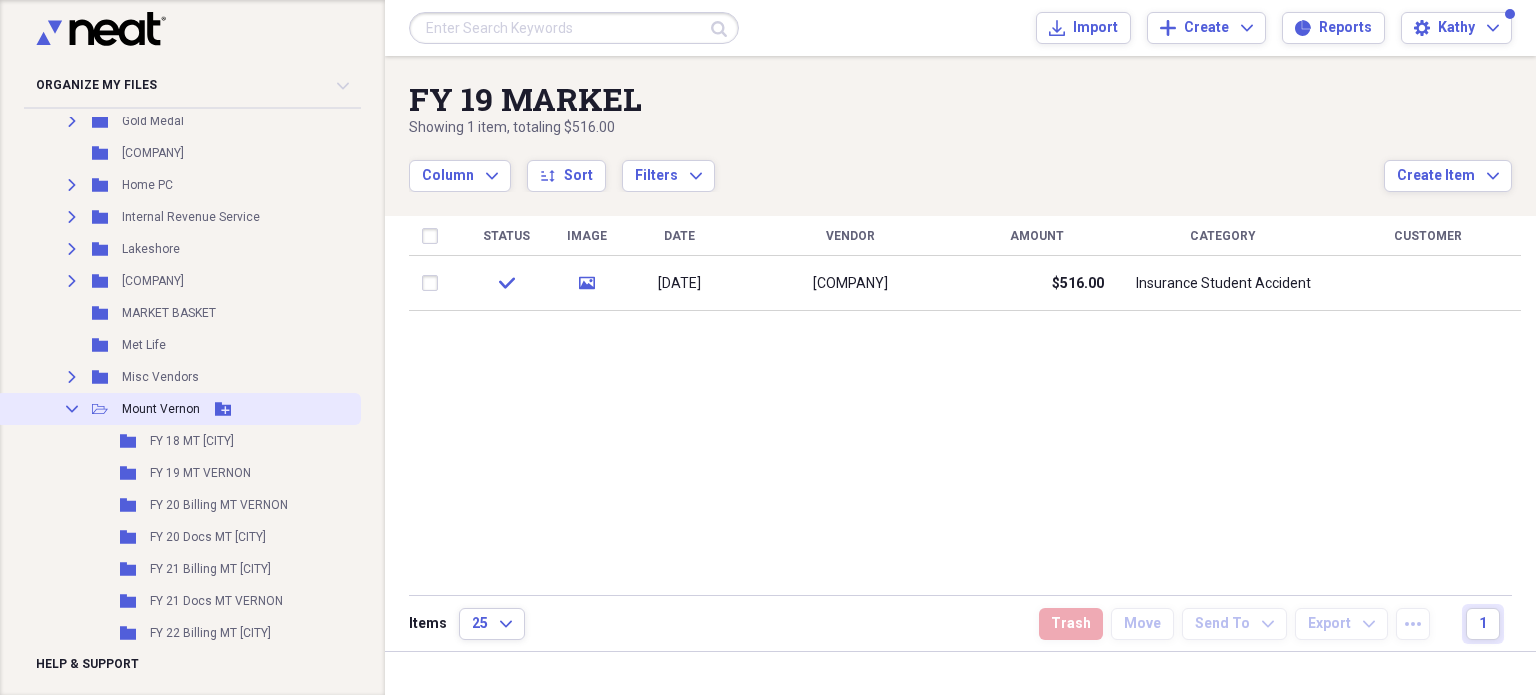 click 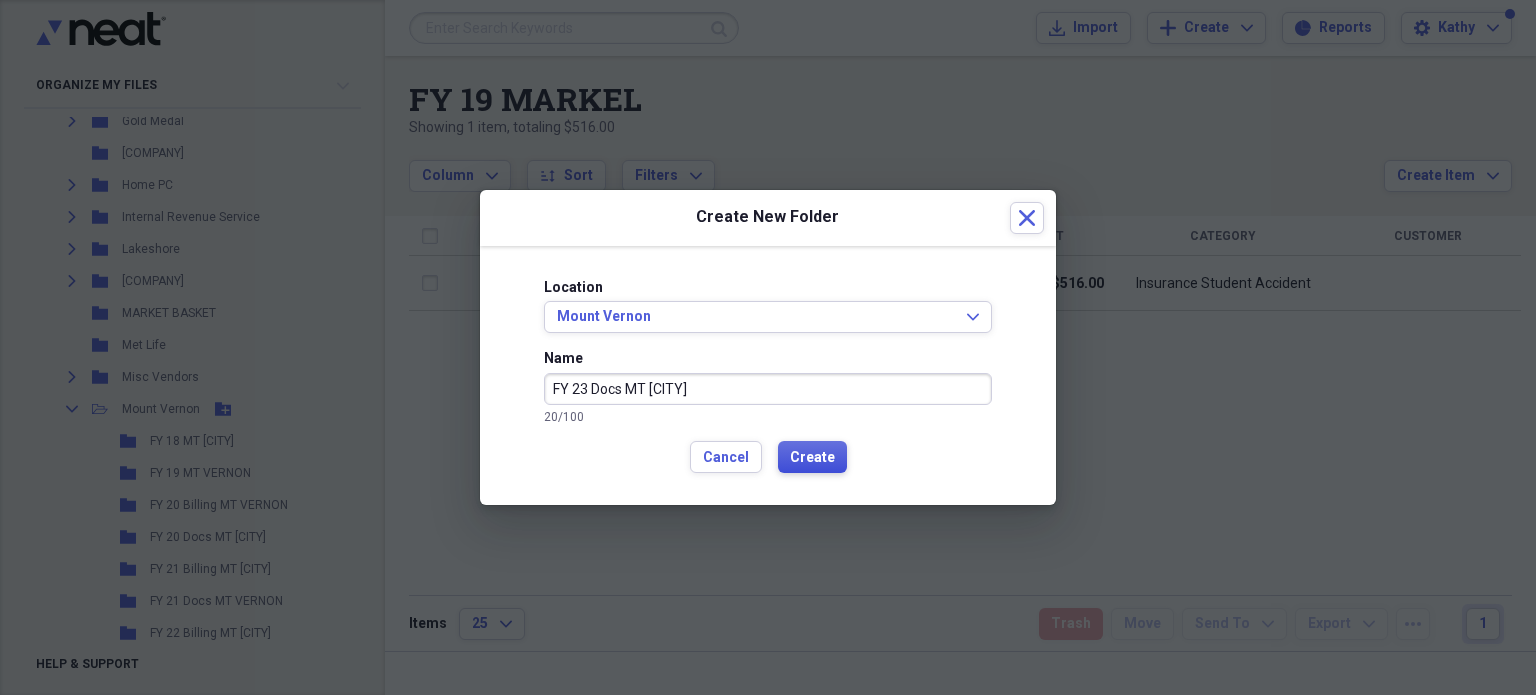 type on "FY 23 Docs MT [CITY]" 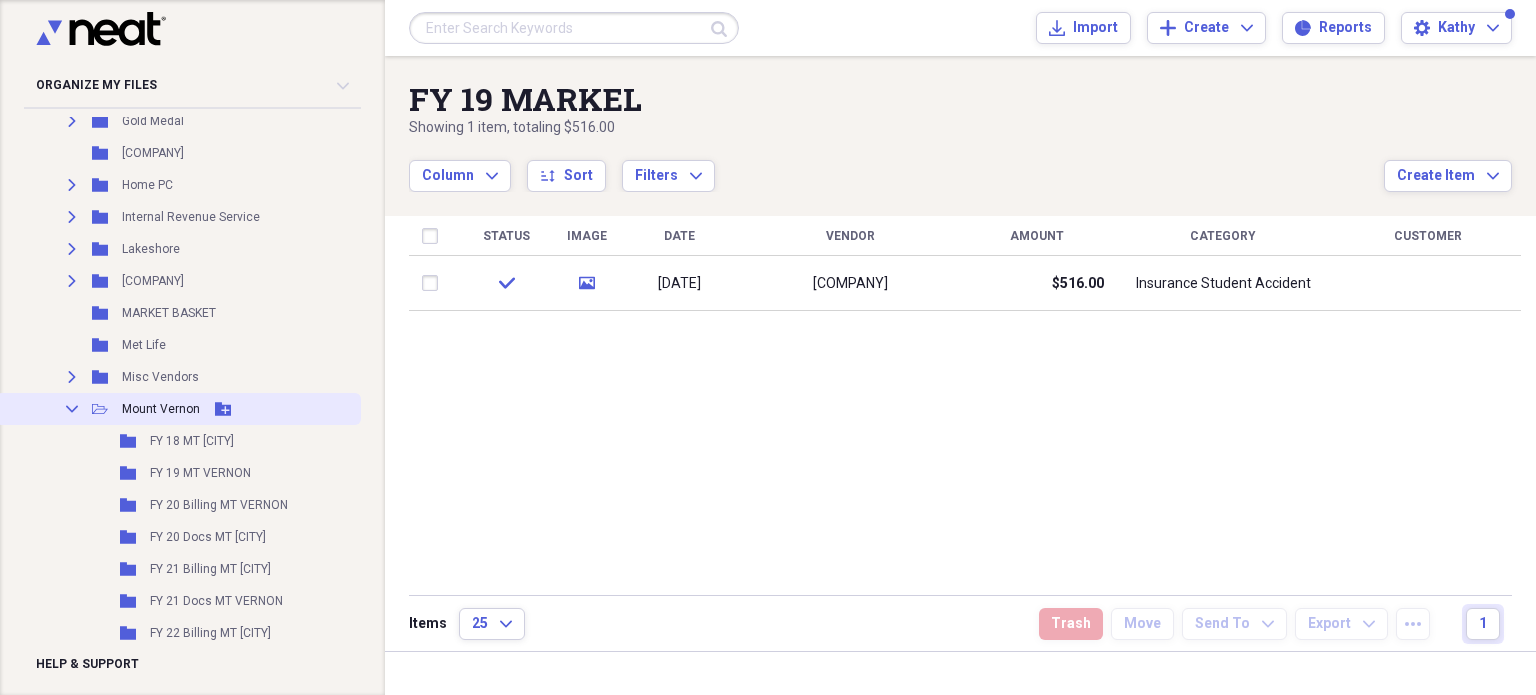 click on "Collapse" 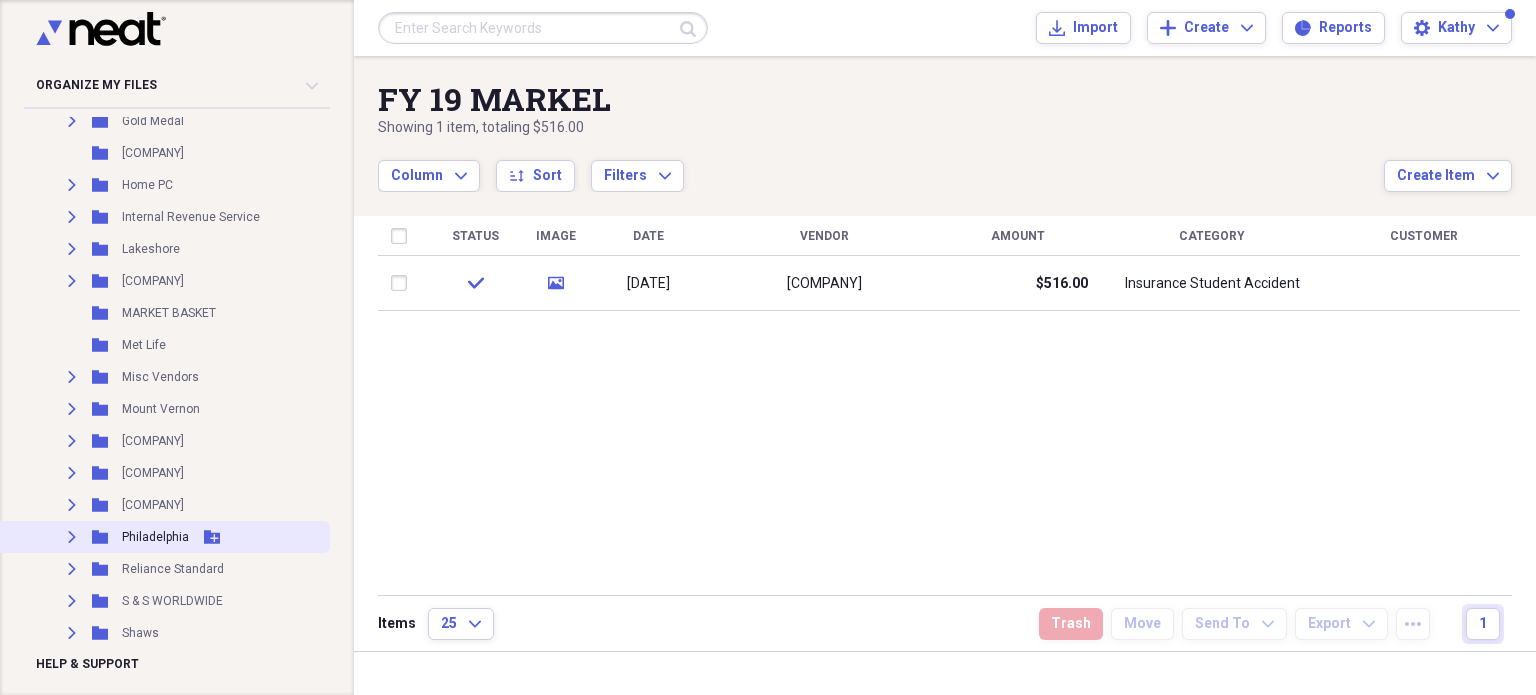 click on "Expand" at bounding box center (72, 537) 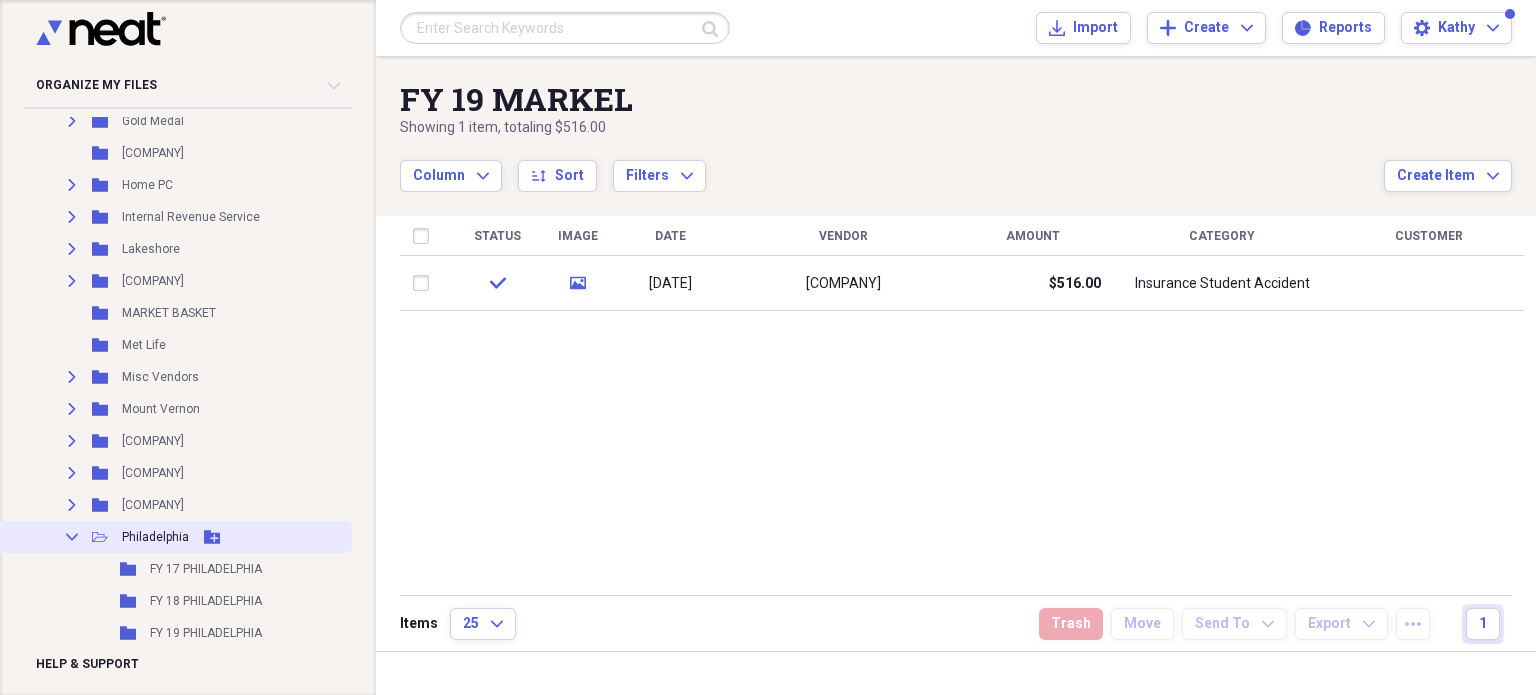 scroll, scrollTop: 1300, scrollLeft: 0, axis: vertical 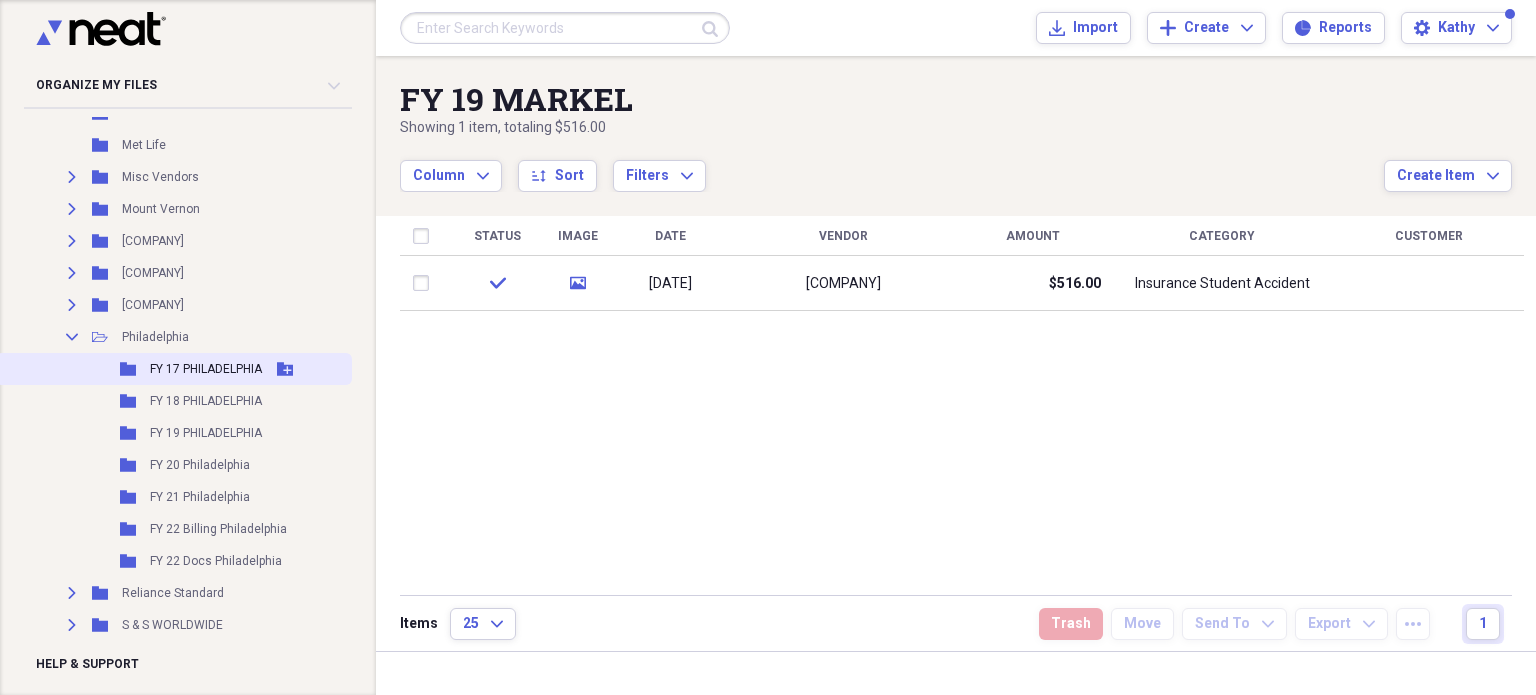 click on "Add Folder" 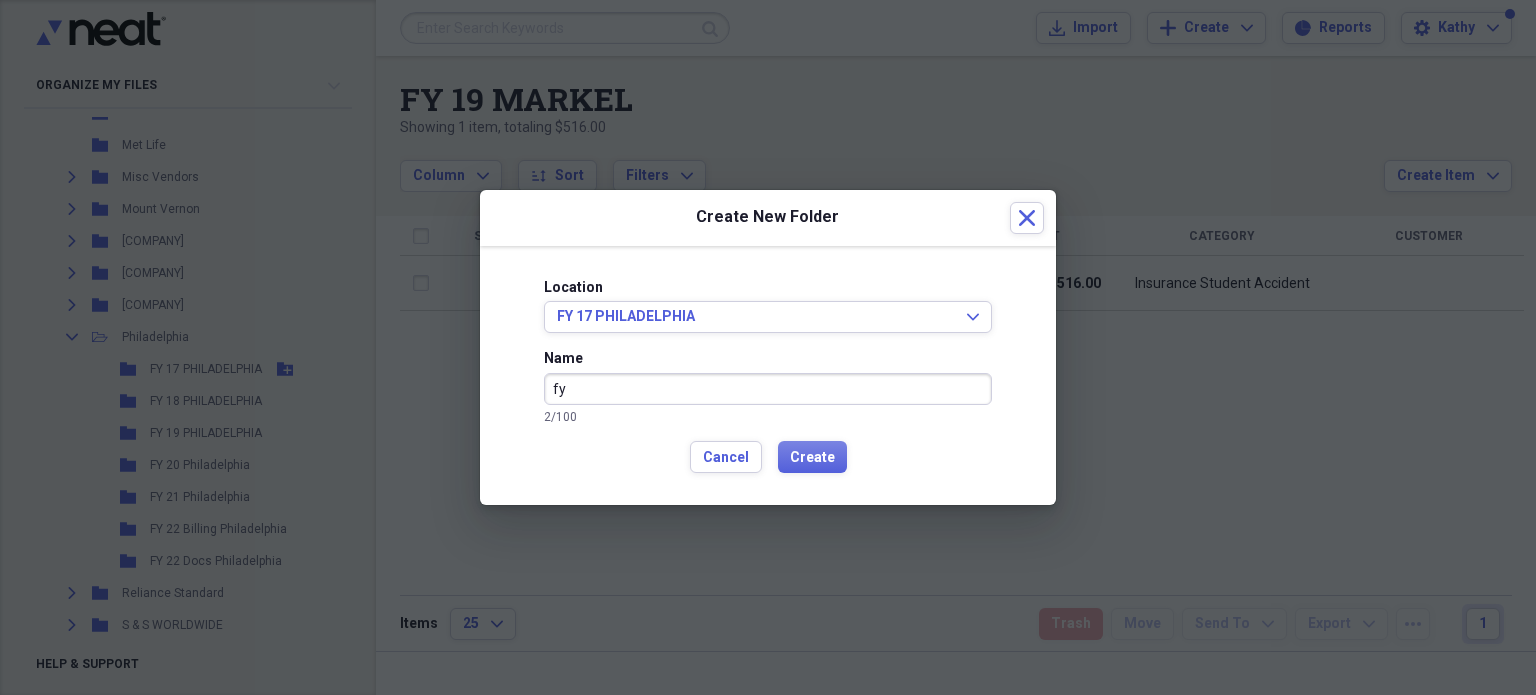 type on "f" 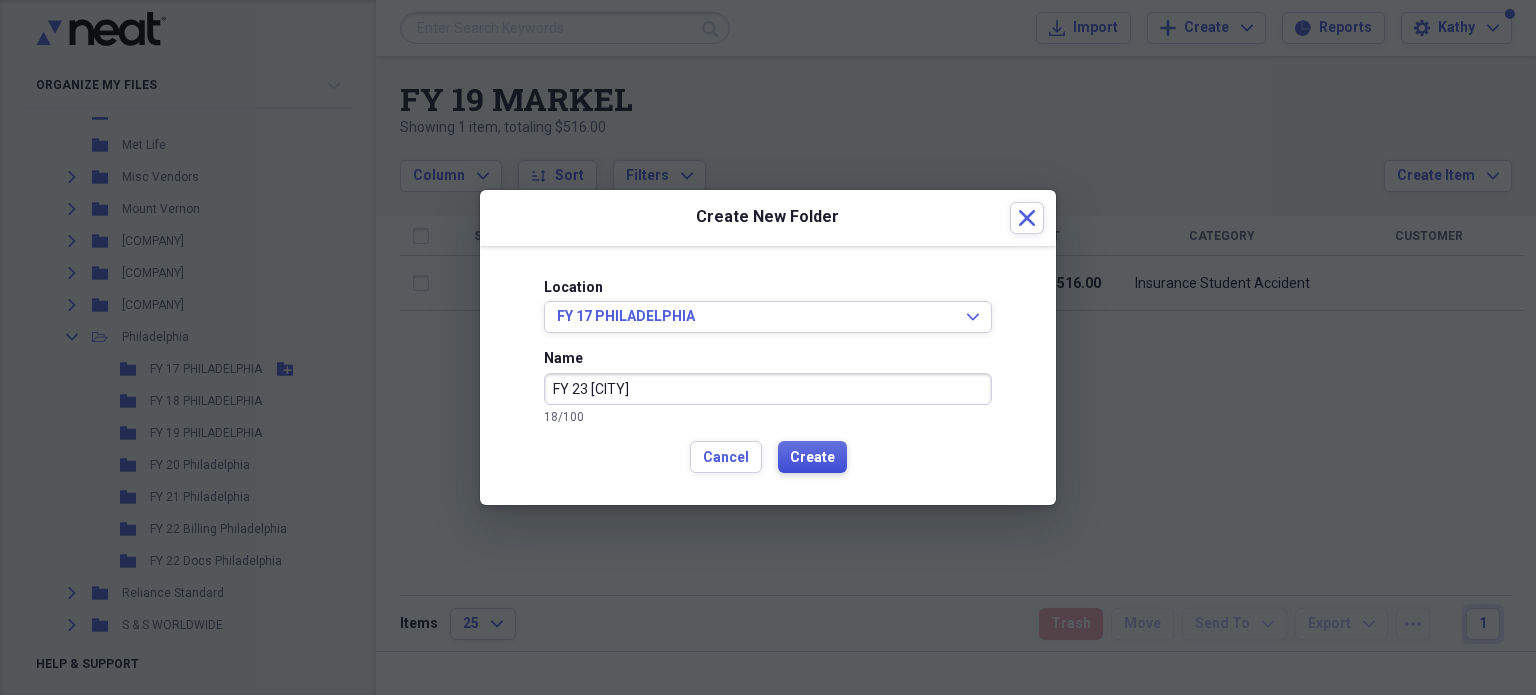 type on "FY 23 [CITY]" 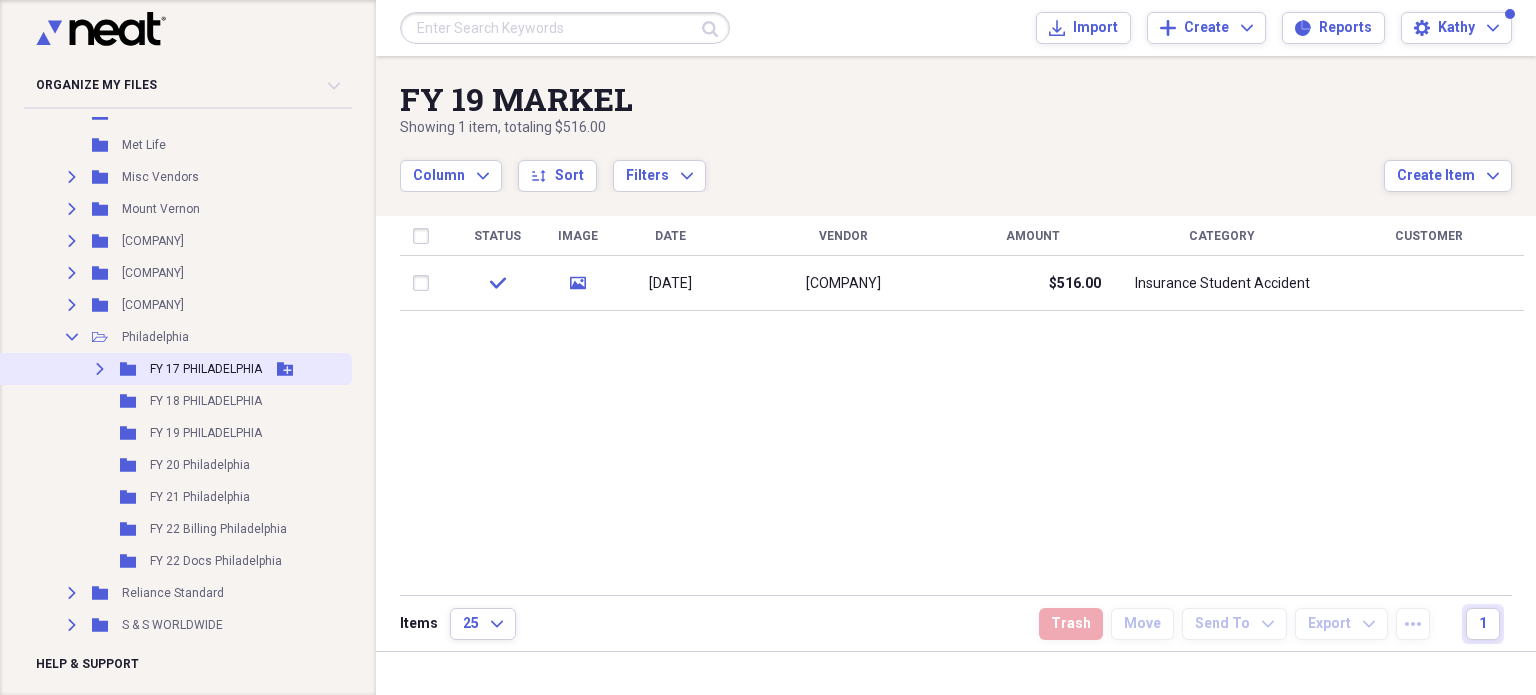 drag, startPoint x: 0, startPoint y: 357, endPoint x: 10, endPoint y: 363, distance: 11.661903 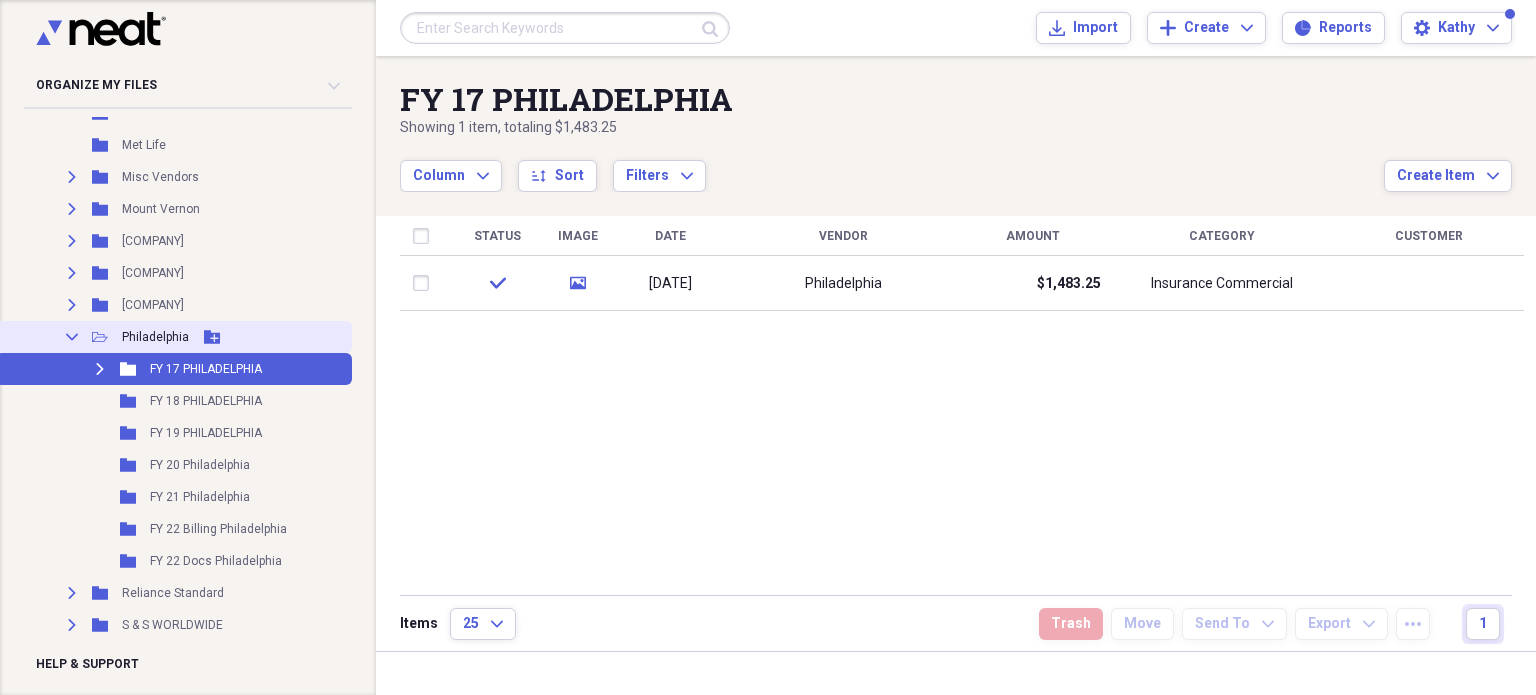click on "Add Folder" 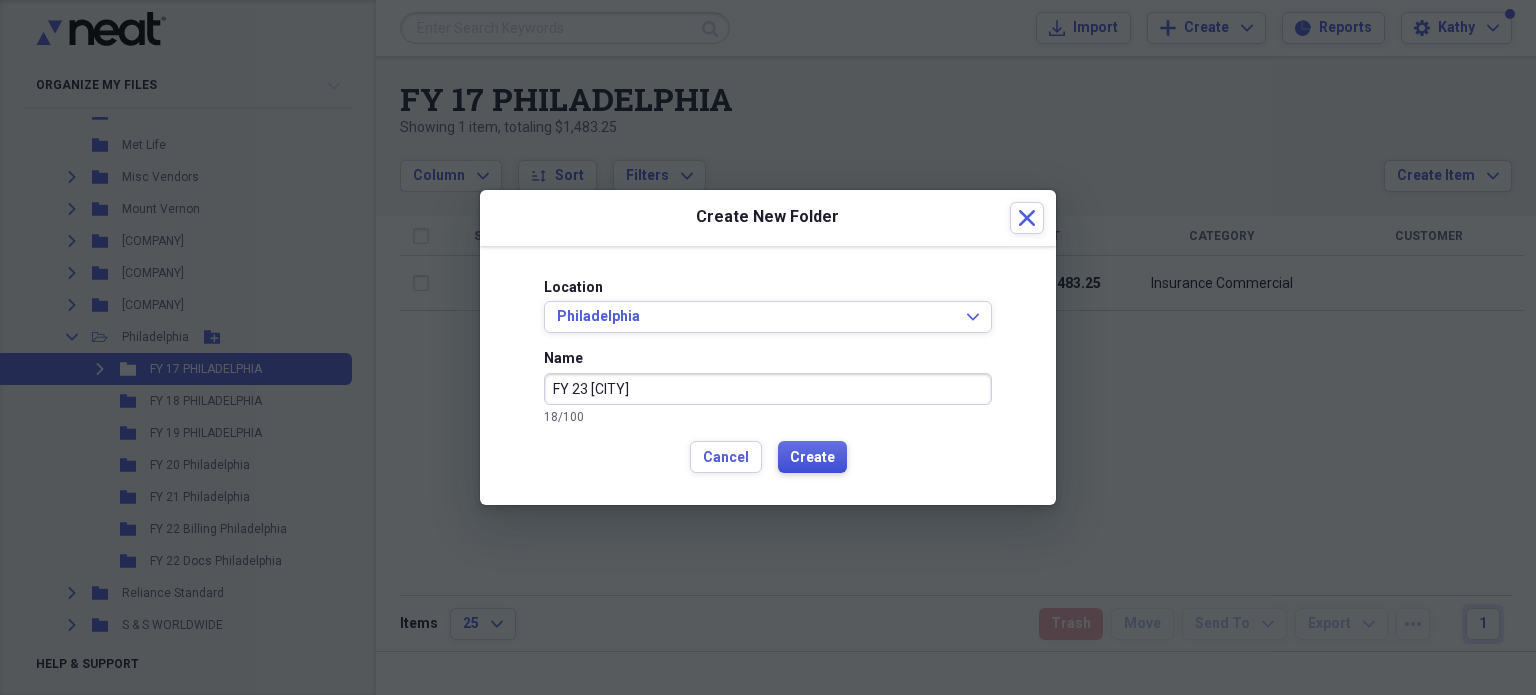 type on "FY 23 [CITY]" 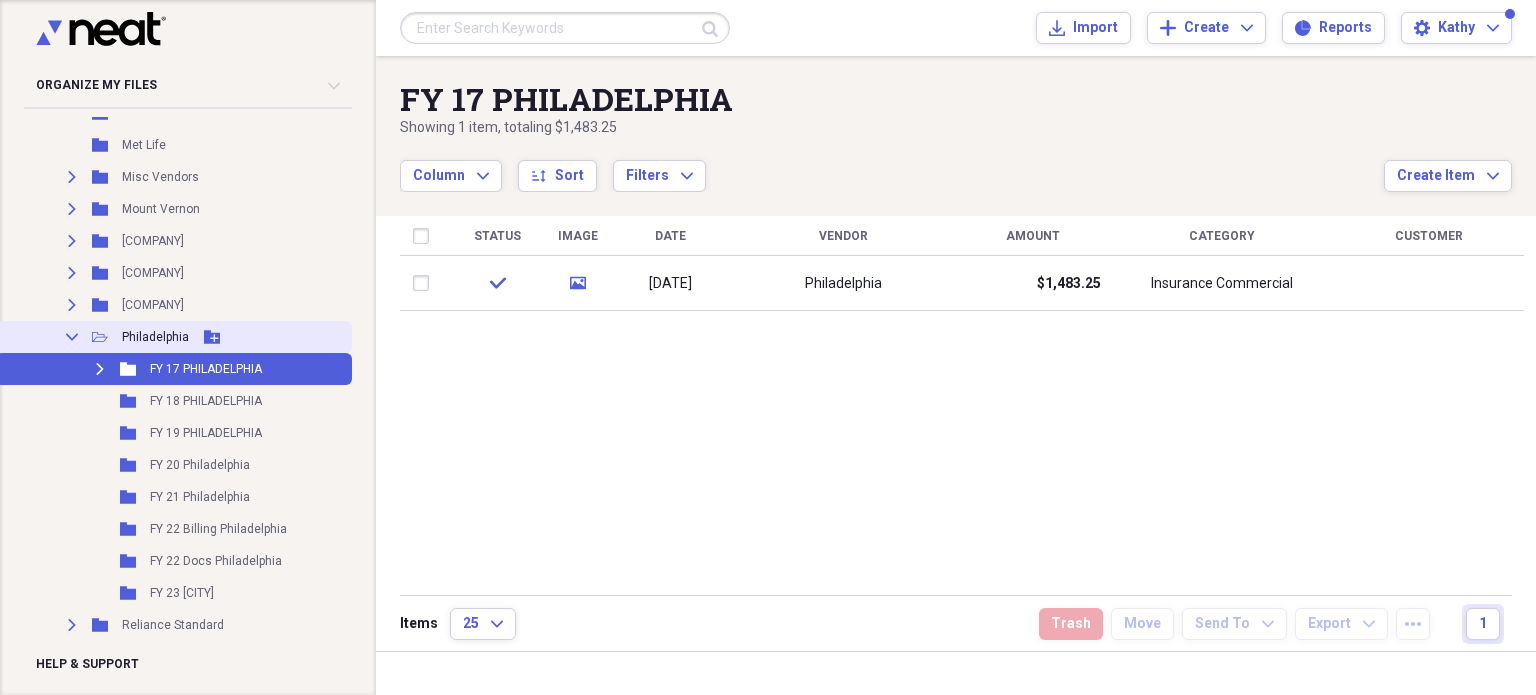 click 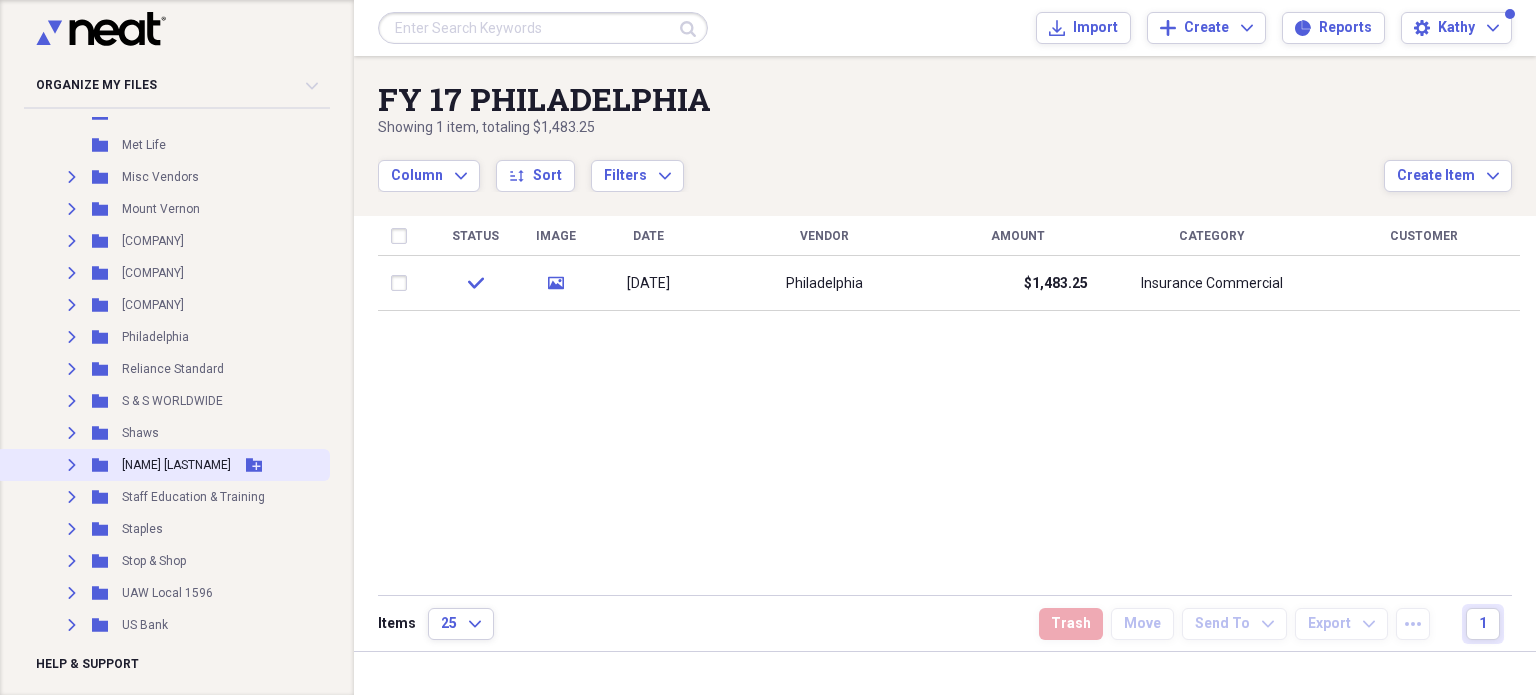 scroll, scrollTop: 1400, scrollLeft: 0, axis: vertical 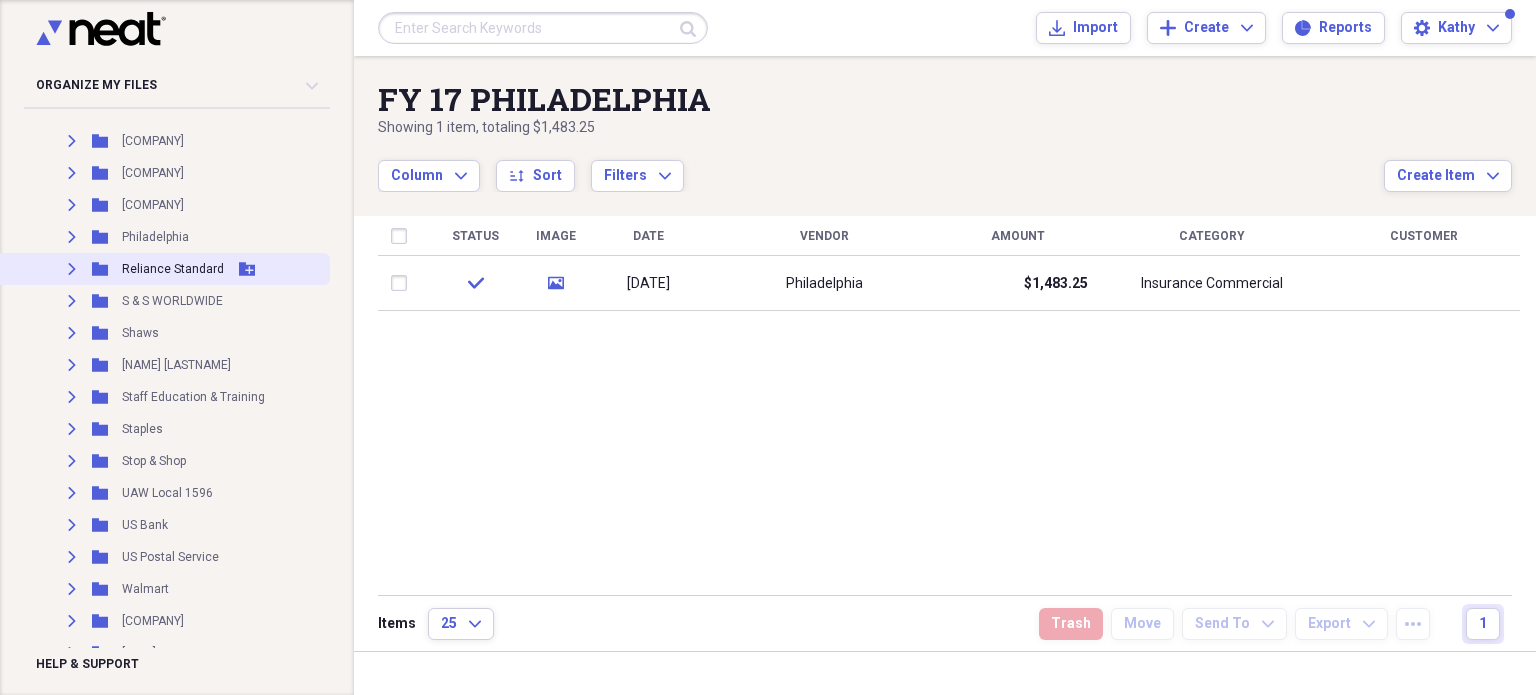click on "Expand" 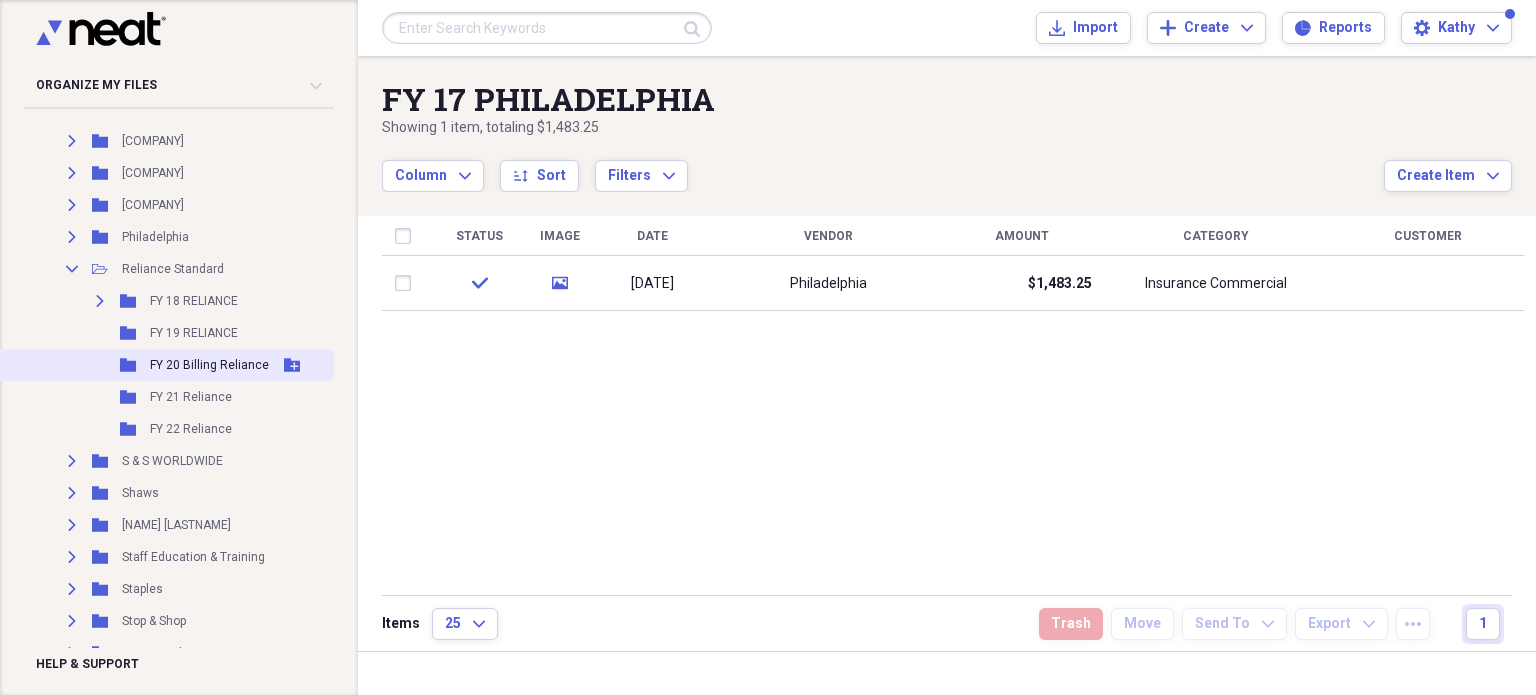 click on "FY 20 Billing Reliance" at bounding box center (209, 365) 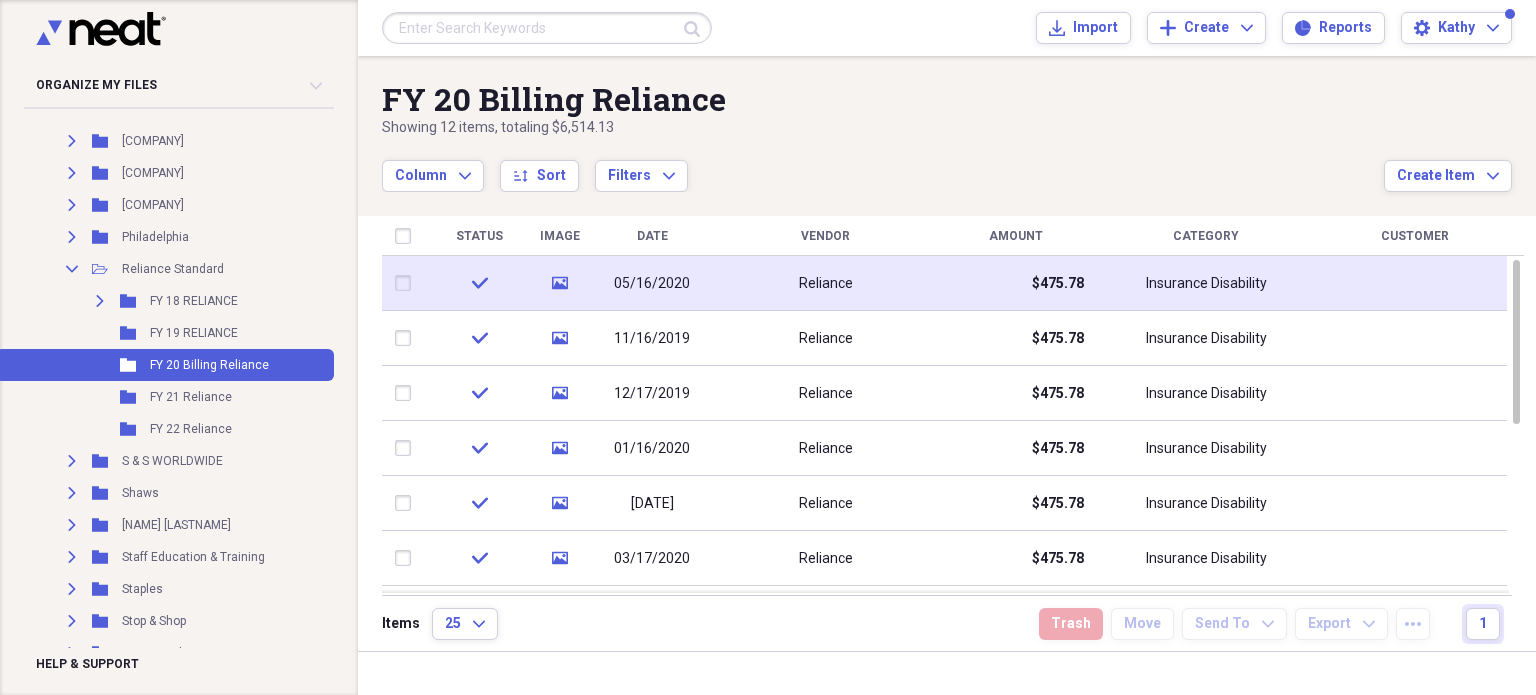 click on "05/16/2020" at bounding box center (652, 284) 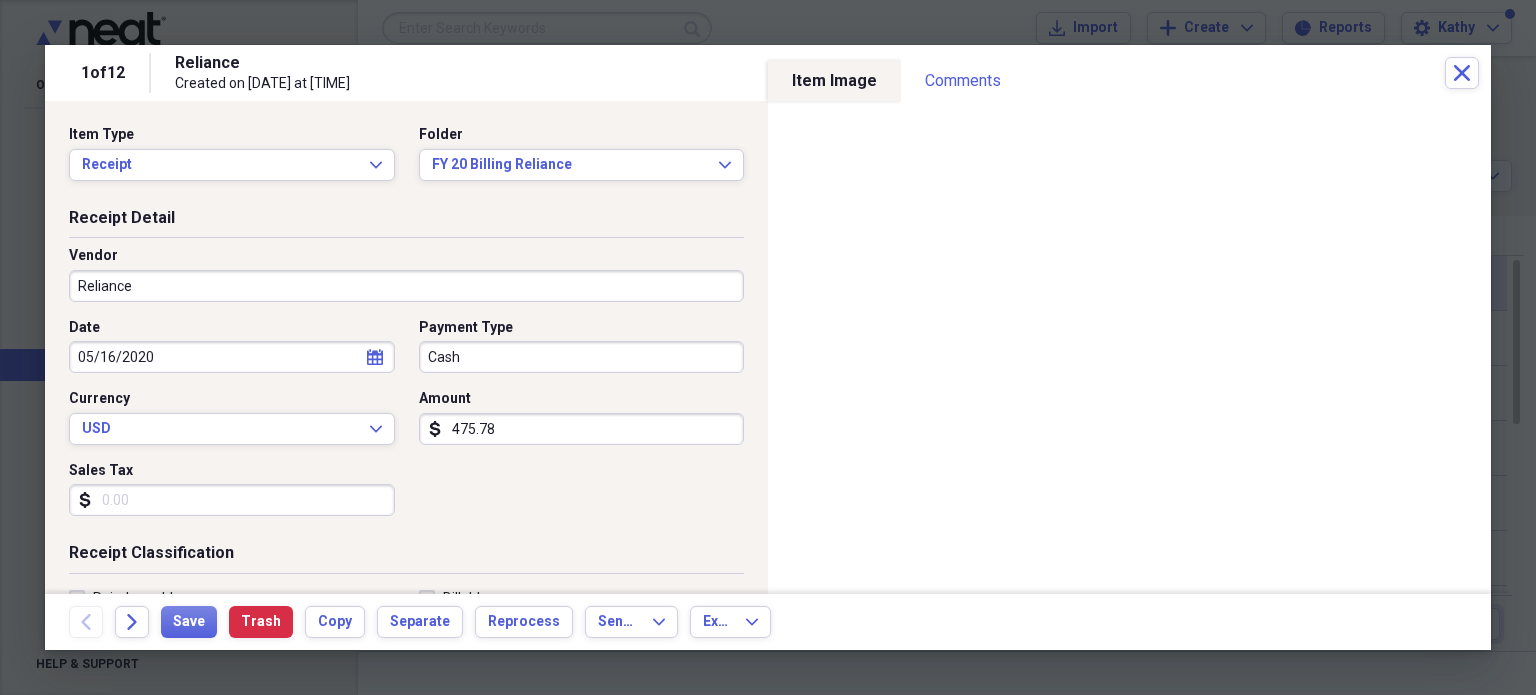 click on "Expand Folder [COMPANY] Add Folder" at bounding box center (768, 347) 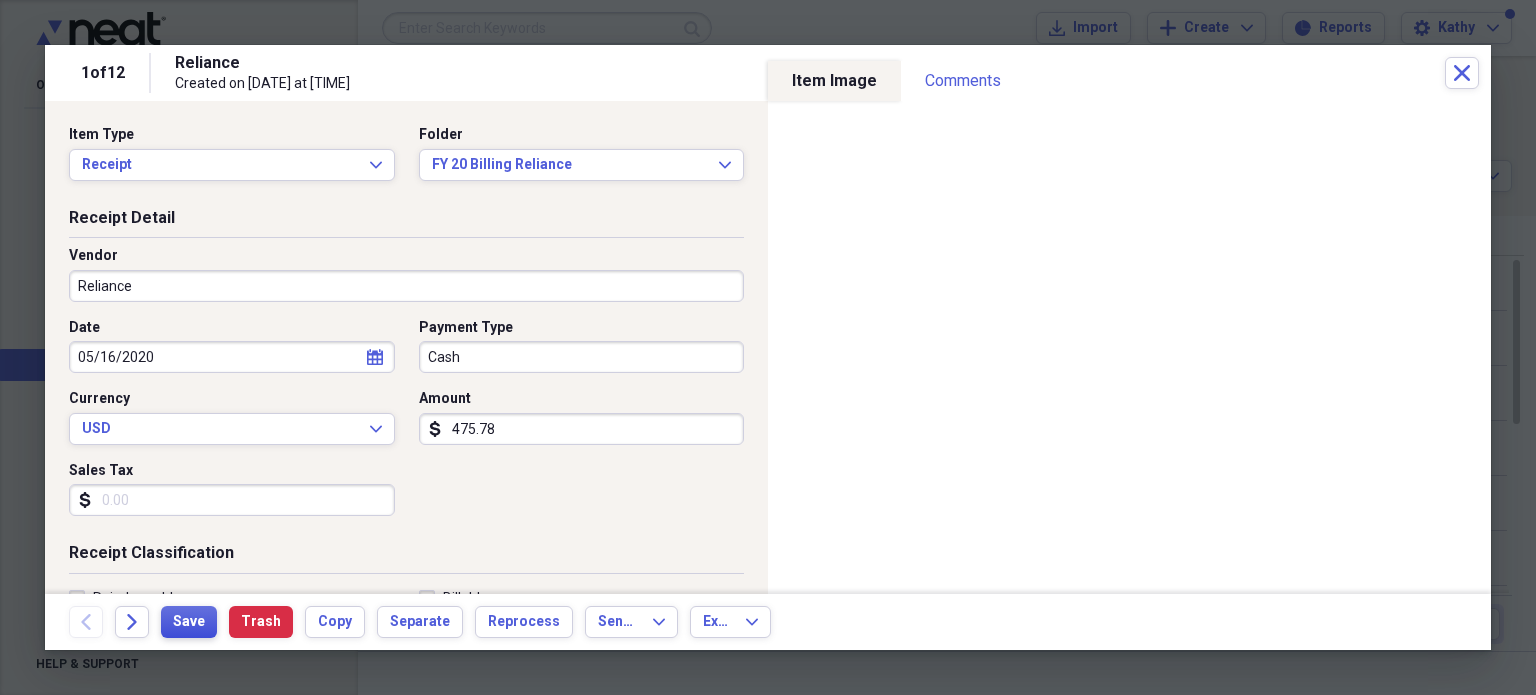 click on "Save" at bounding box center [189, 622] 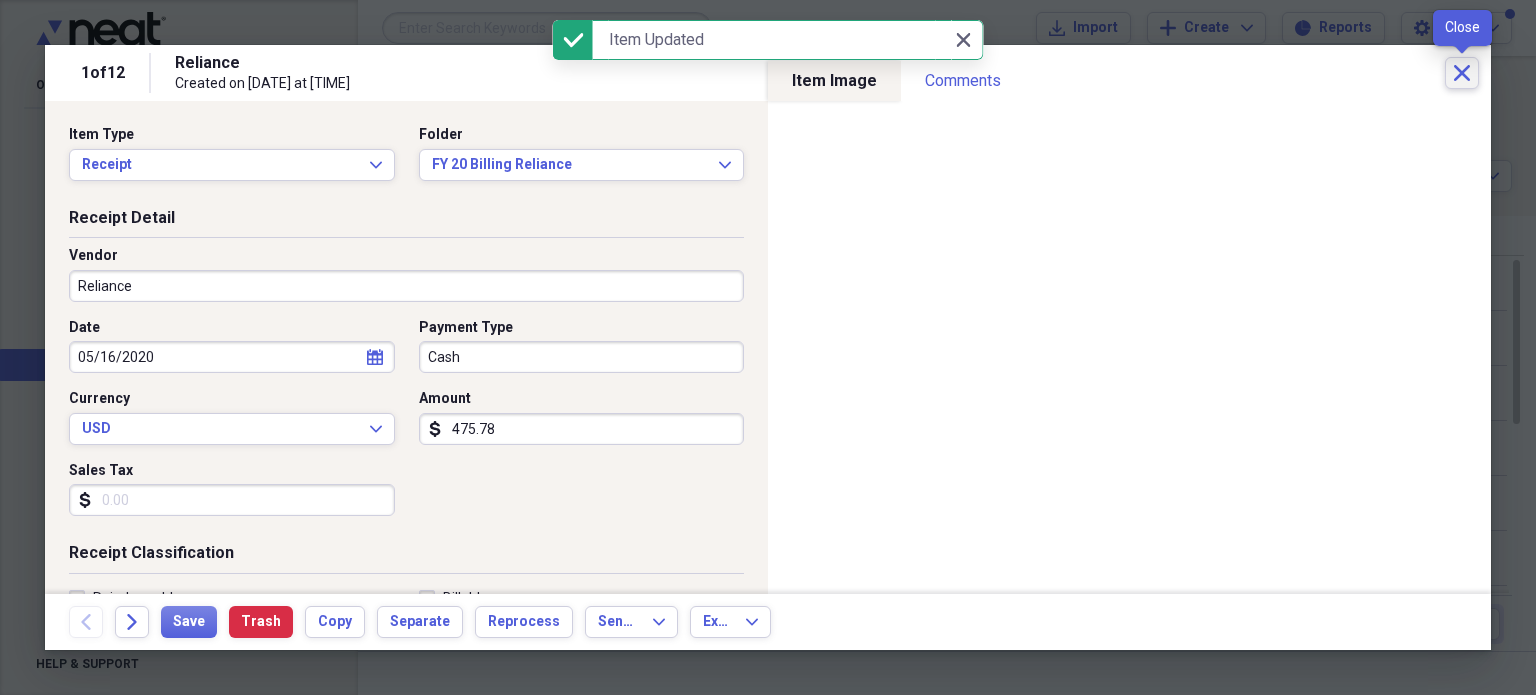 click 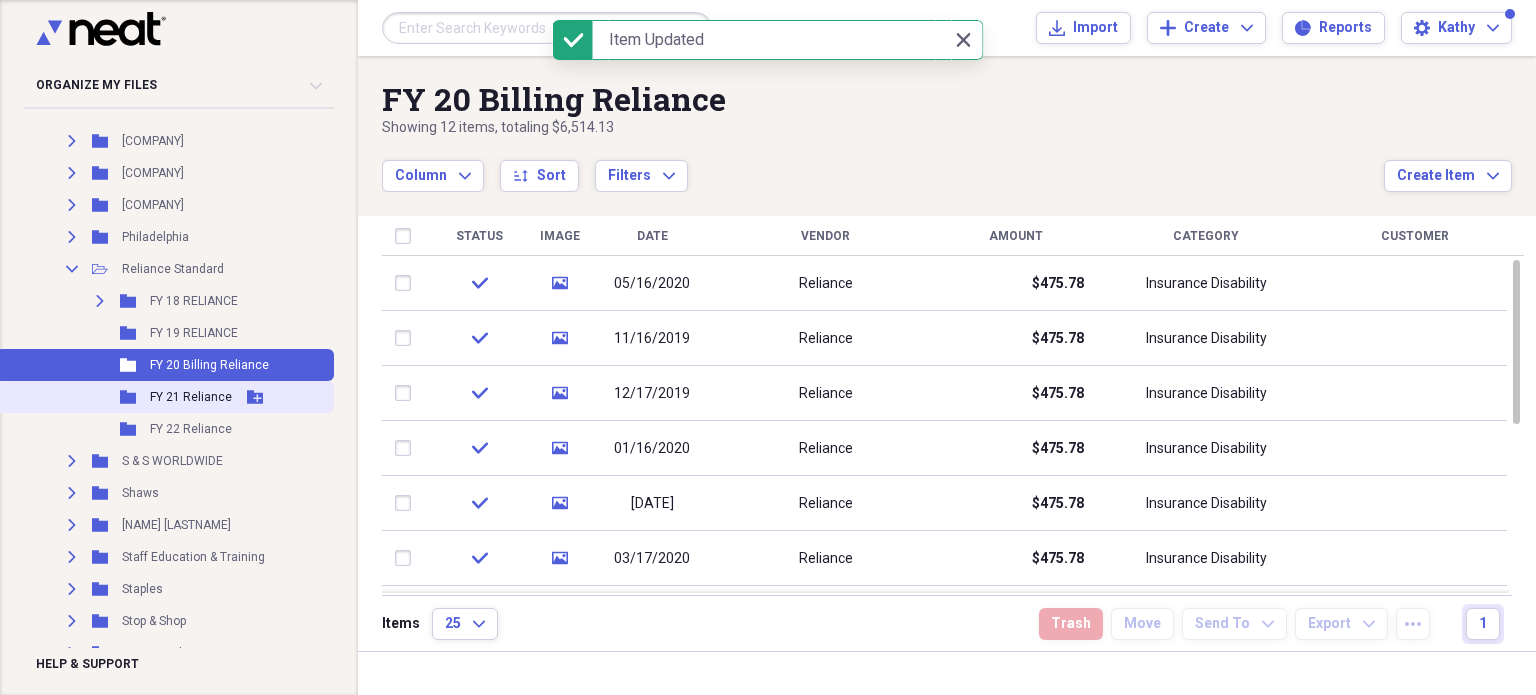 click on "Folder FY 21 Reliance Add Folder" at bounding box center (165, 397) 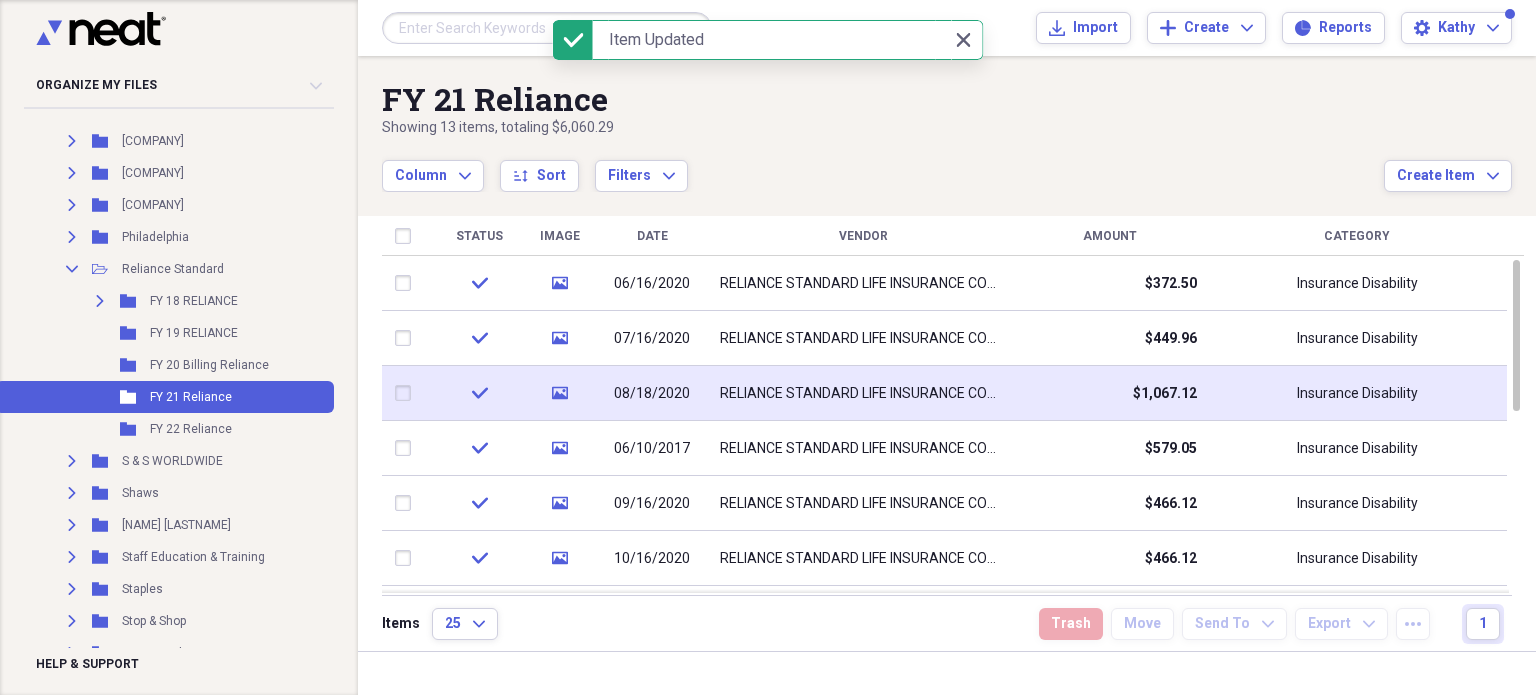 click on "08/18/2020" at bounding box center (652, 394) 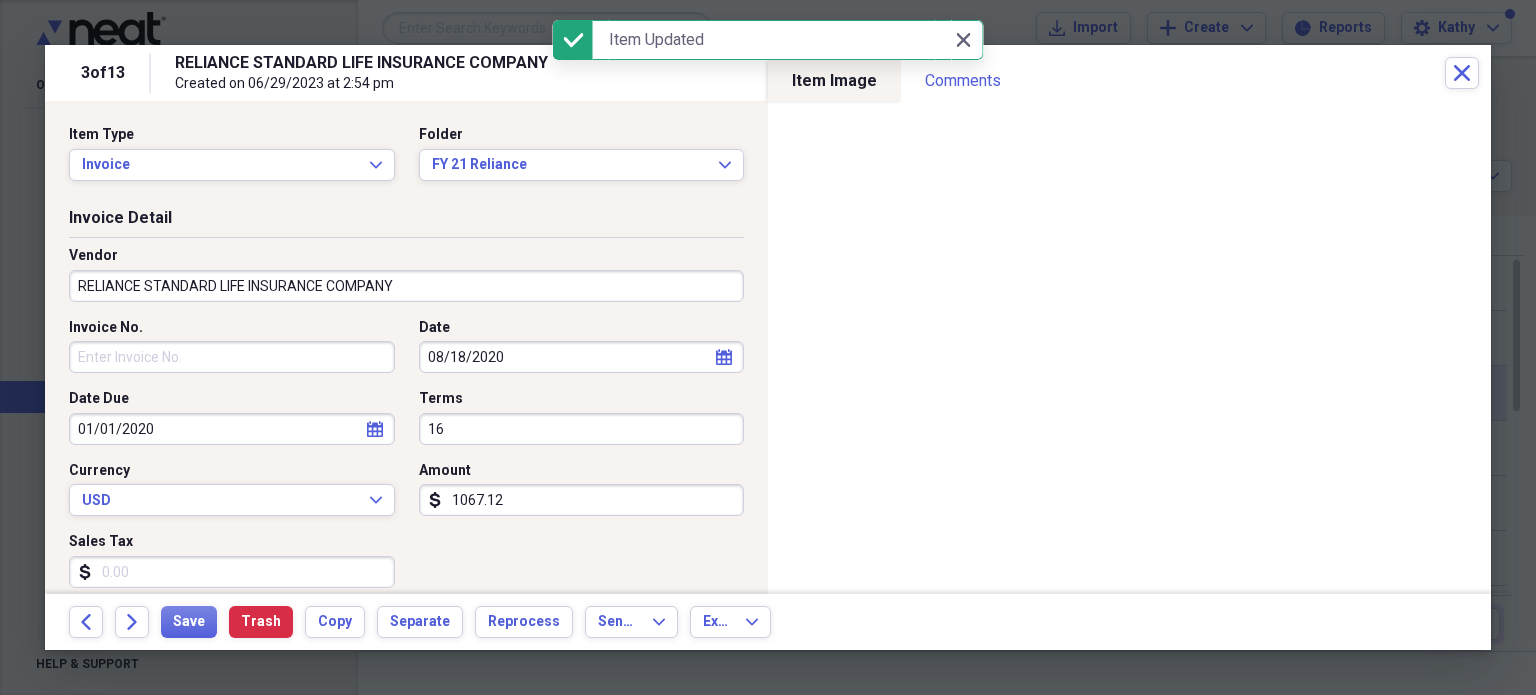 click on "Expand Folder [COMPANY] Add Folder" at bounding box center (768, 347) 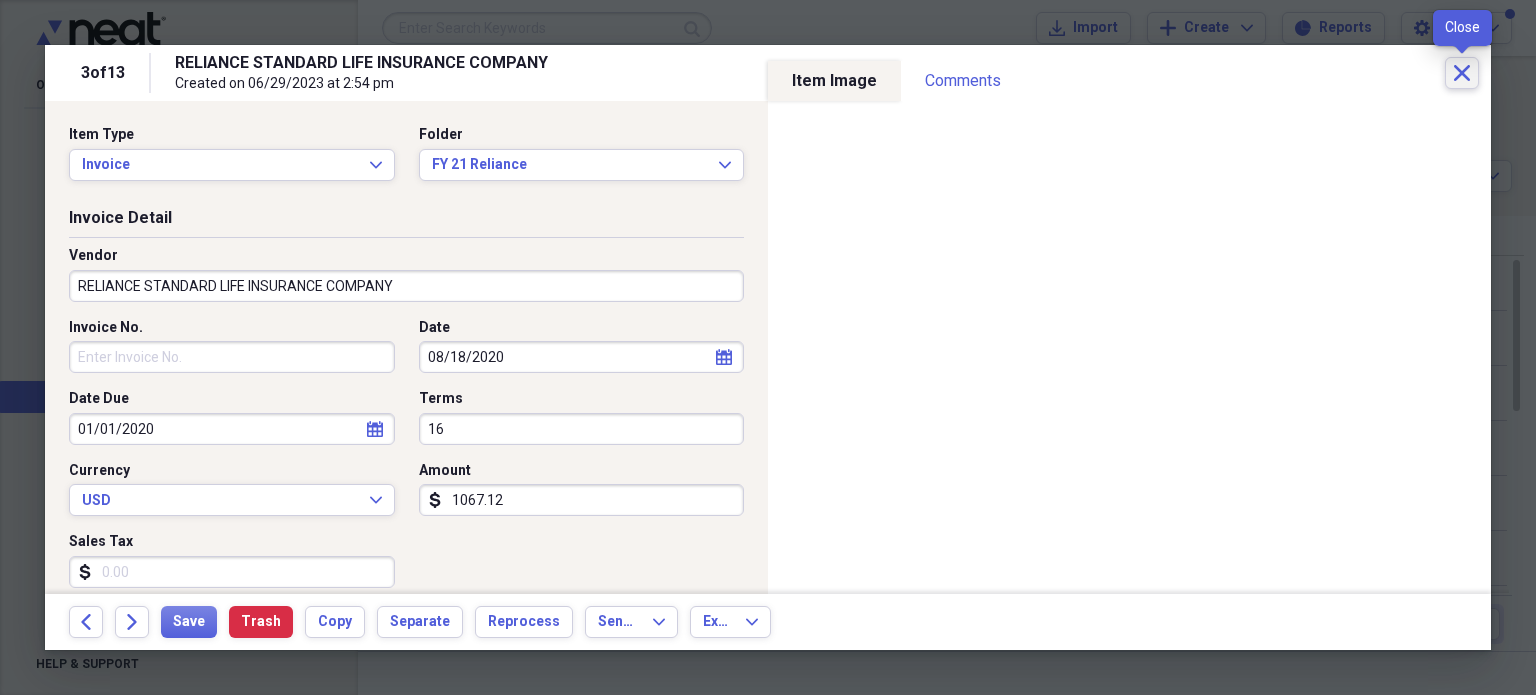 click 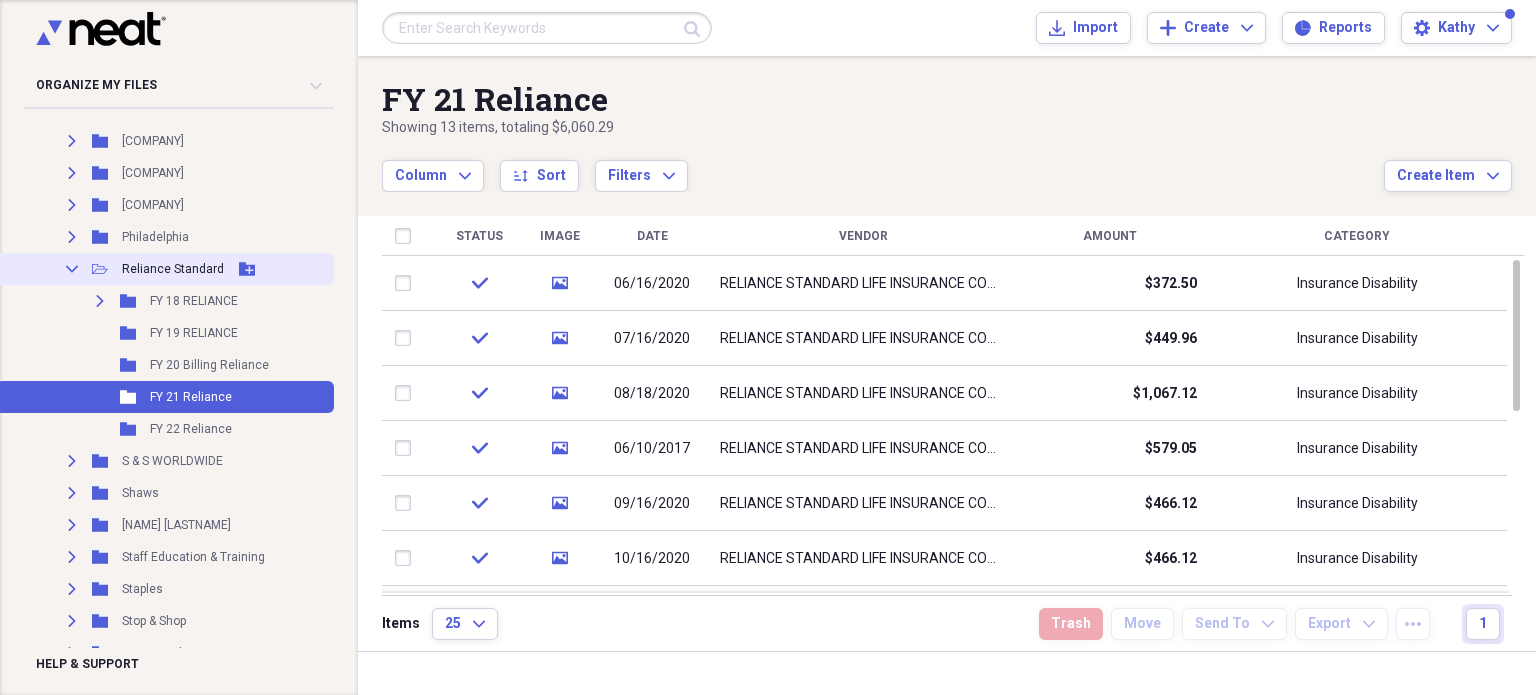 click on "Add Folder" 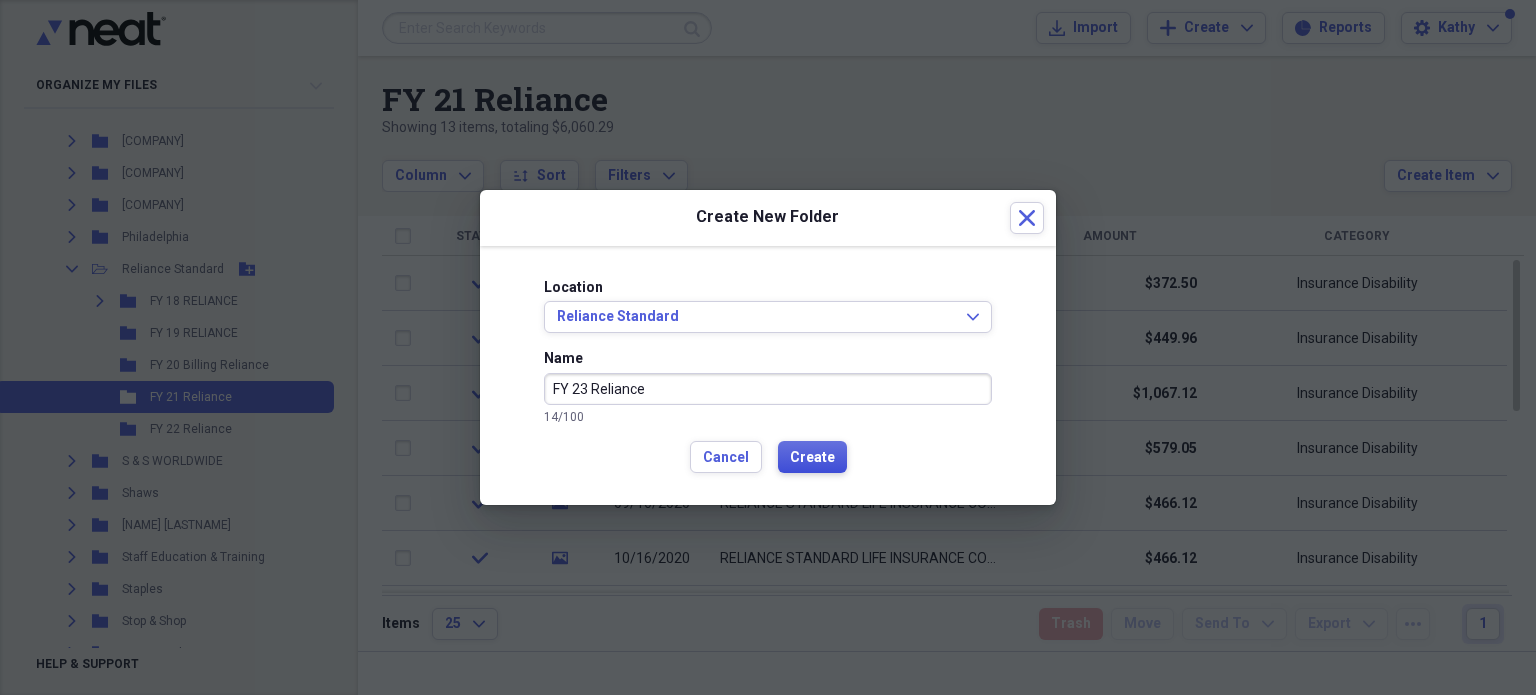 type on "FY 23 Reliance" 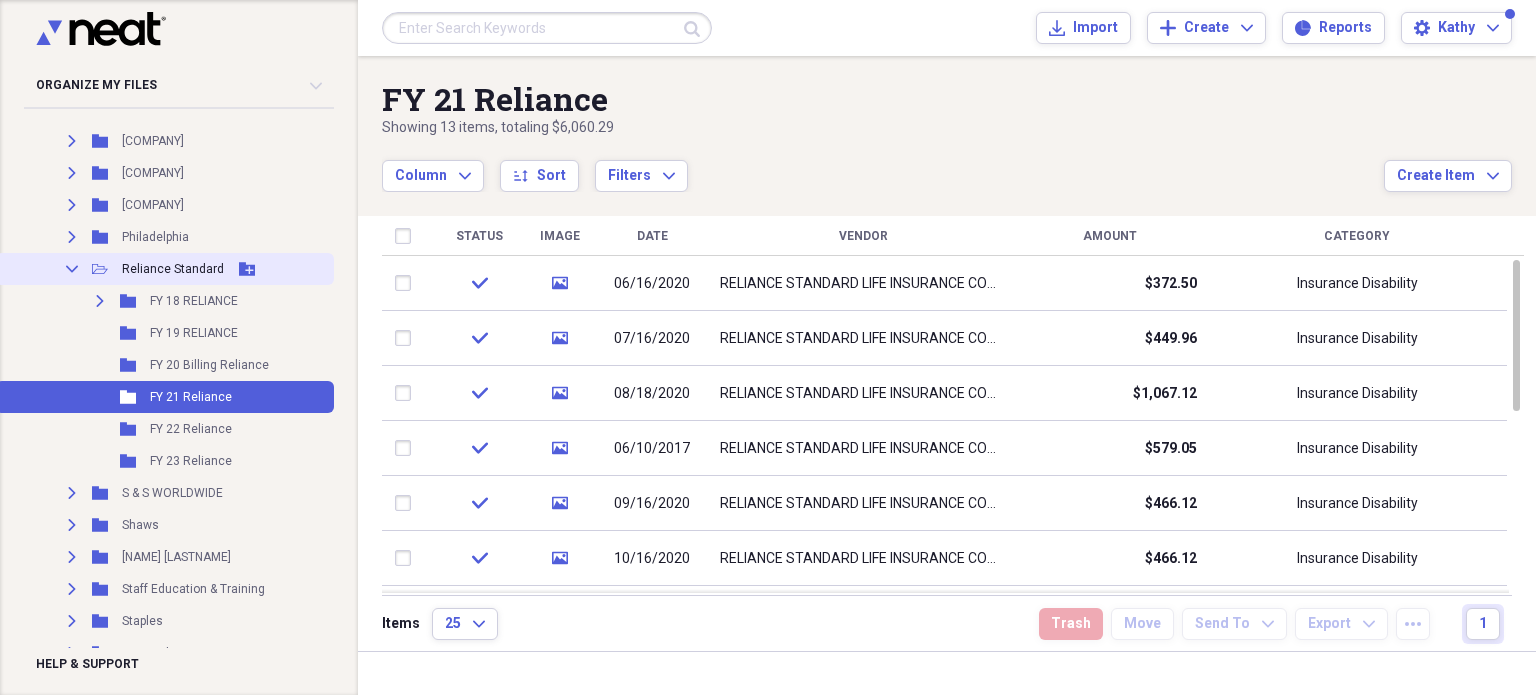 click on "Collapse" 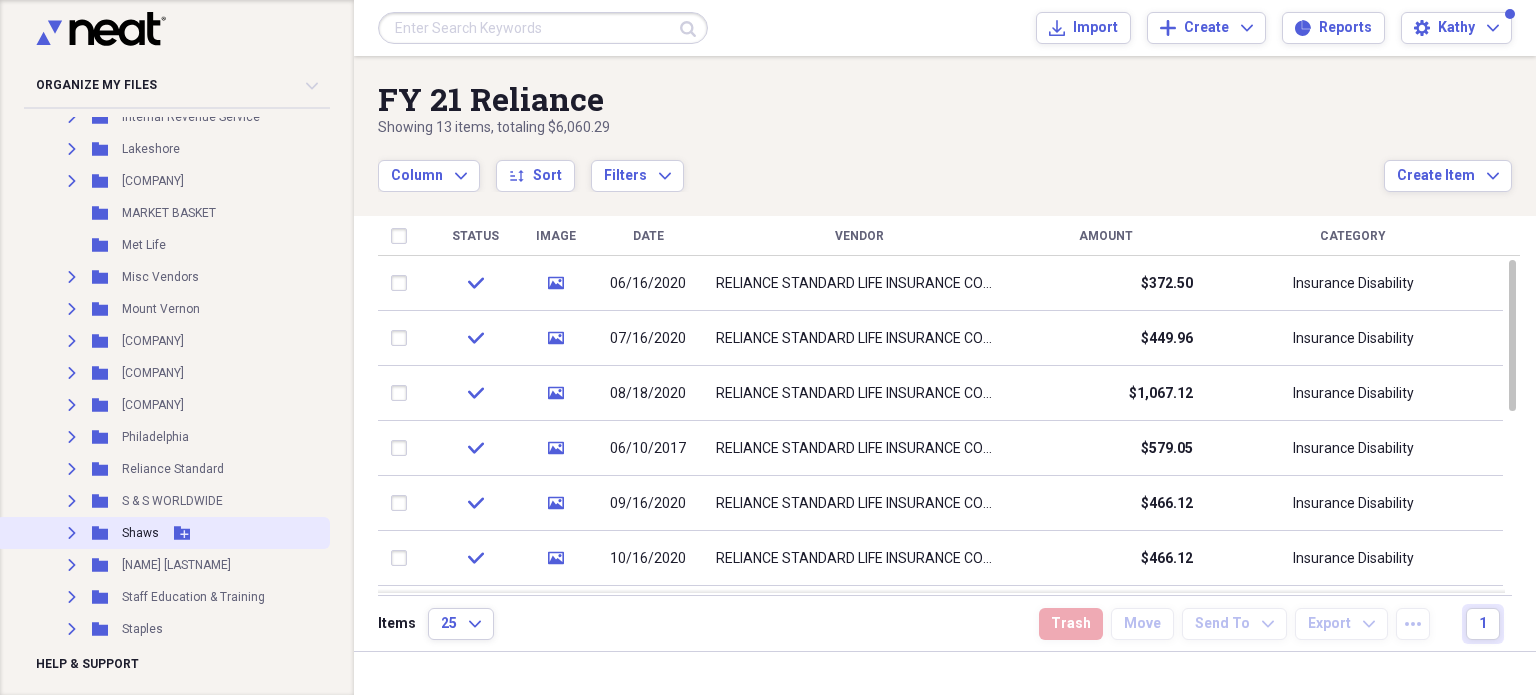 scroll, scrollTop: 1000, scrollLeft: 0, axis: vertical 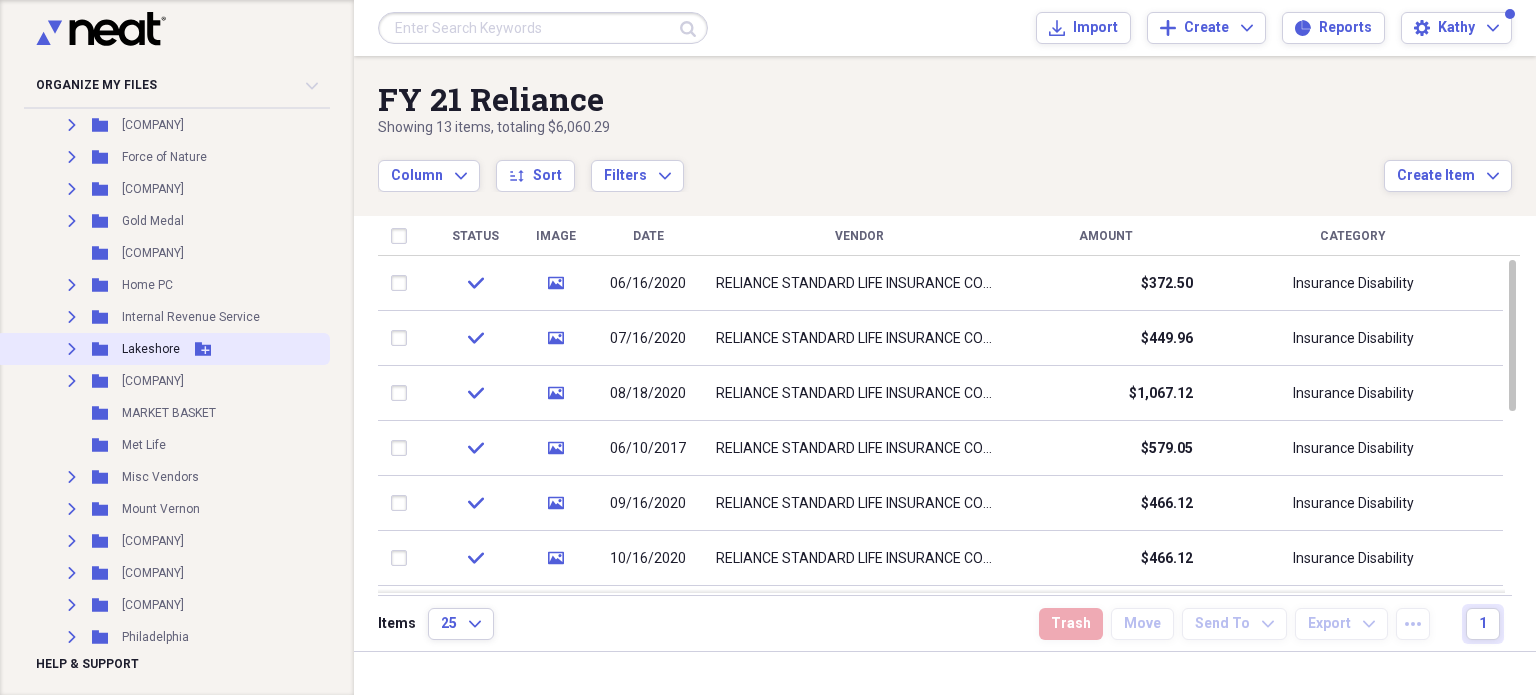 click on "Expand" 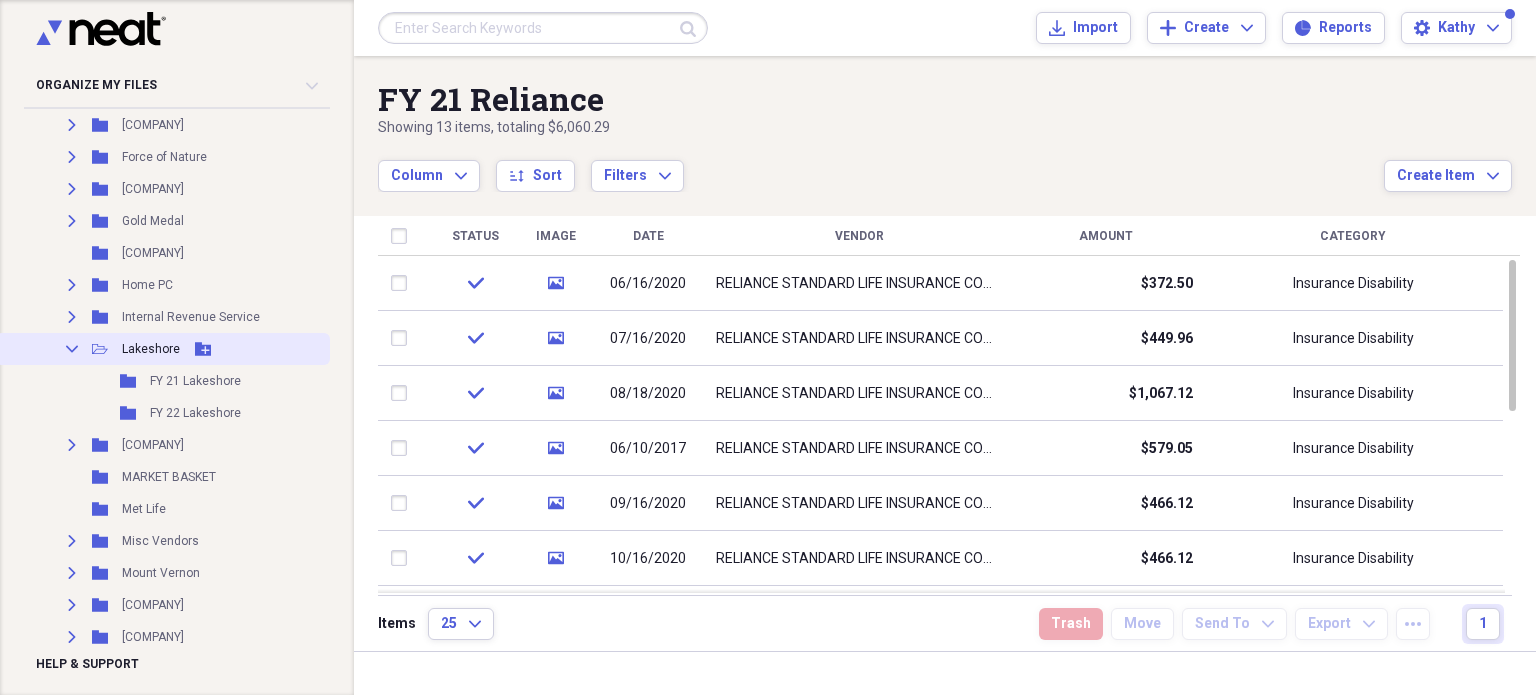 click on "Add Folder" 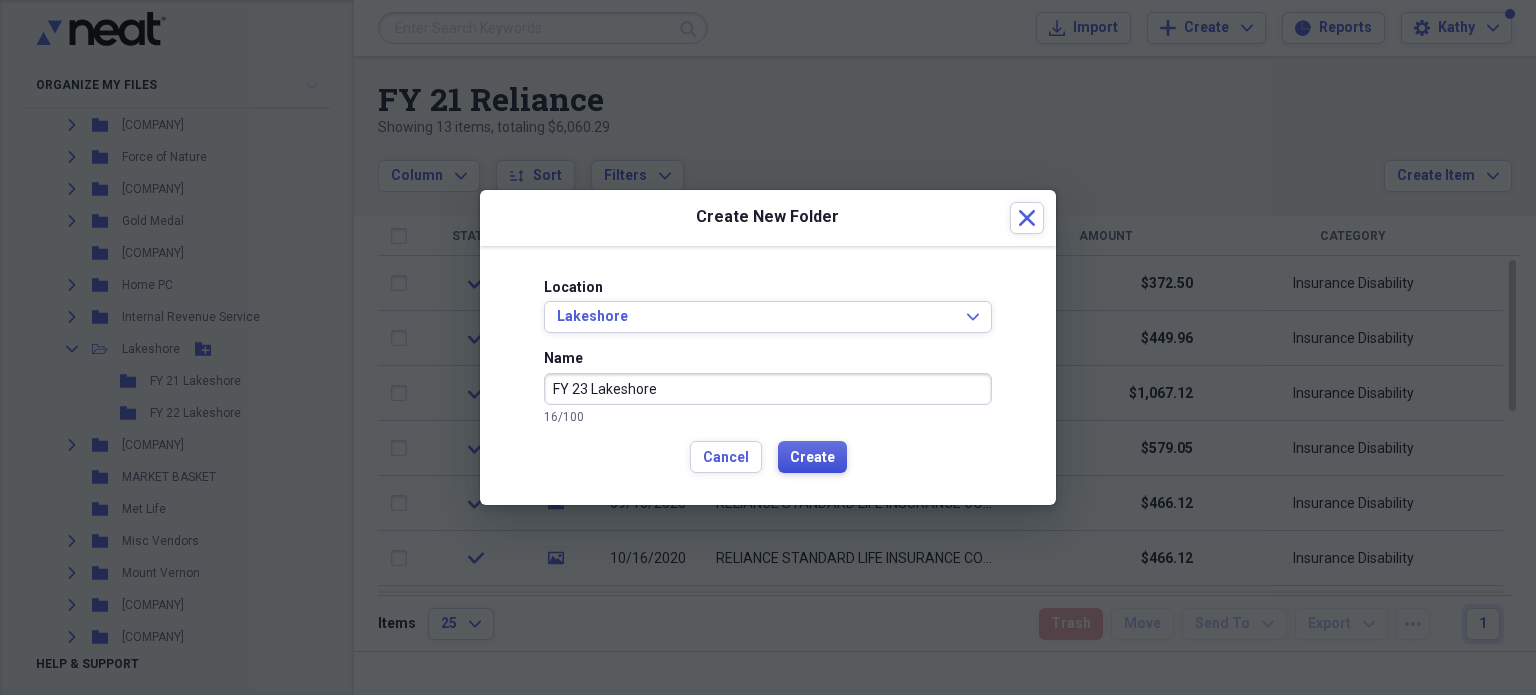 type on "FY 23 Lakeshore" 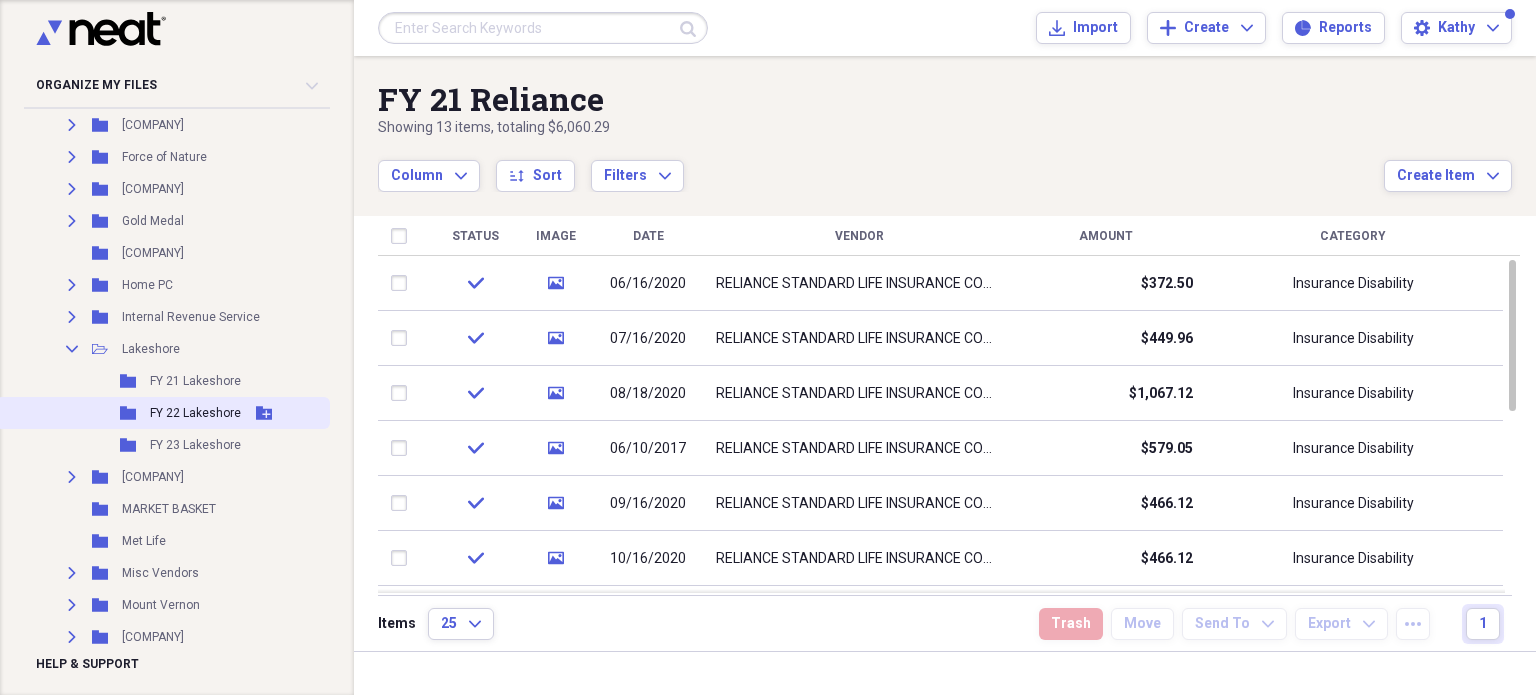 click on "FY 22 Lakeshore" at bounding box center (195, 413) 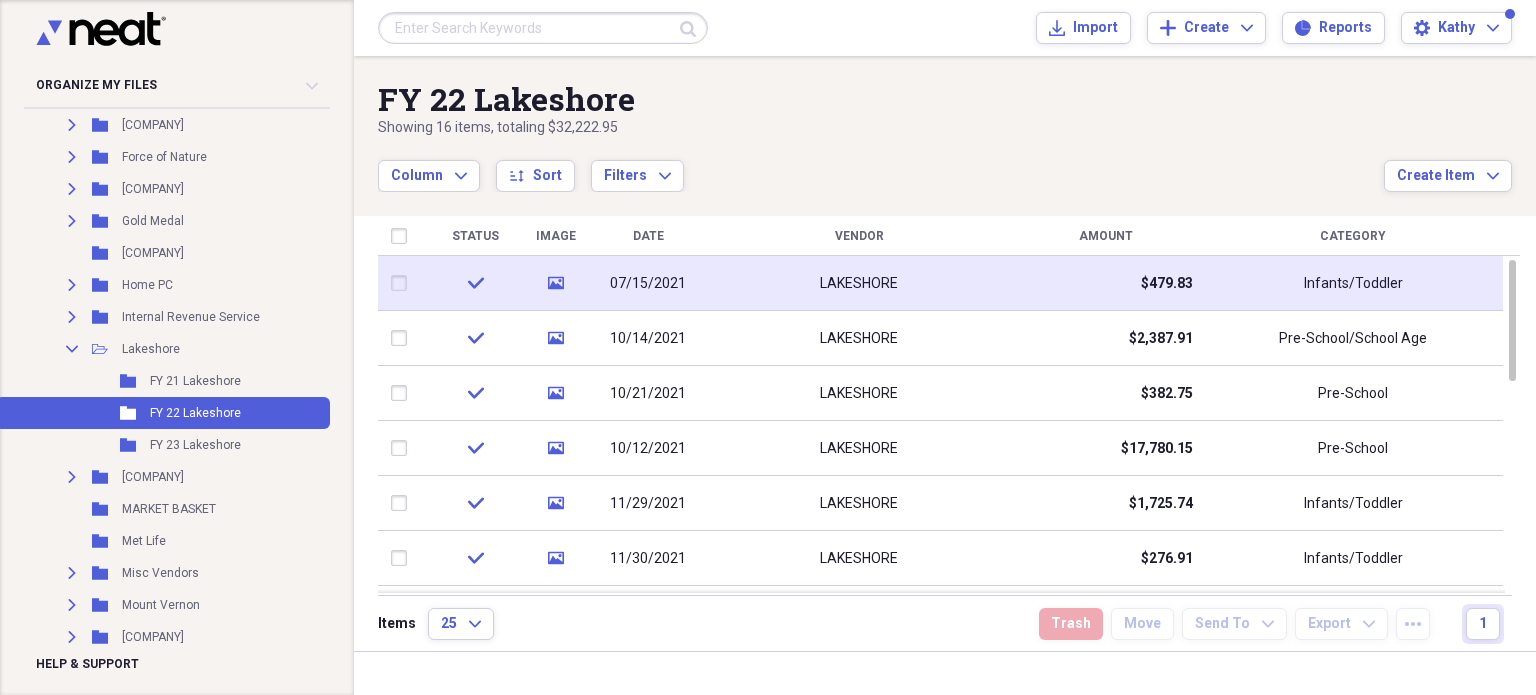 click on "07/15/2021" at bounding box center [648, 283] 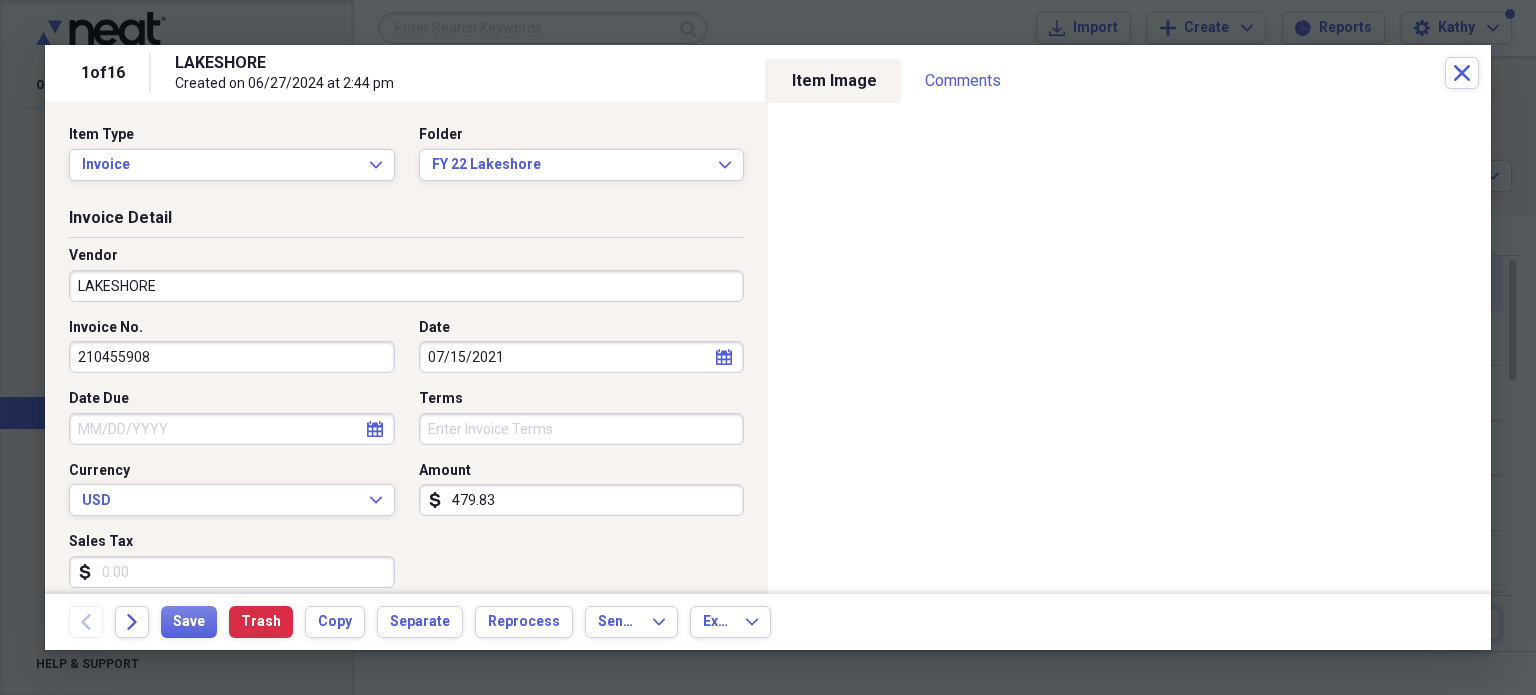 click on "Expand Folder [COMPANY] Add Folder" at bounding box center [768, 347] 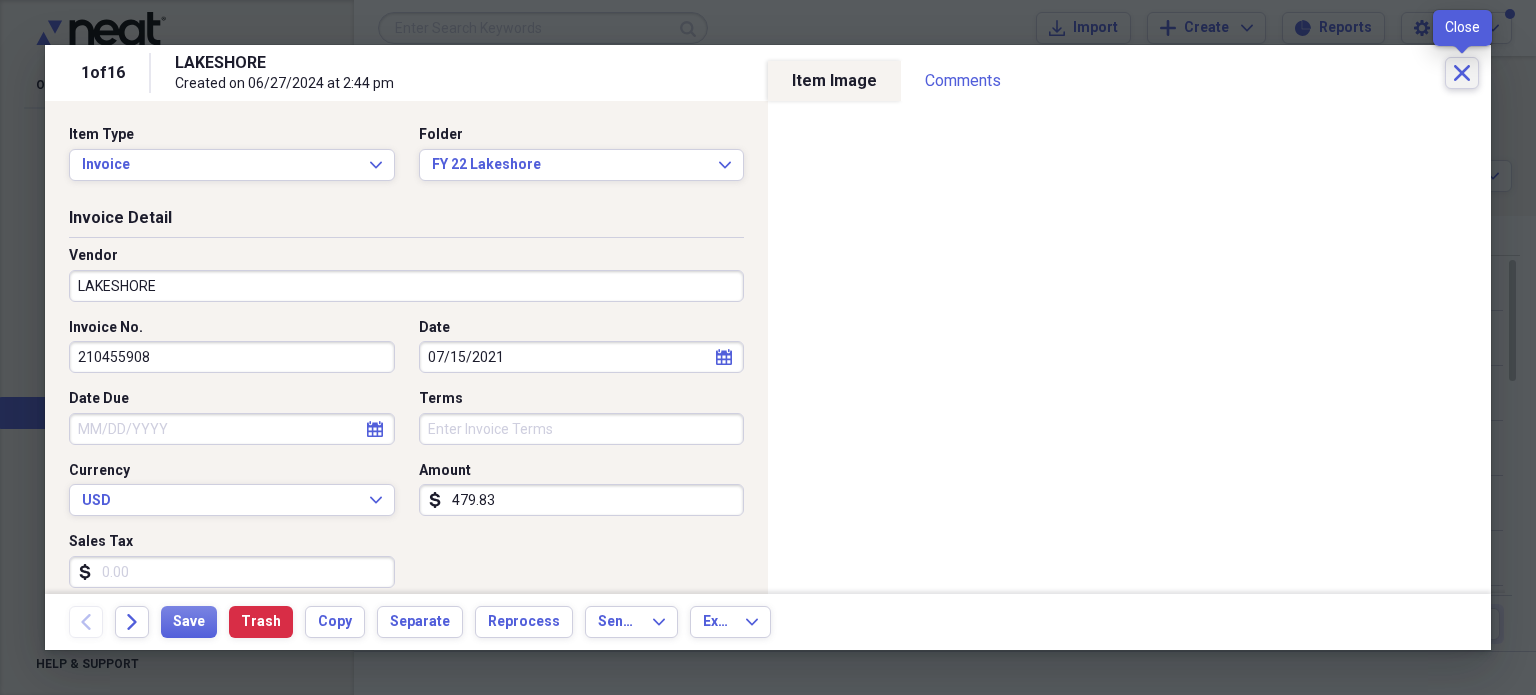 click on "Close" 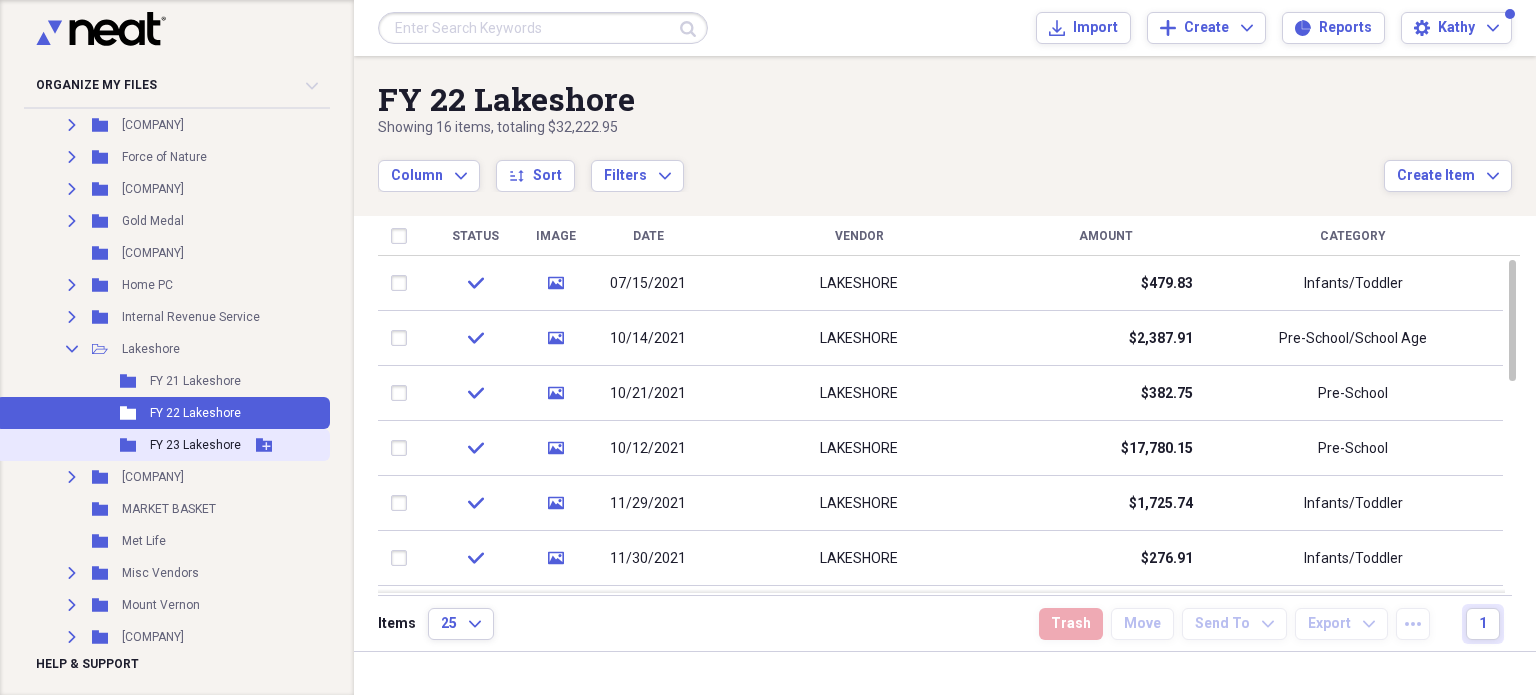 click on "FY 23 Lakeshore" at bounding box center (195, 445) 